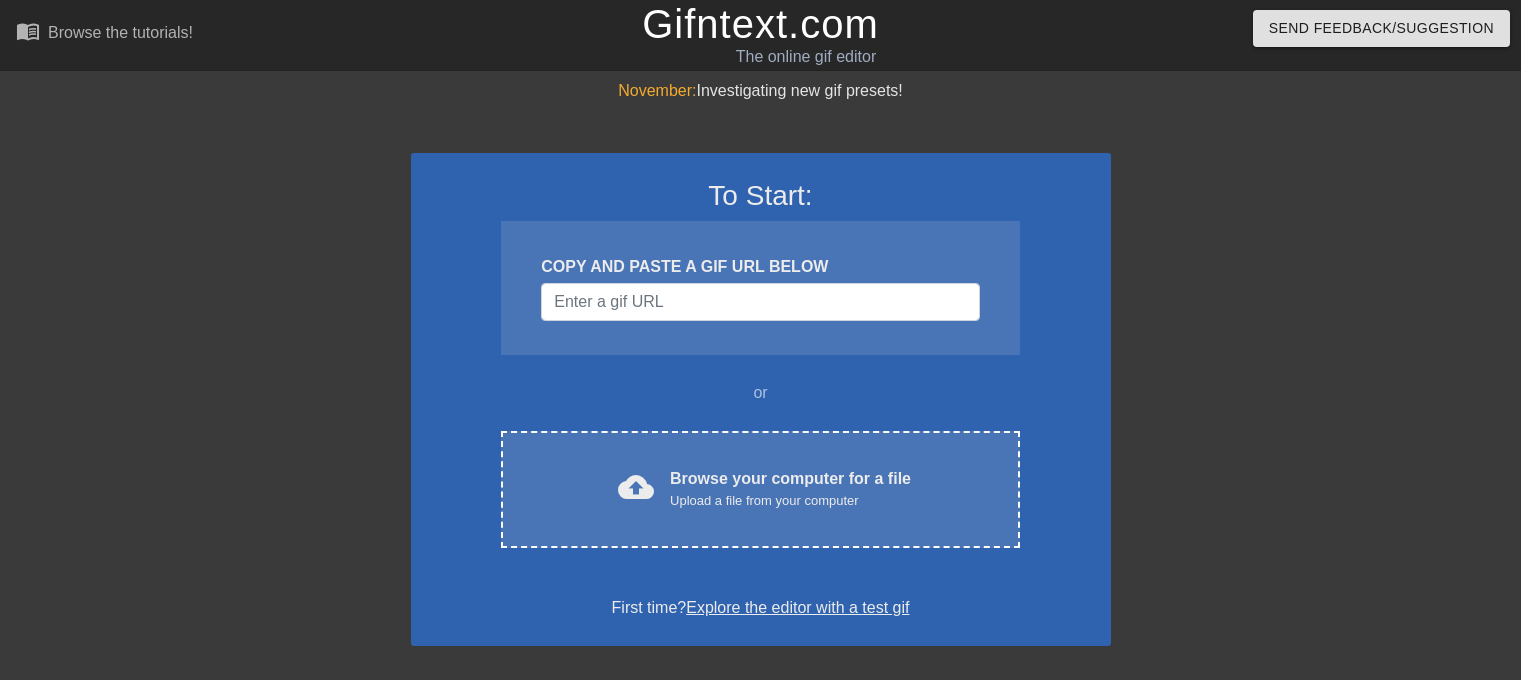 scroll, scrollTop: 0, scrollLeft: 0, axis: both 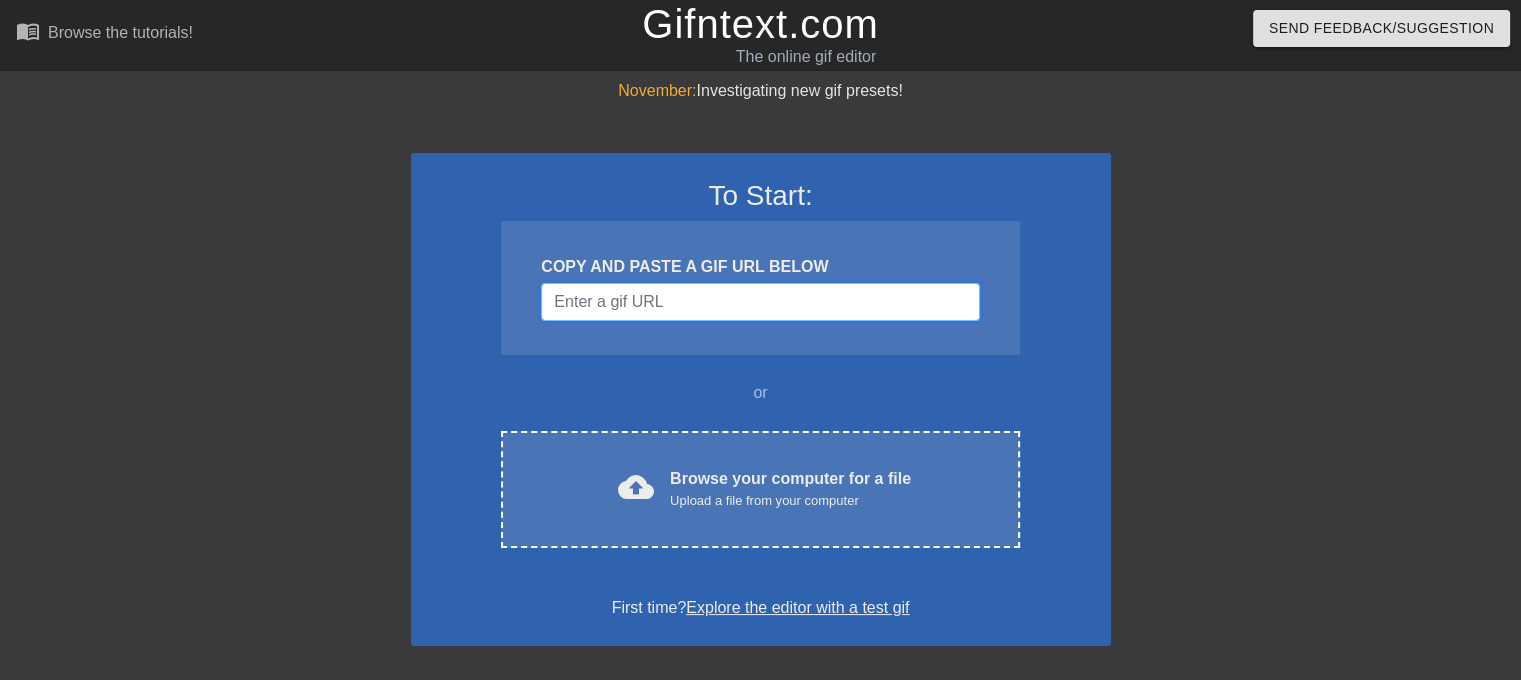 click at bounding box center (760, 302) 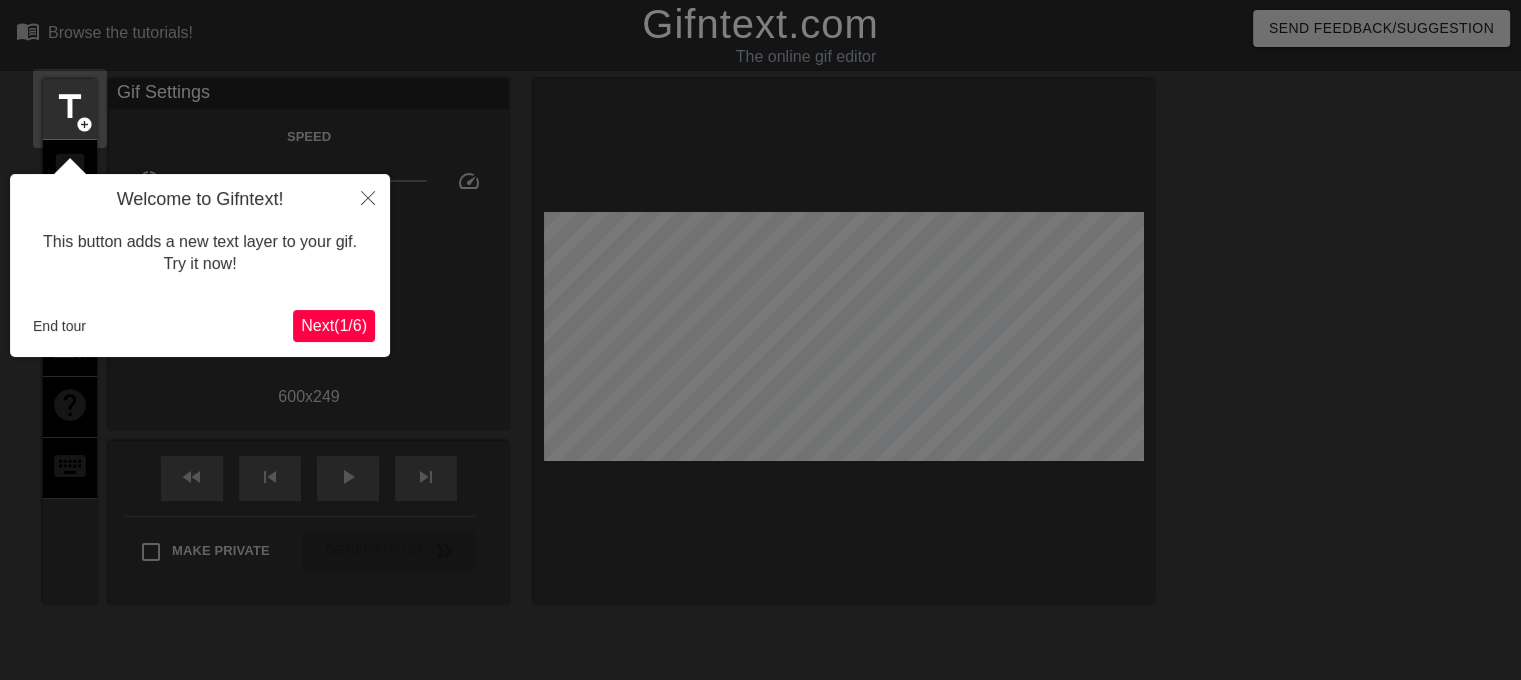 scroll, scrollTop: 48, scrollLeft: 0, axis: vertical 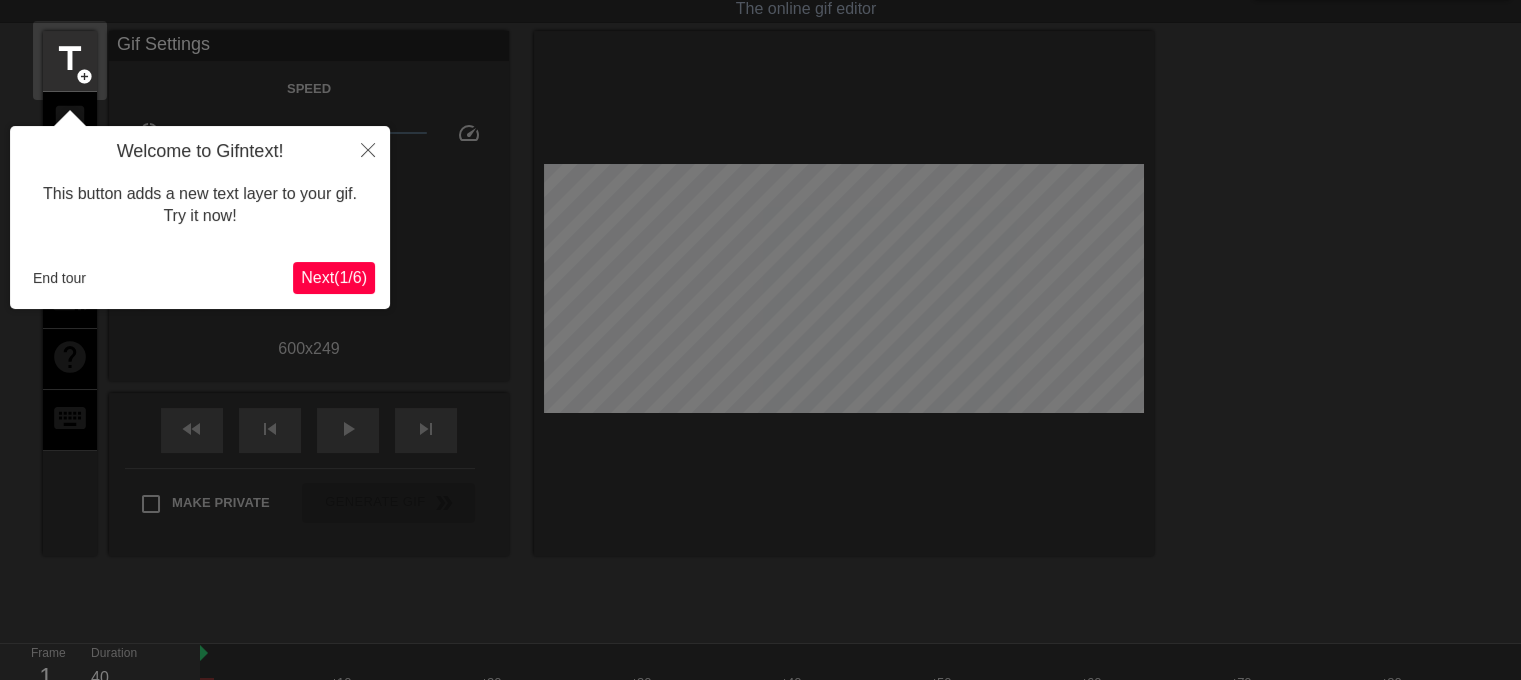 click on "Next  ( 1 / 6 )" at bounding box center (334, 277) 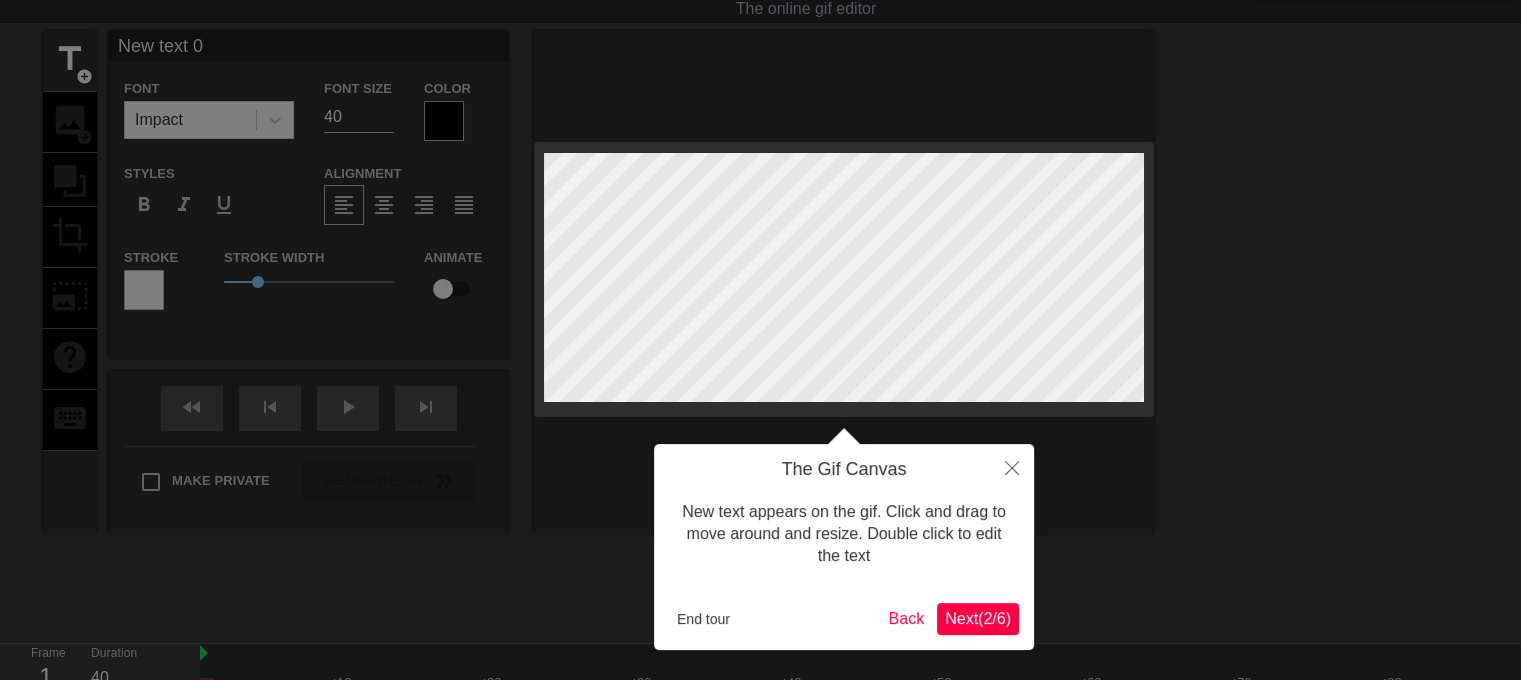 scroll, scrollTop: 0, scrollLeft: 0, axis: both 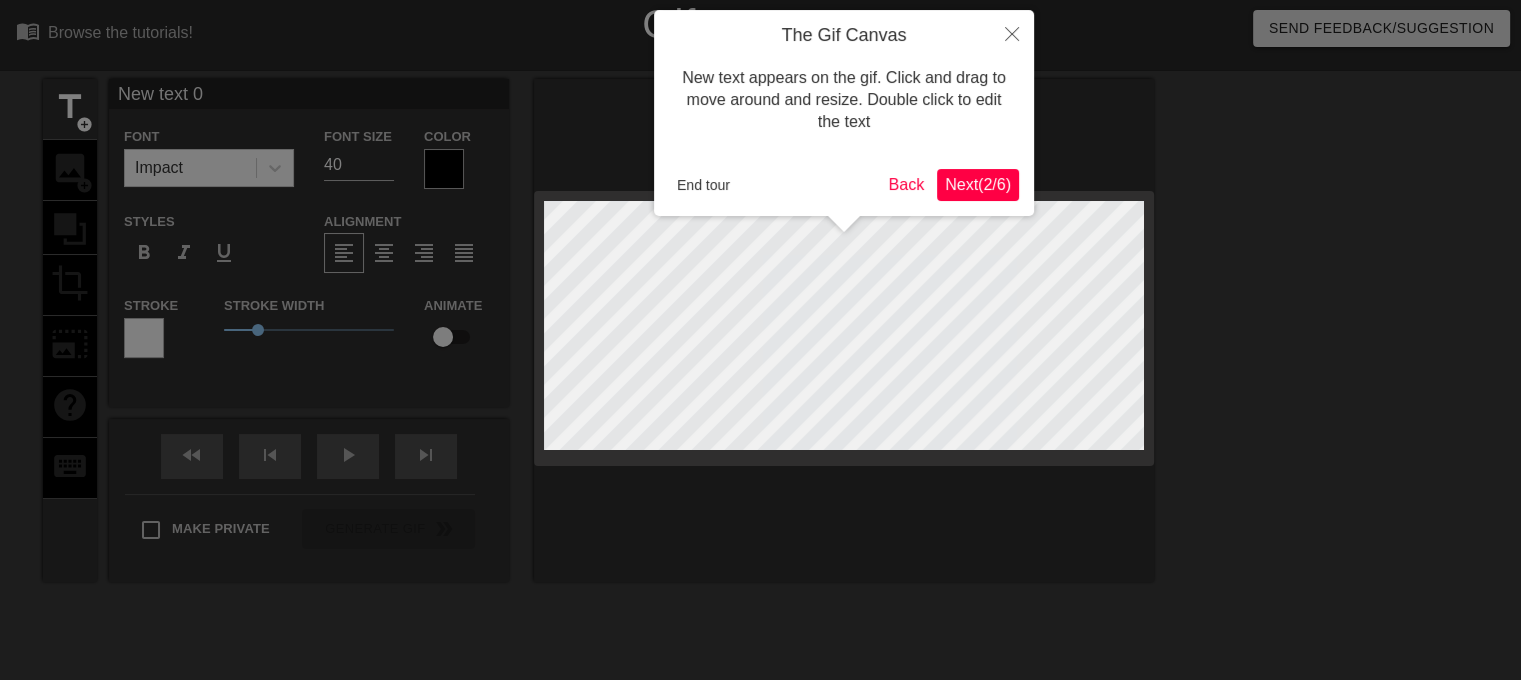 click on "Next  ( 2 / 6 )" at bounding box center (978, 184) 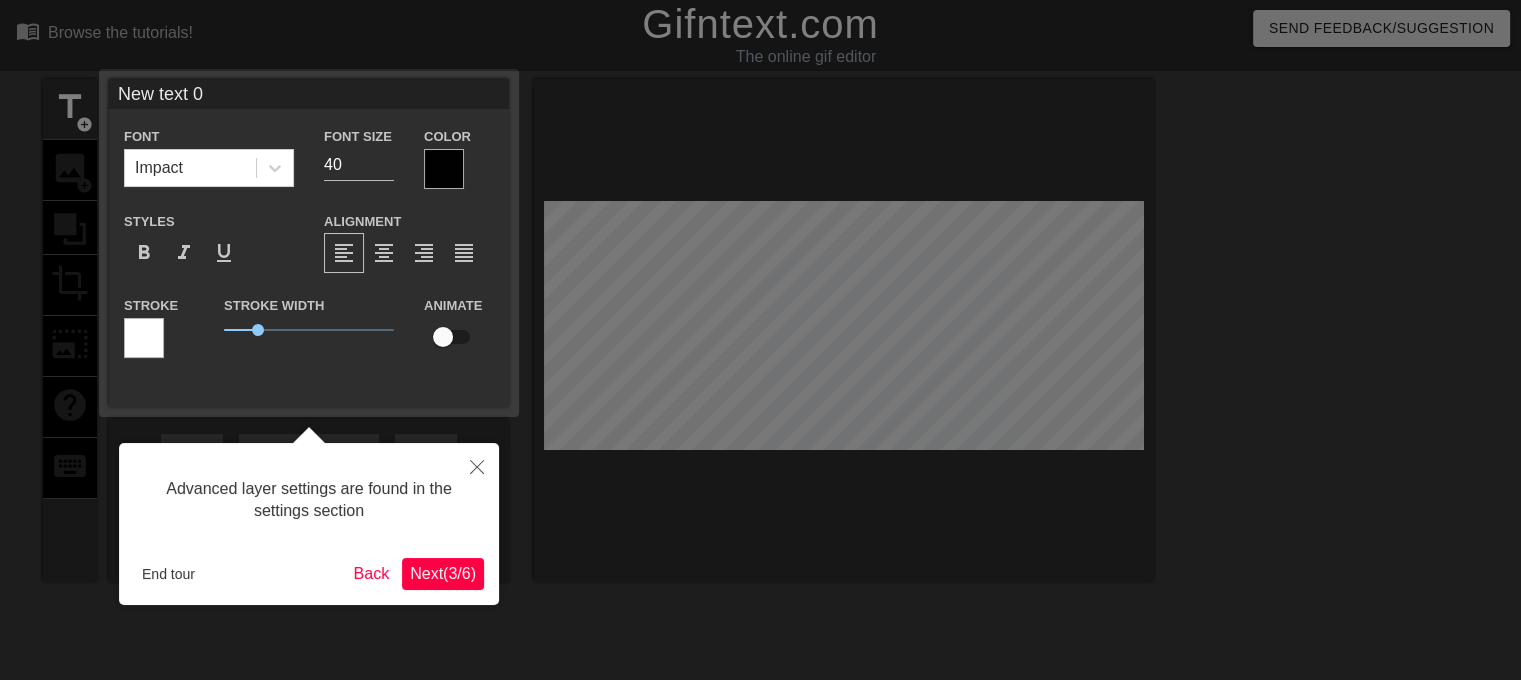 scroll, scrollTop: 48, scrollLeft: 0, axis: vertical 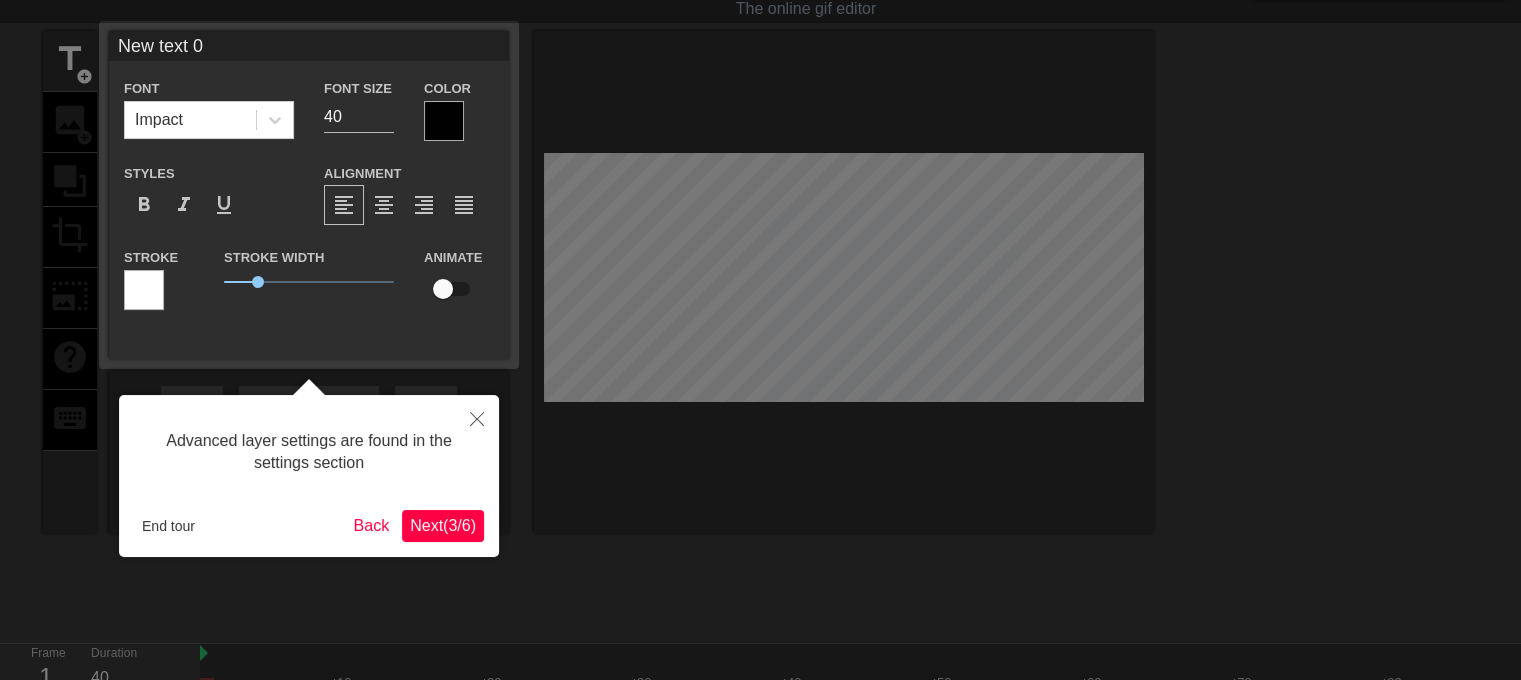click on "Next  ( 3 / 6 )" at bounding box center [443, 525] 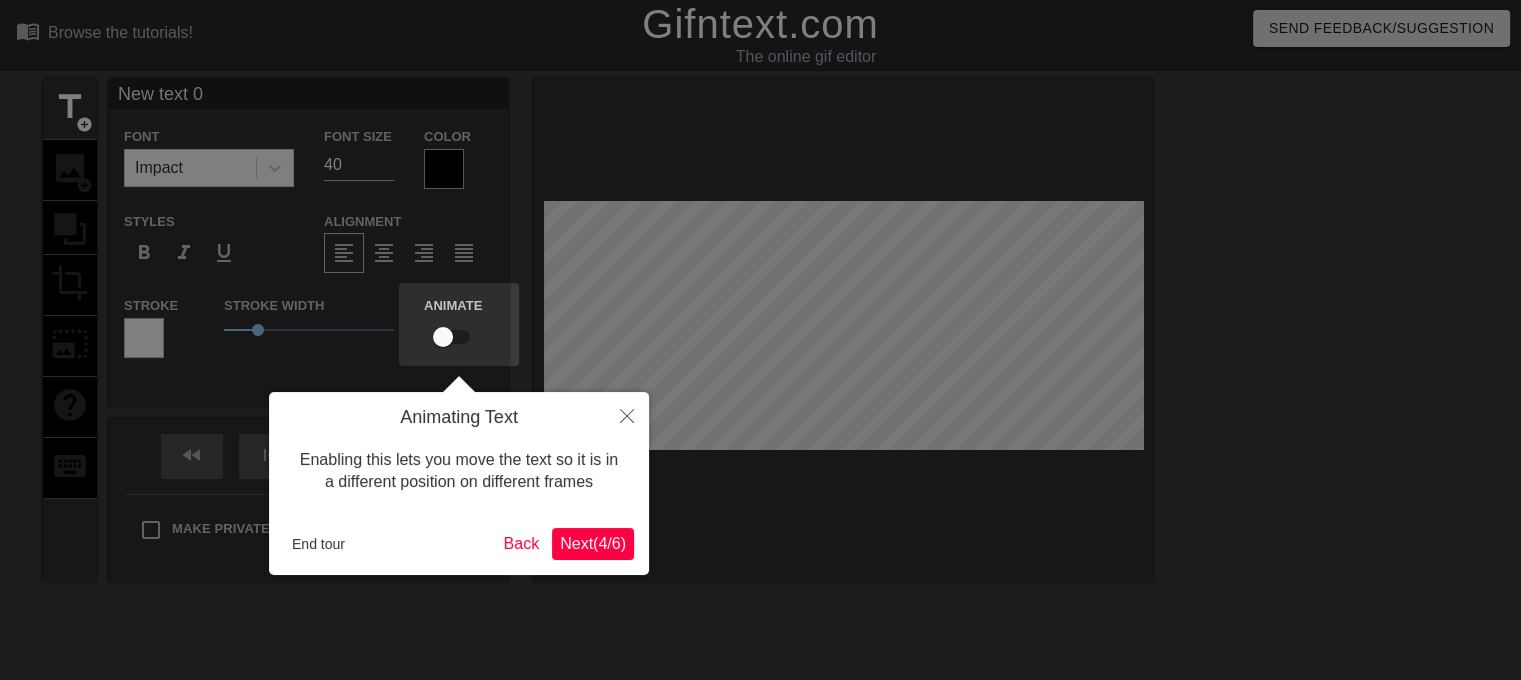 click on "Next  ( 4 / 6 )" at bounding box center (593, 544) 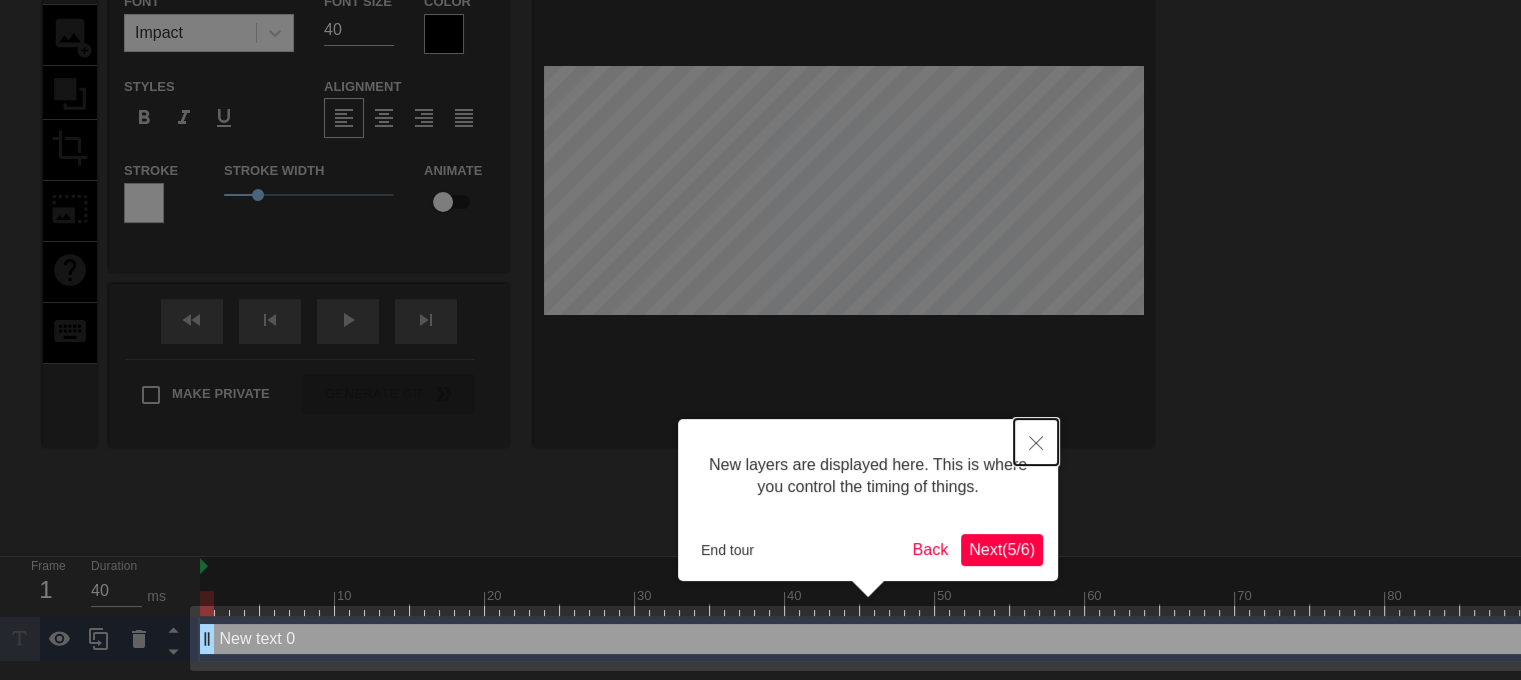 click at bounding box center [1036, 442] 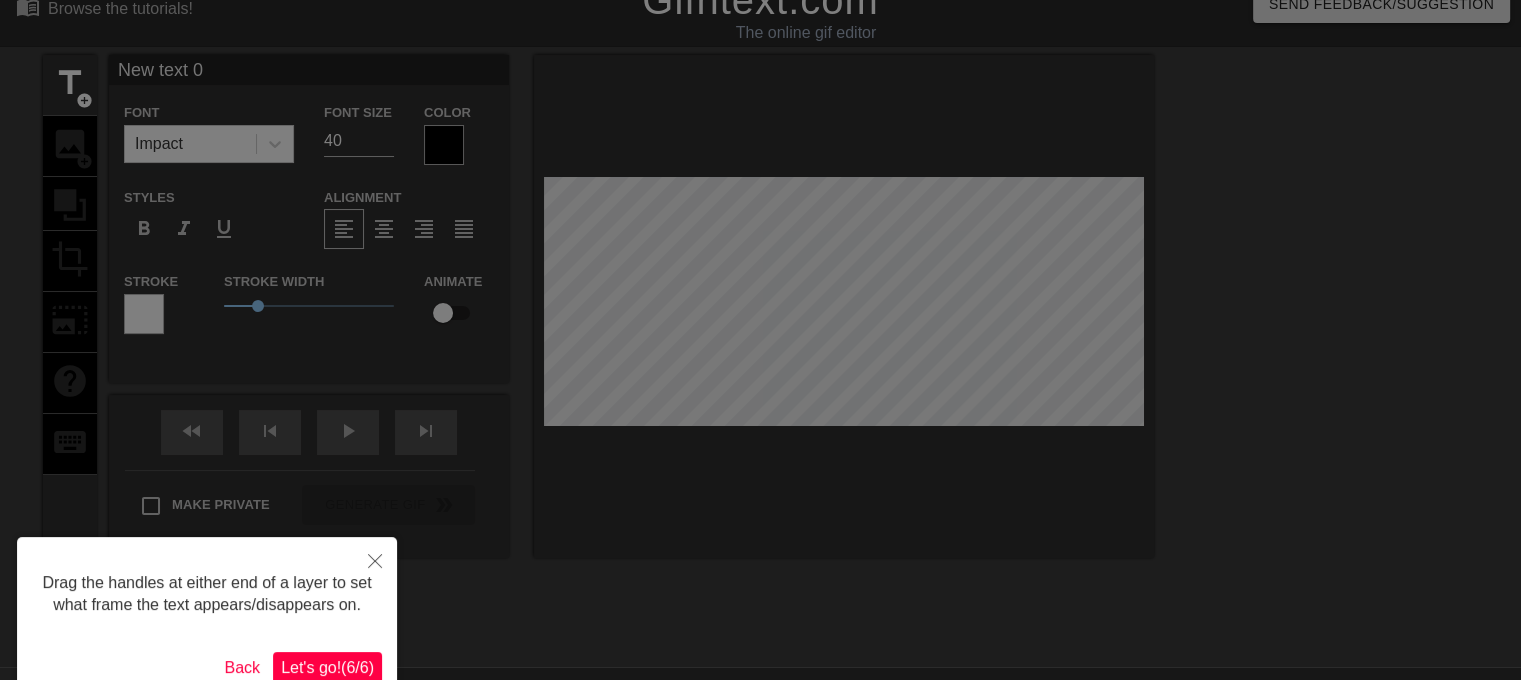 scroll, scrollTop: 0, scrollLeft: 0, axis: both 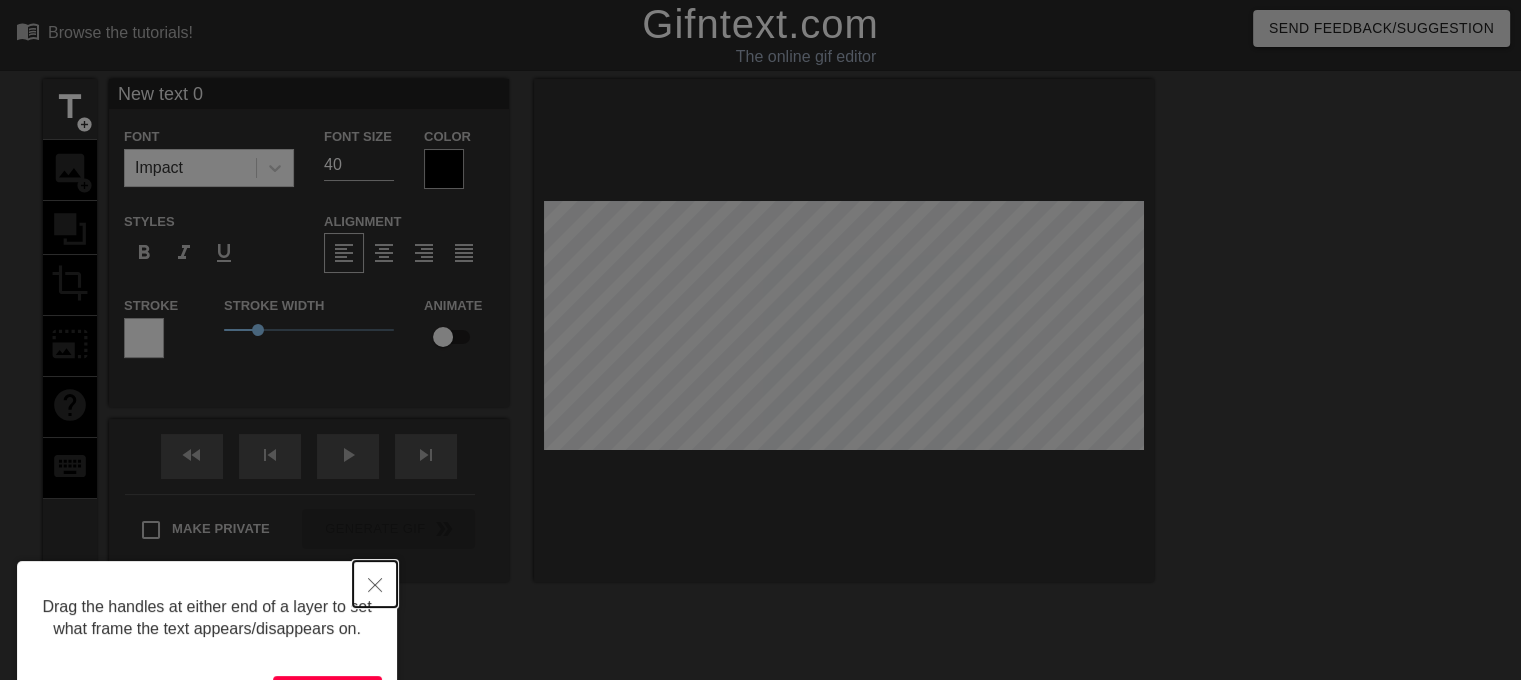 click at bounding box center [375, 584] 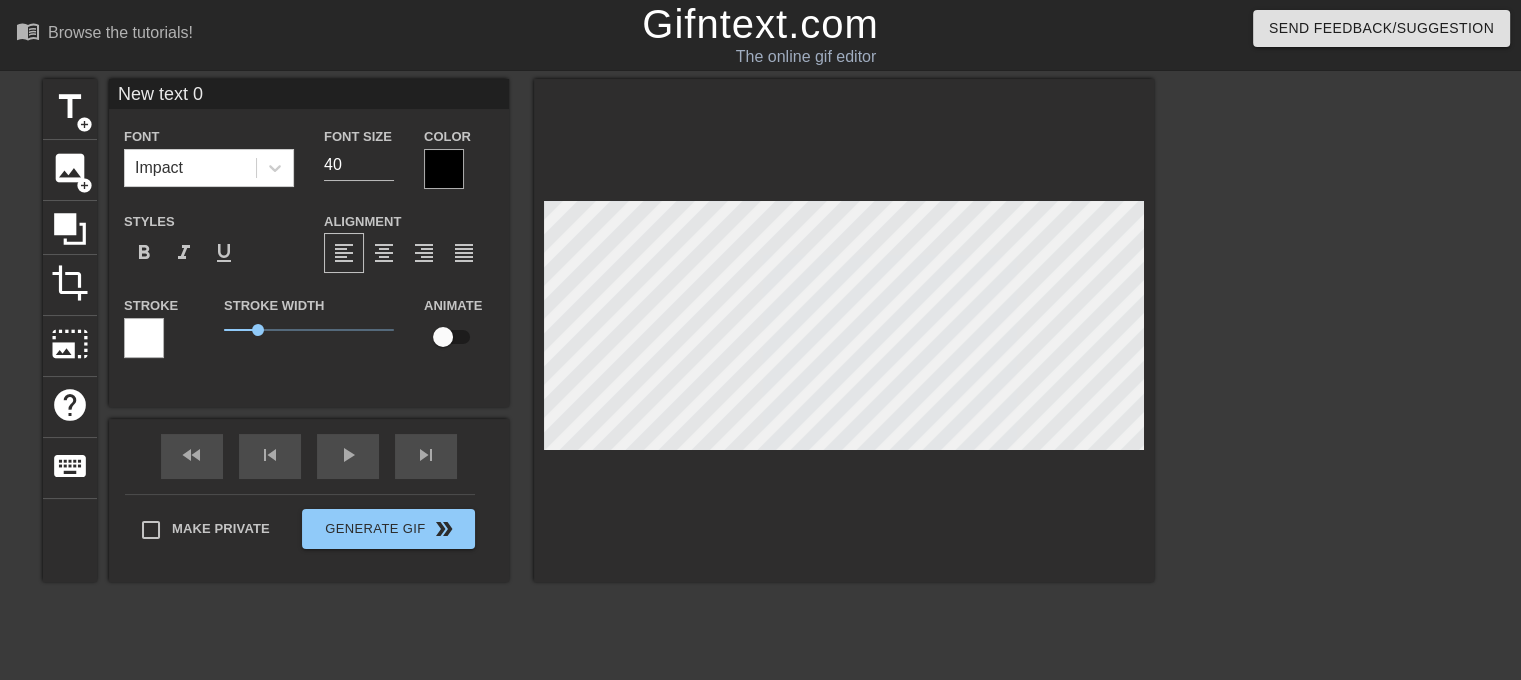 scroll, scrollTop: 2, scrollLeft: 2, axis: both 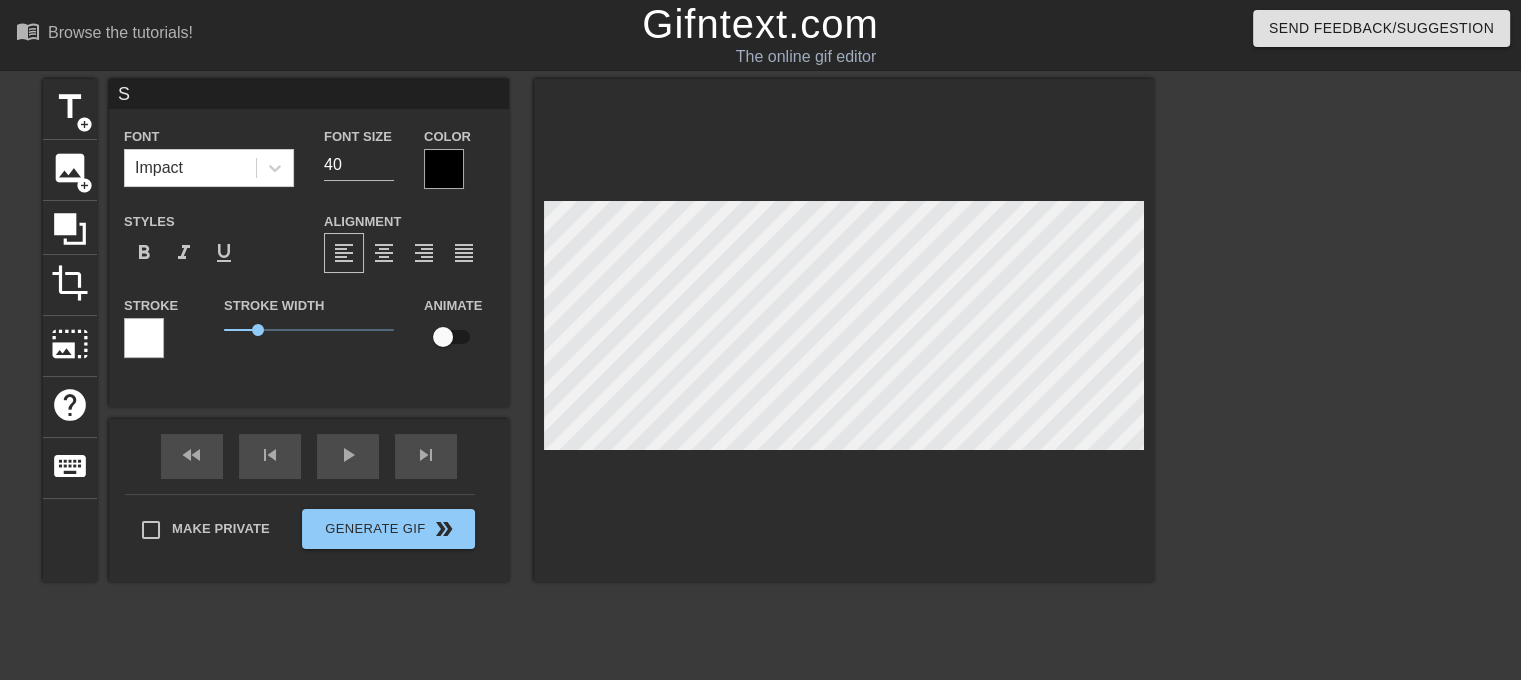 type on "[ANIMAL]" 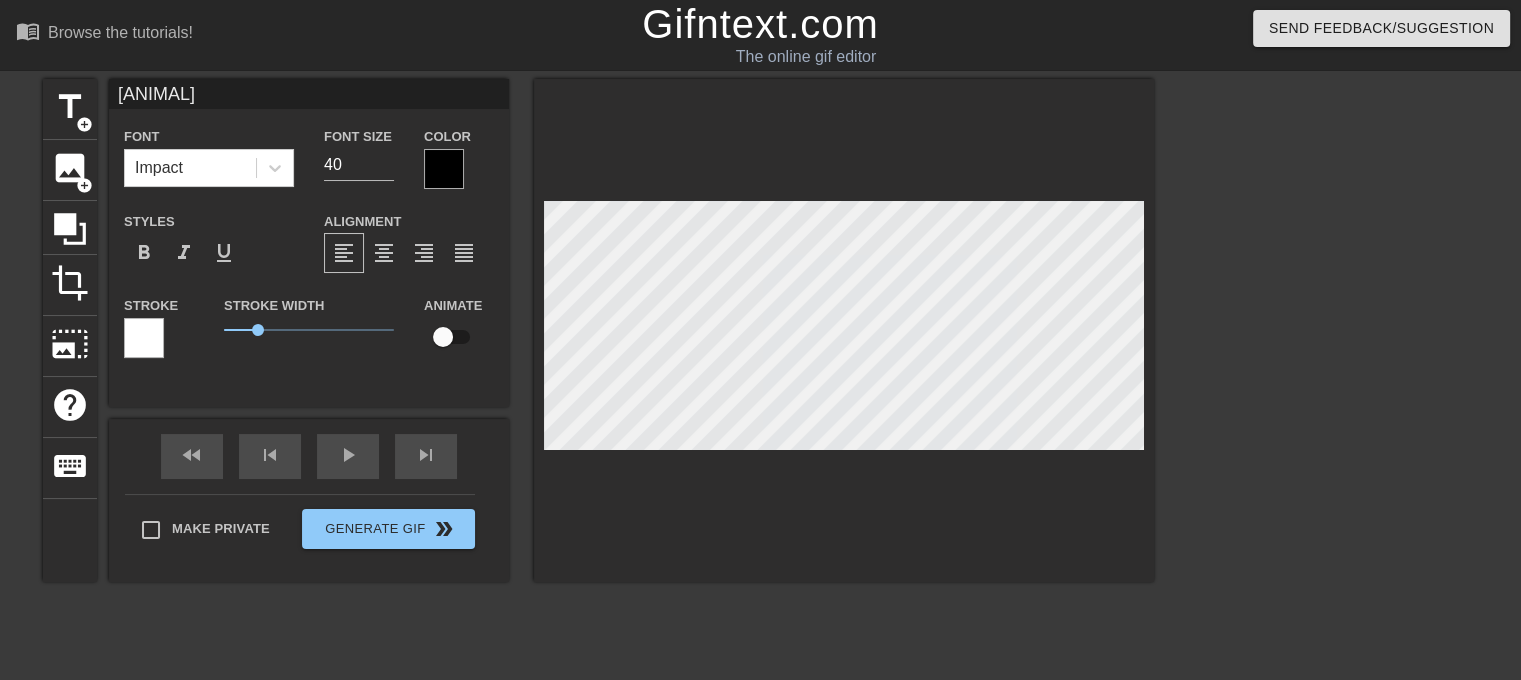 type on "[ANIMAL]" 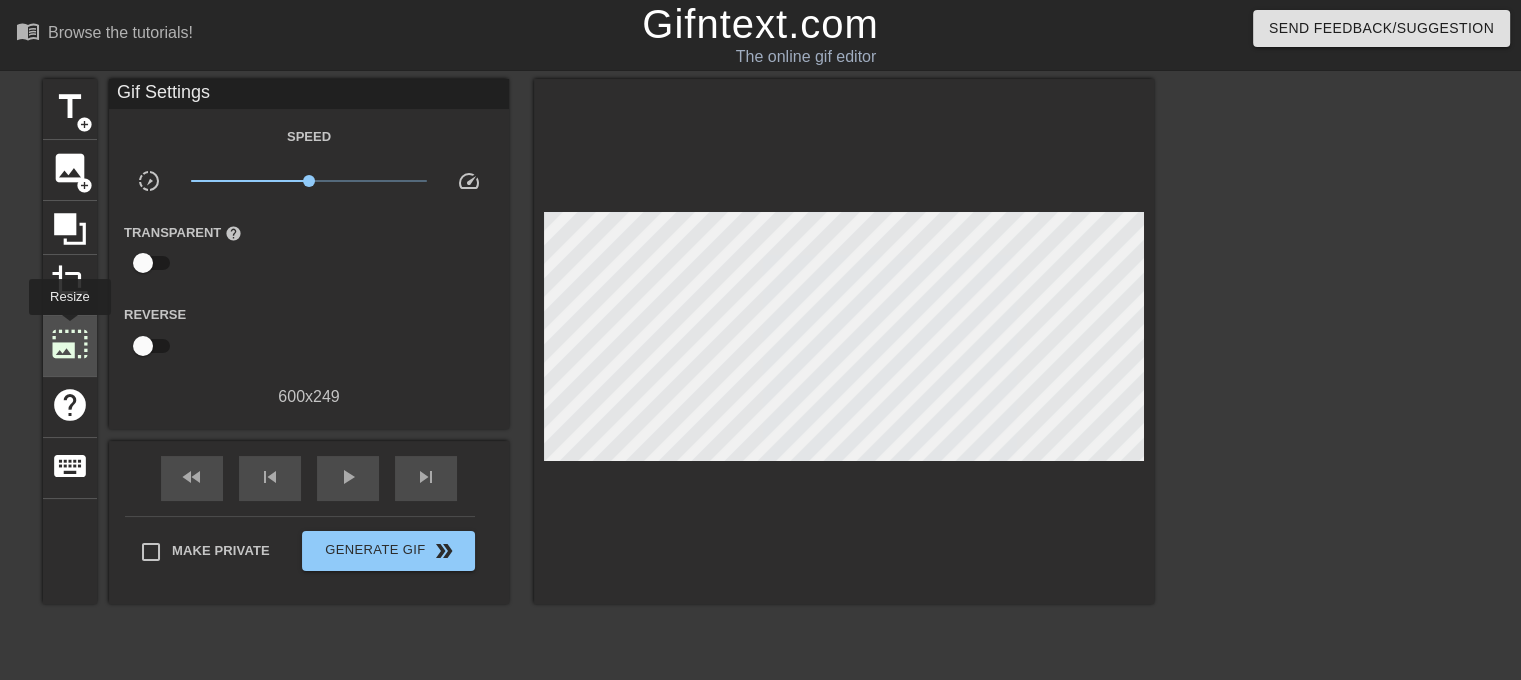 click on "photo_size_select_large" at bounding box center [70, 344] 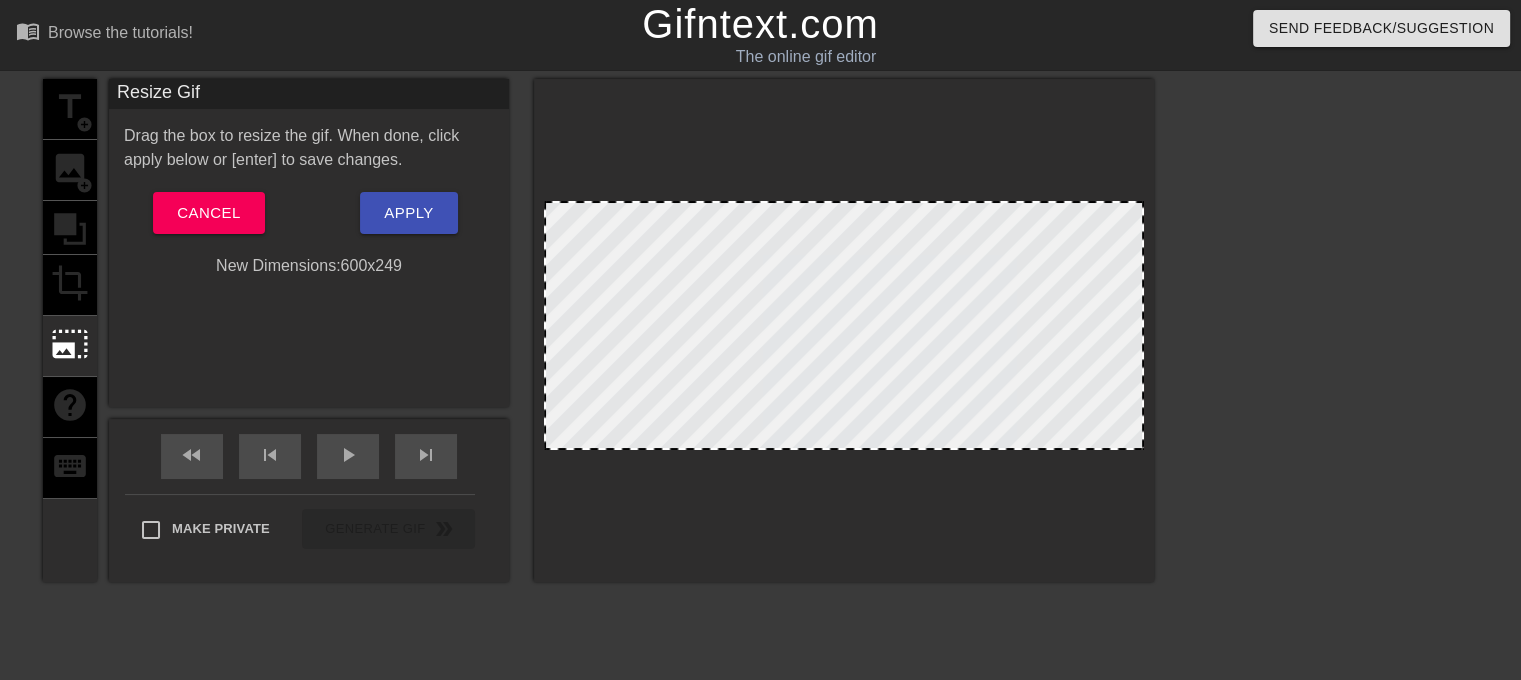 click at bounding box center (844, 325) 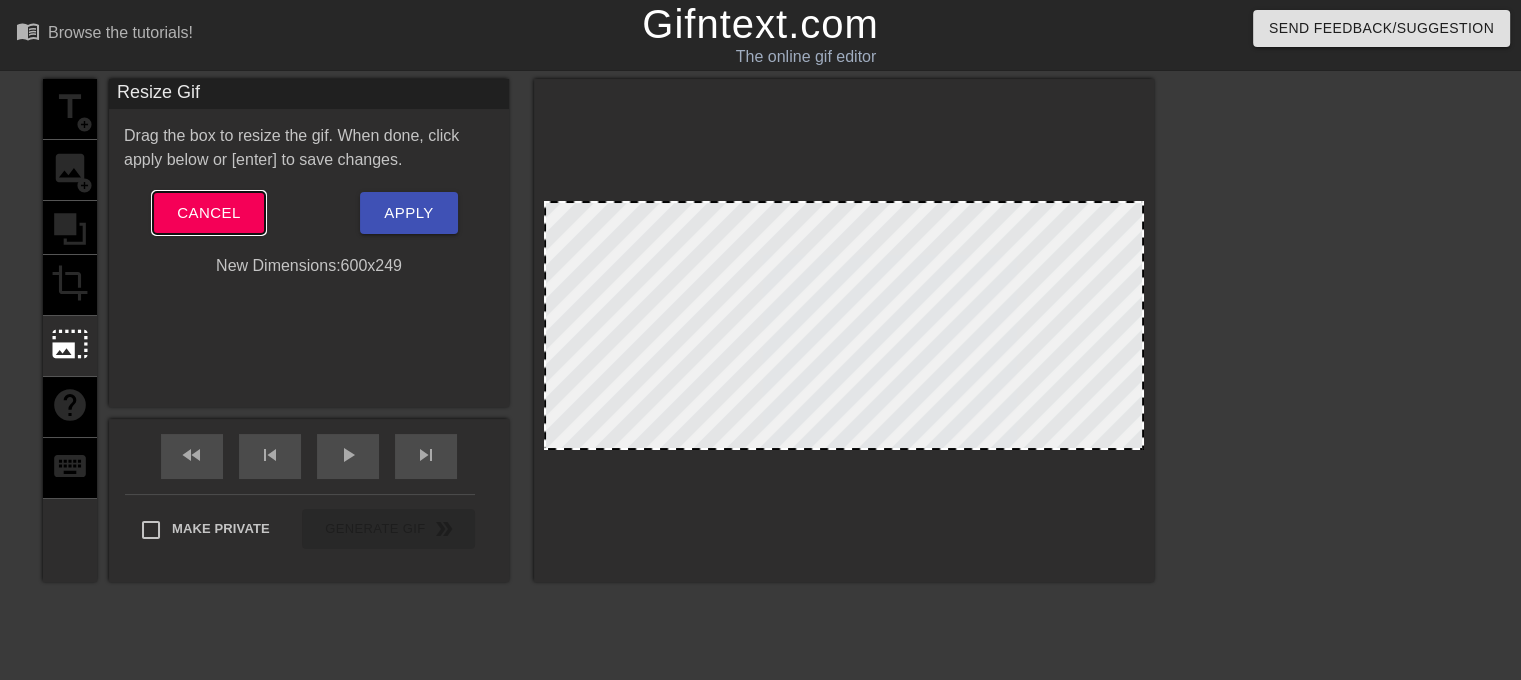 click on "Cancel" at bounding box center (208, 213) 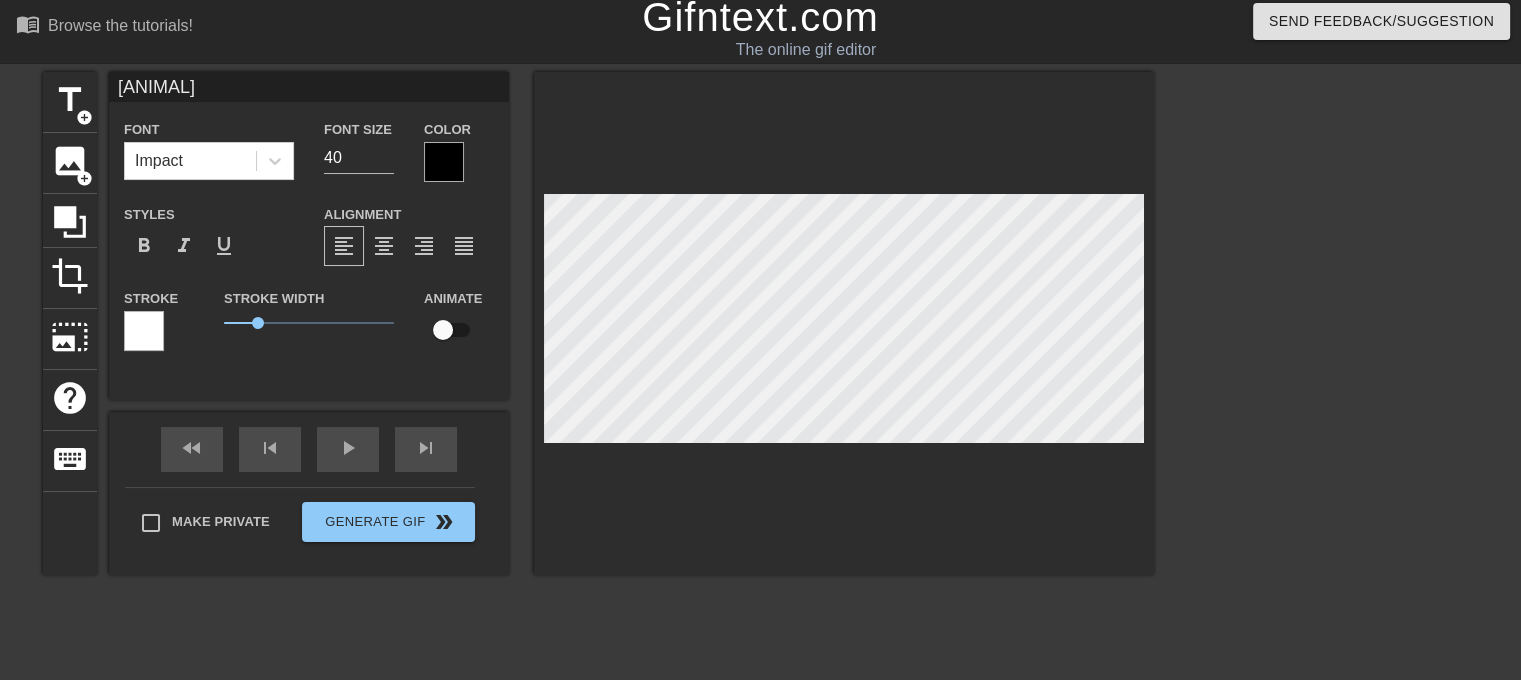 scroll, scrollTop: 12, scrollLeft: 0, axis: vertical 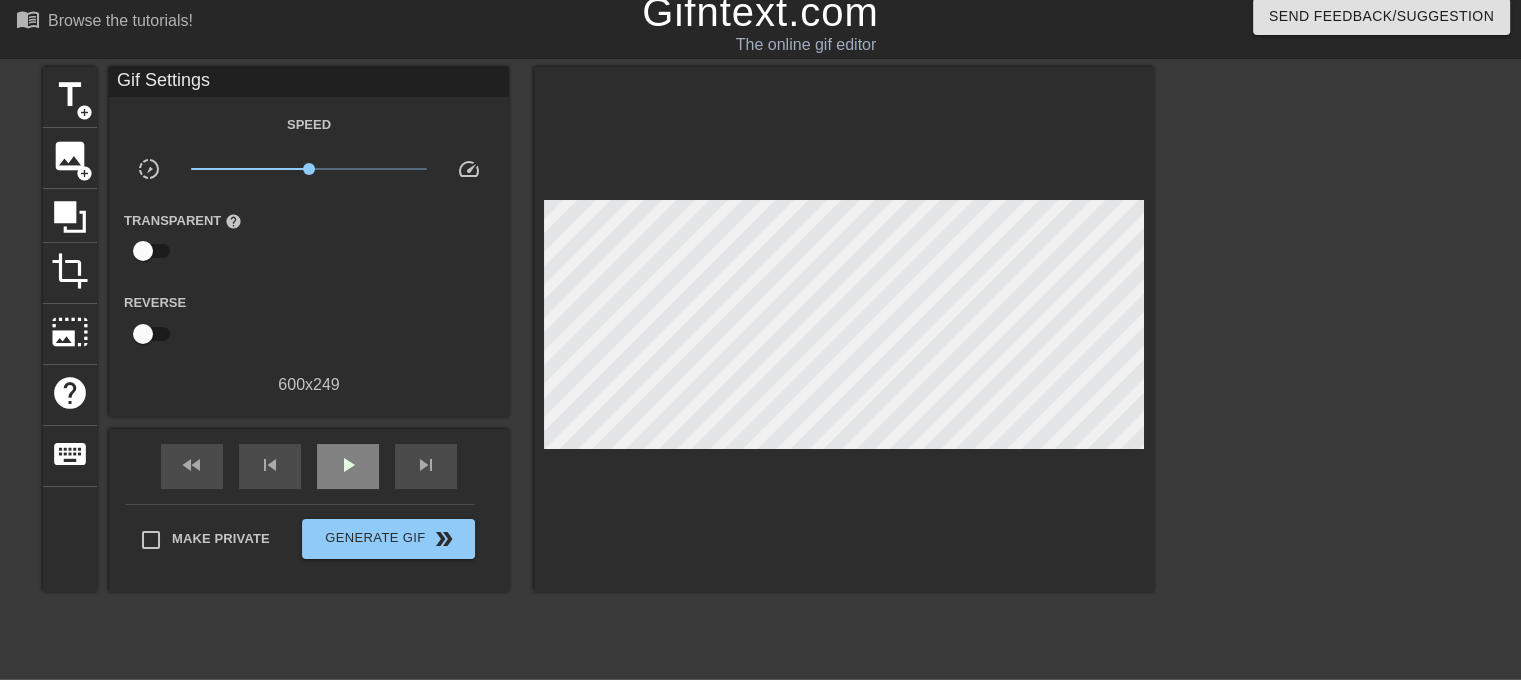 click on "fast_rewind skip_previous play_arrow skip_next" at bounding box center (309, 466) 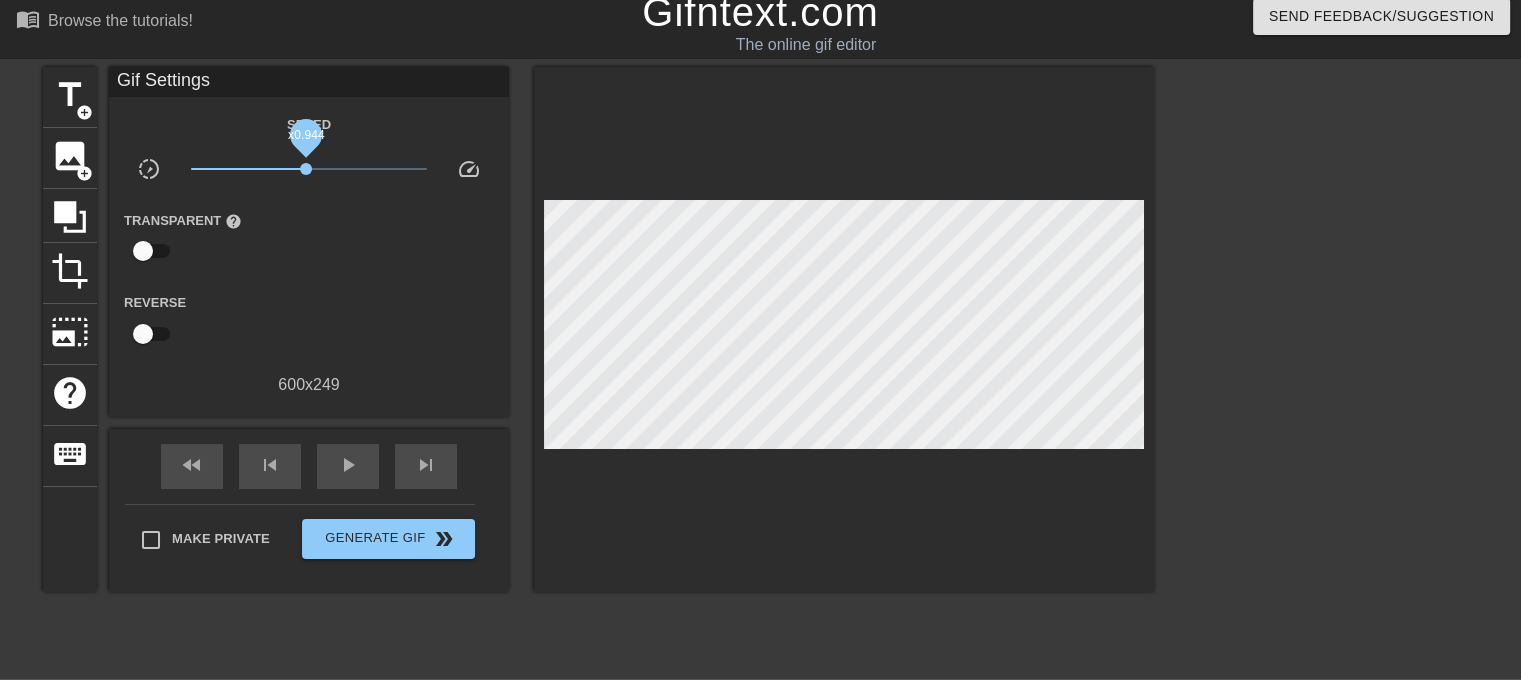 click on "x0.944" at bounding box center (306, 169) 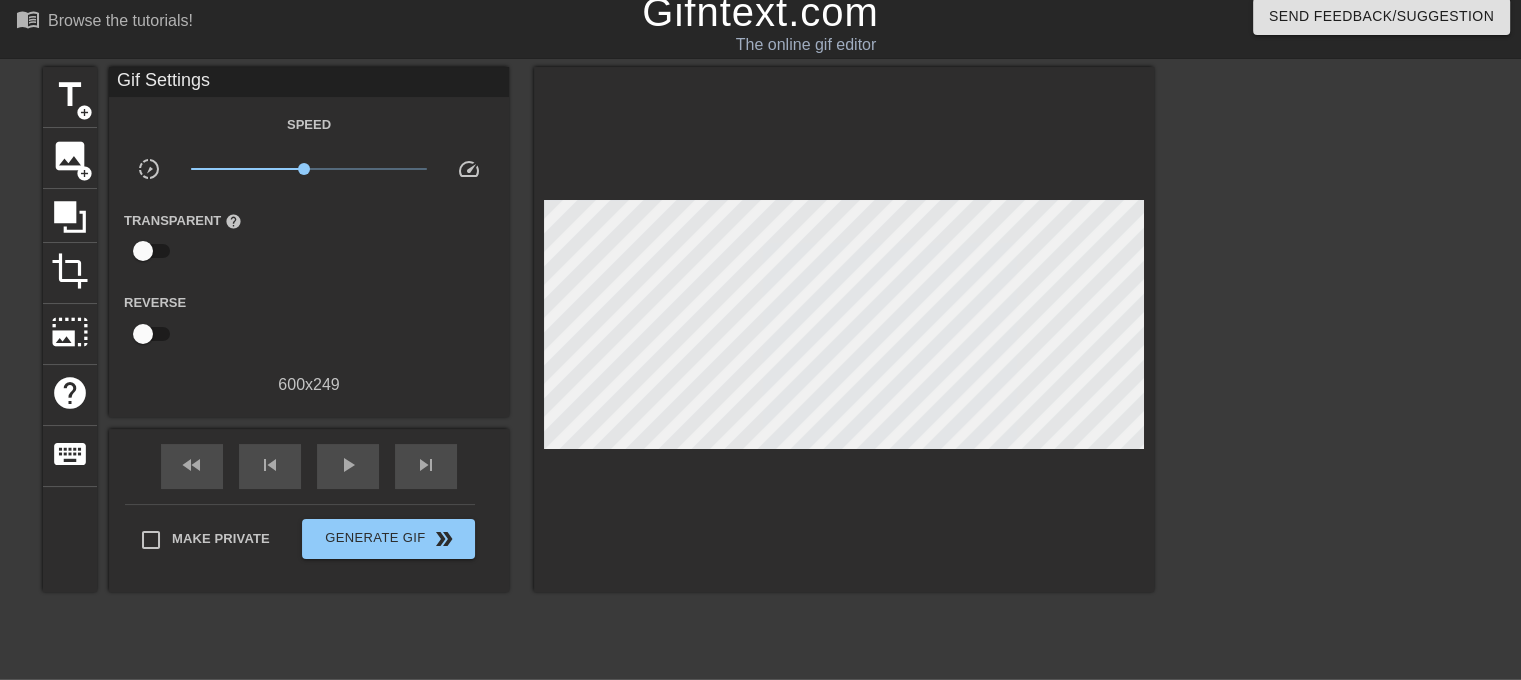scroll, scrollTop: 120, scrollLeft: 0, axis: vertical 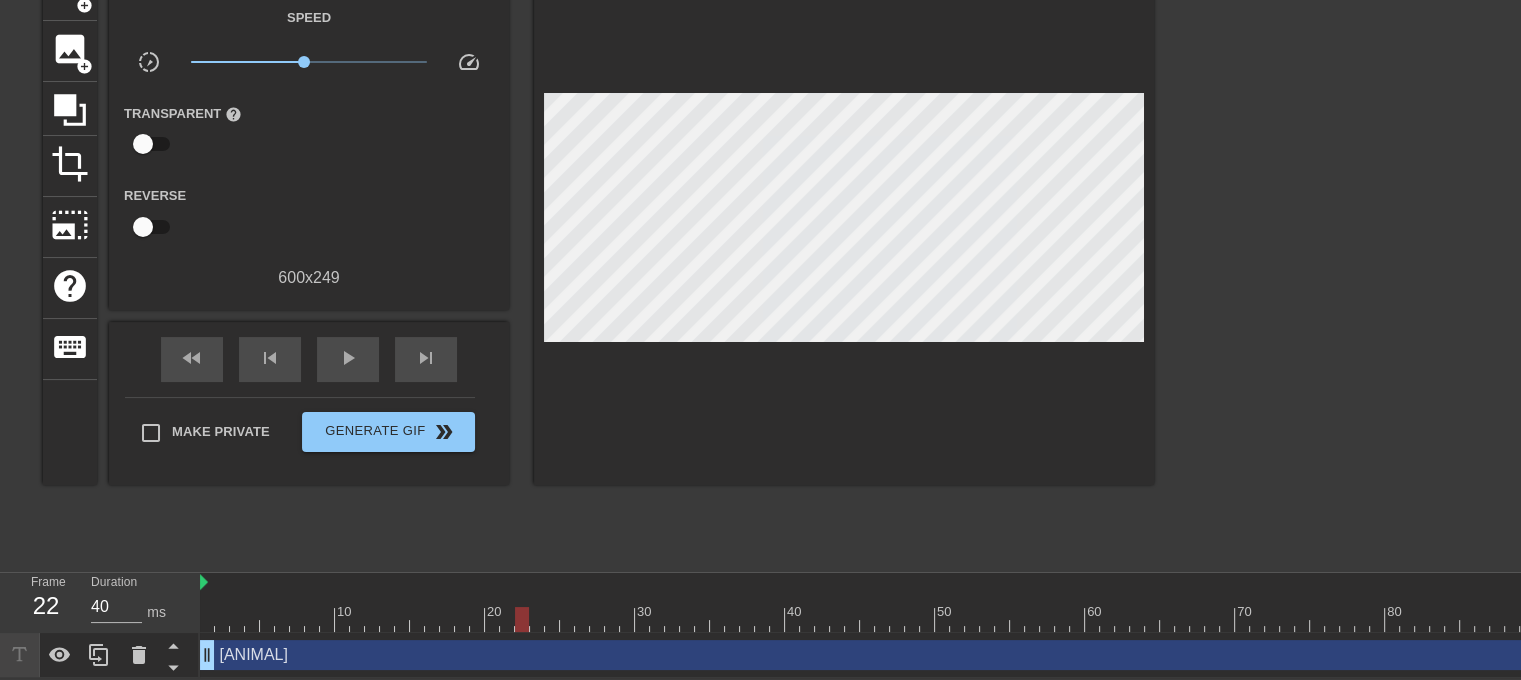 drag, startPoint x: 205, startPoint y: 607, endPoint x: 523, endPoint y: 625, distance: 318.50903 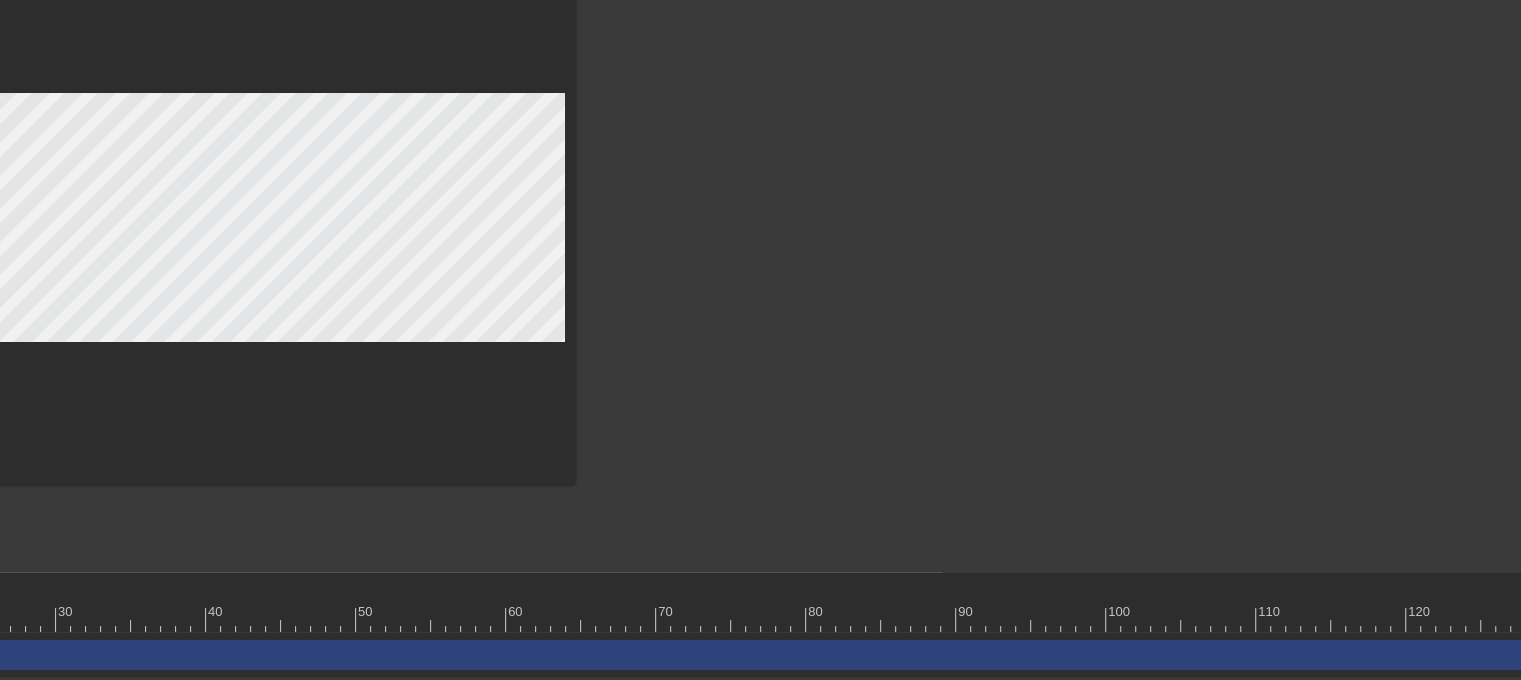 scroll, scrollTop: 120, scrollLeft: 649, axis: both 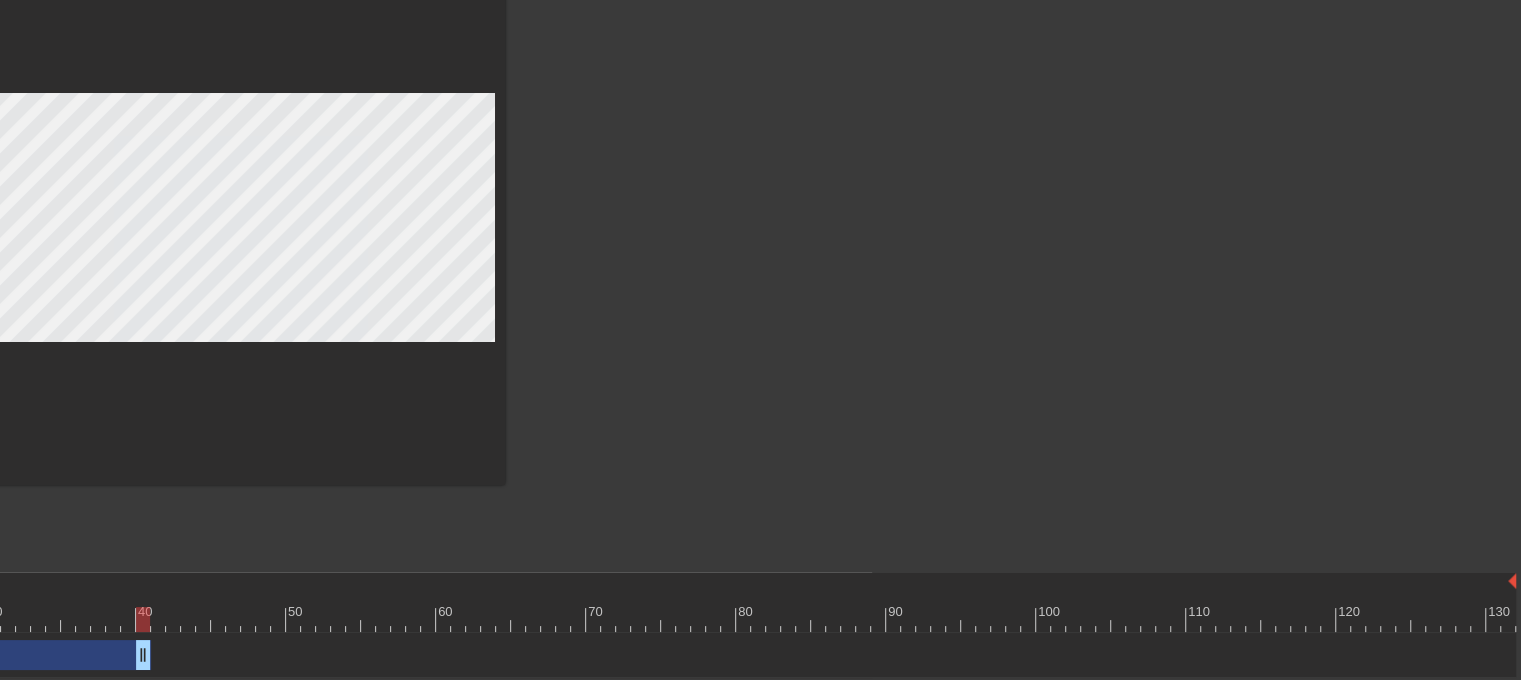 drag, startPoint x: 1504, startPoint y: 654, endPoint x: 48, endPoint y: 610, distance: 1456.6647 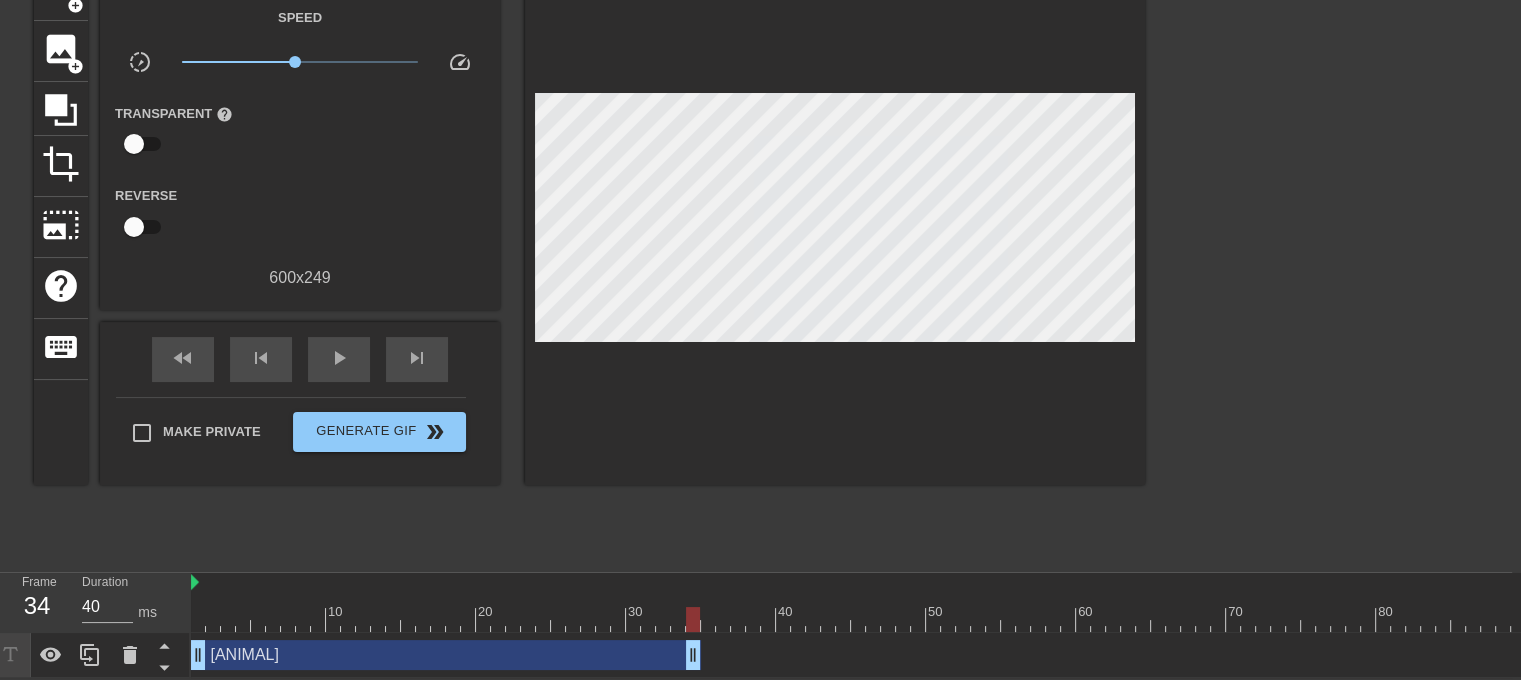 scroll, scrollTop: 120, scrollLeft: 0, axis: vertical 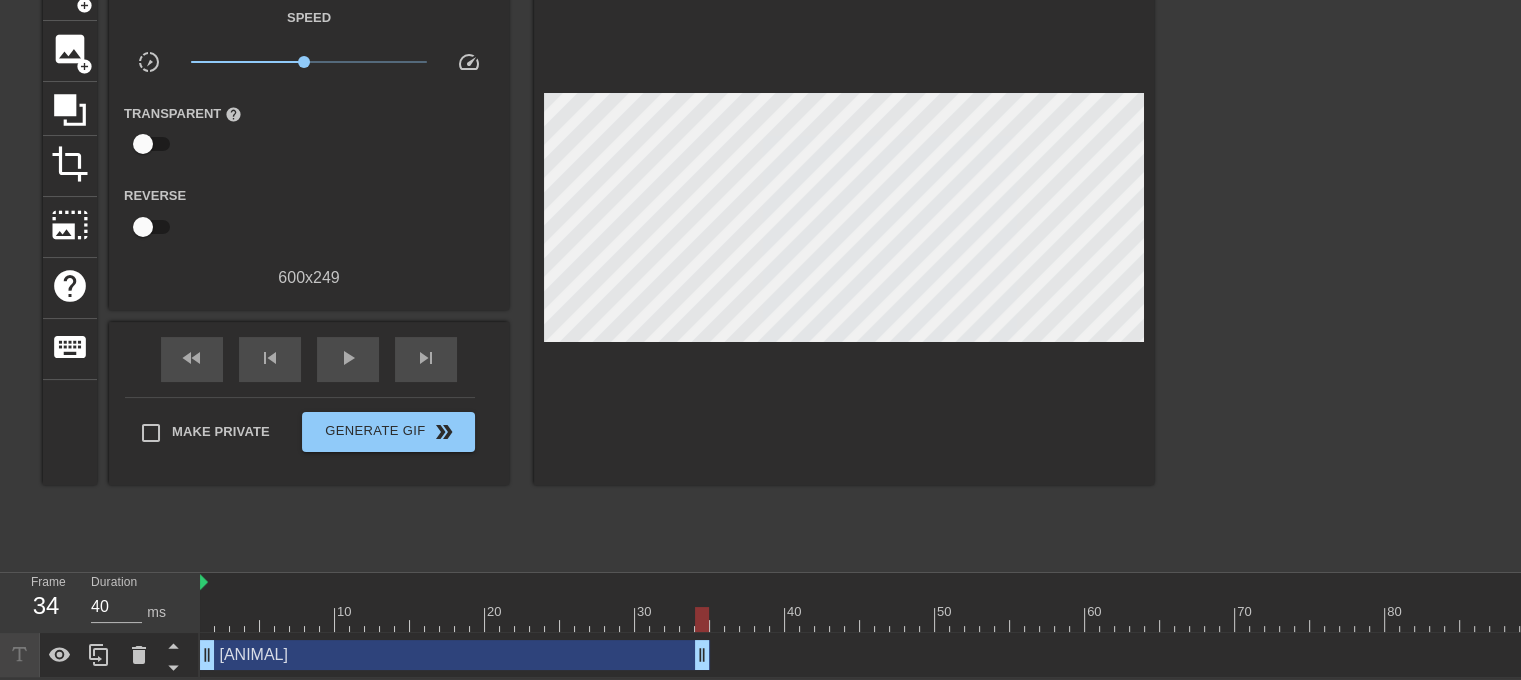 click on "[ANIMAL] drag_handle drag_handle" at bounding box center [455, 655] 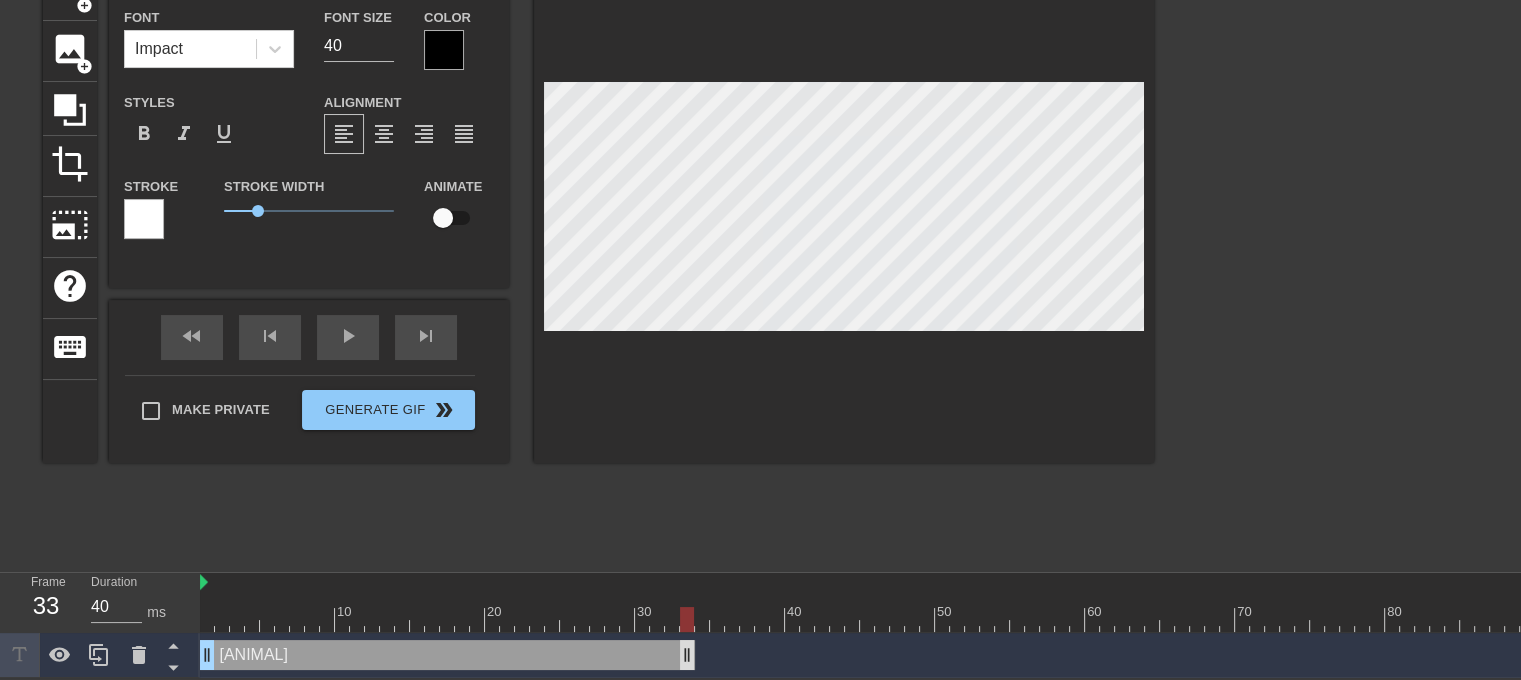 drag, startPoint x: 698, startPoint y: 651, endPoint x: 684, endPoint y: 656, distance: 14.866069 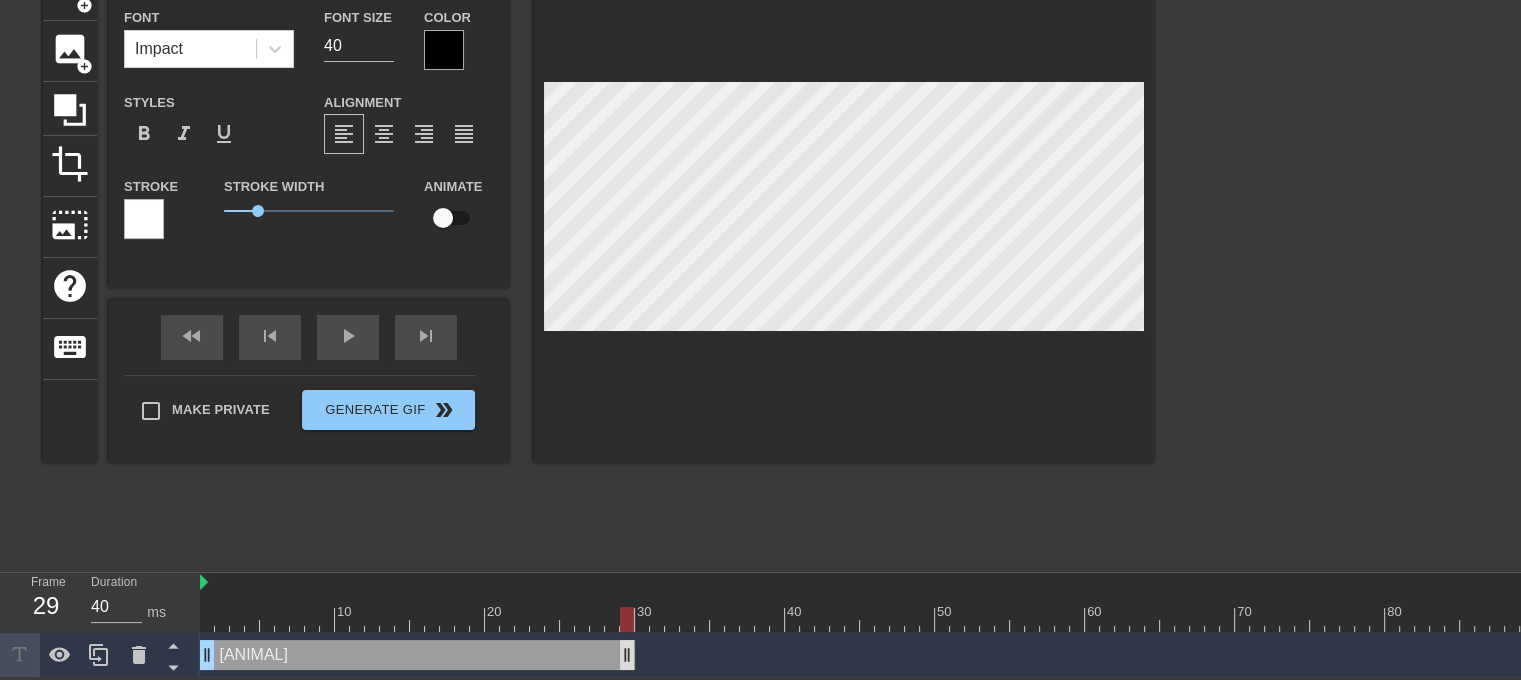 drag, startPoint x: 688, startPoint y: 658, endPoint x: 624, endPoint y: 659, distance: 64.00781 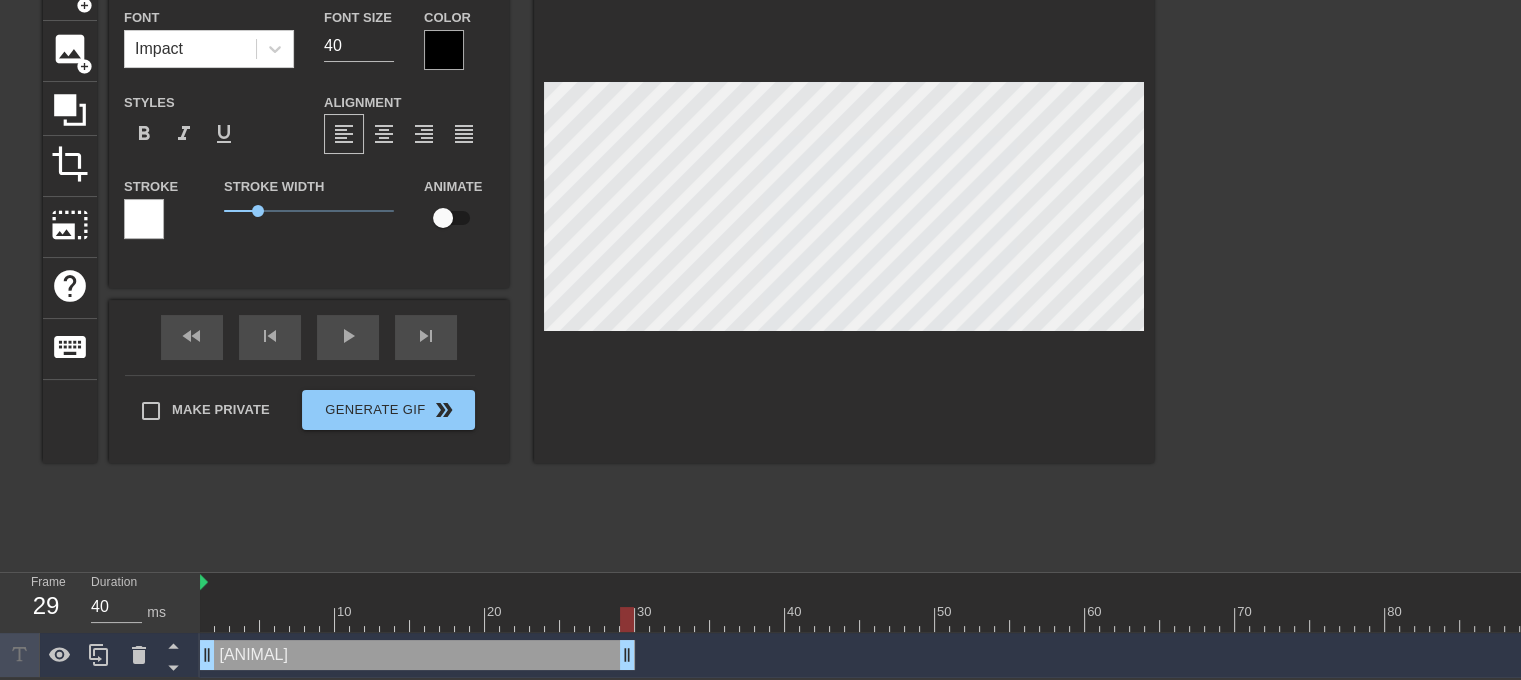 click at bounding box center [1182, 583] 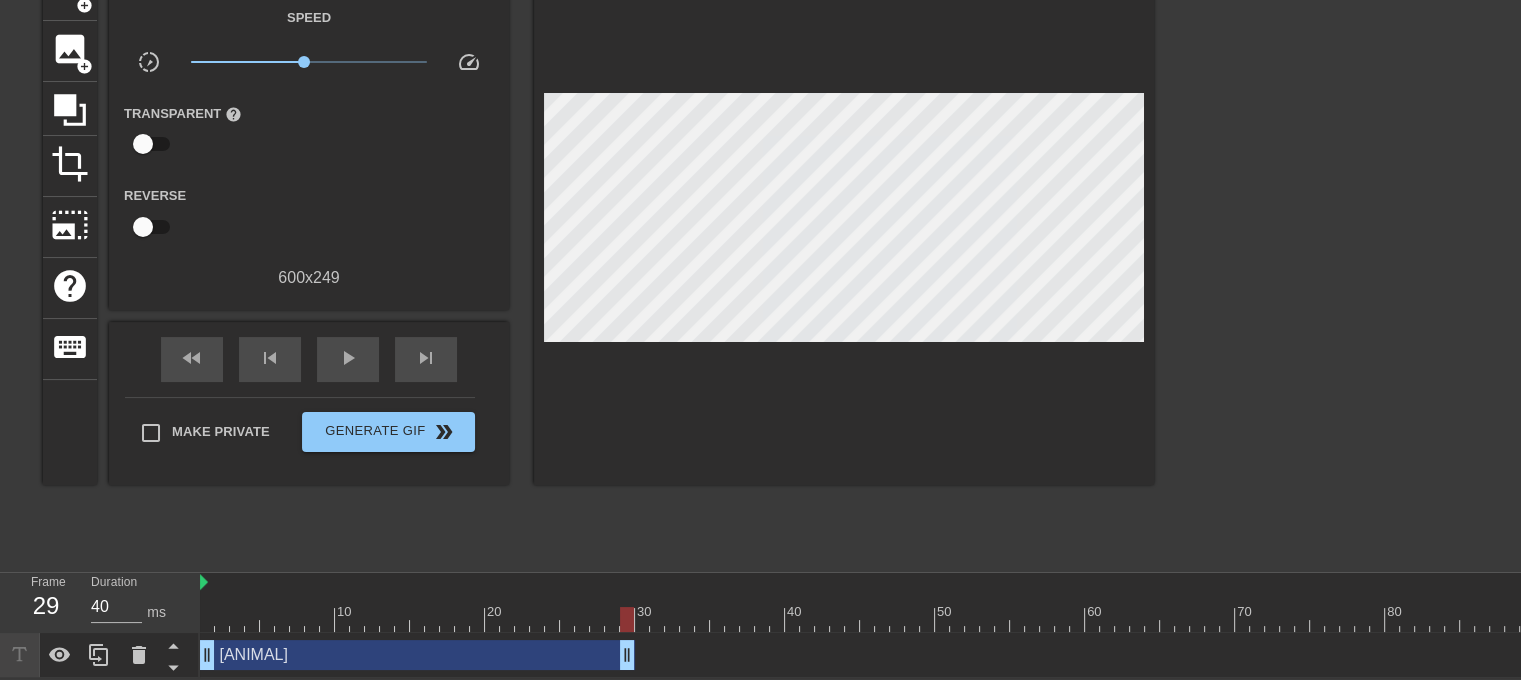 click on "Gif Settings Speed slow_motion_video x0.912 speed Transparent help Reverse 600  x  249 fast_rewind skip_previous play_arrow skip_next Make Private Generate Gif double_arrow" at bounding box center (598, 260) 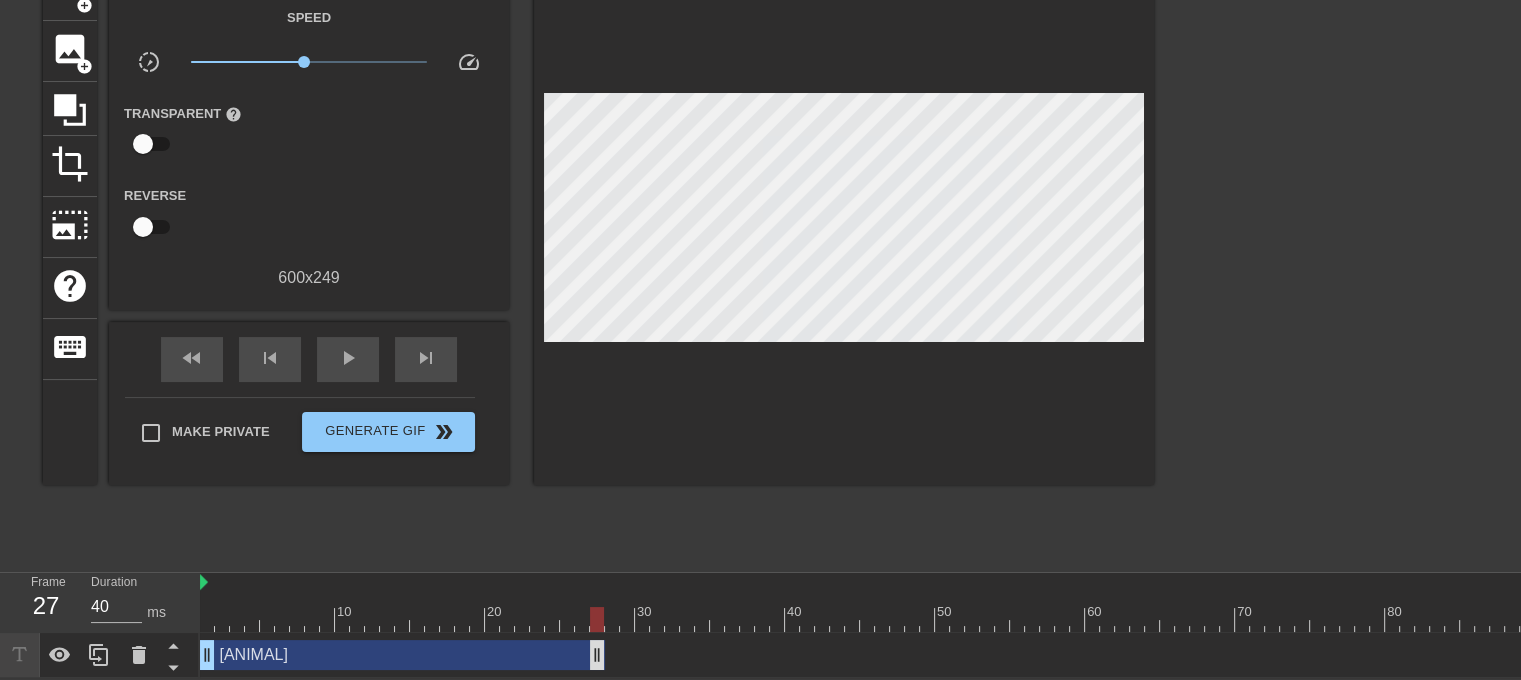 drag, startPoint x: 633, startPoint y: 646, endPoint x: 604, endPoint y: 648, distance: 29.068884 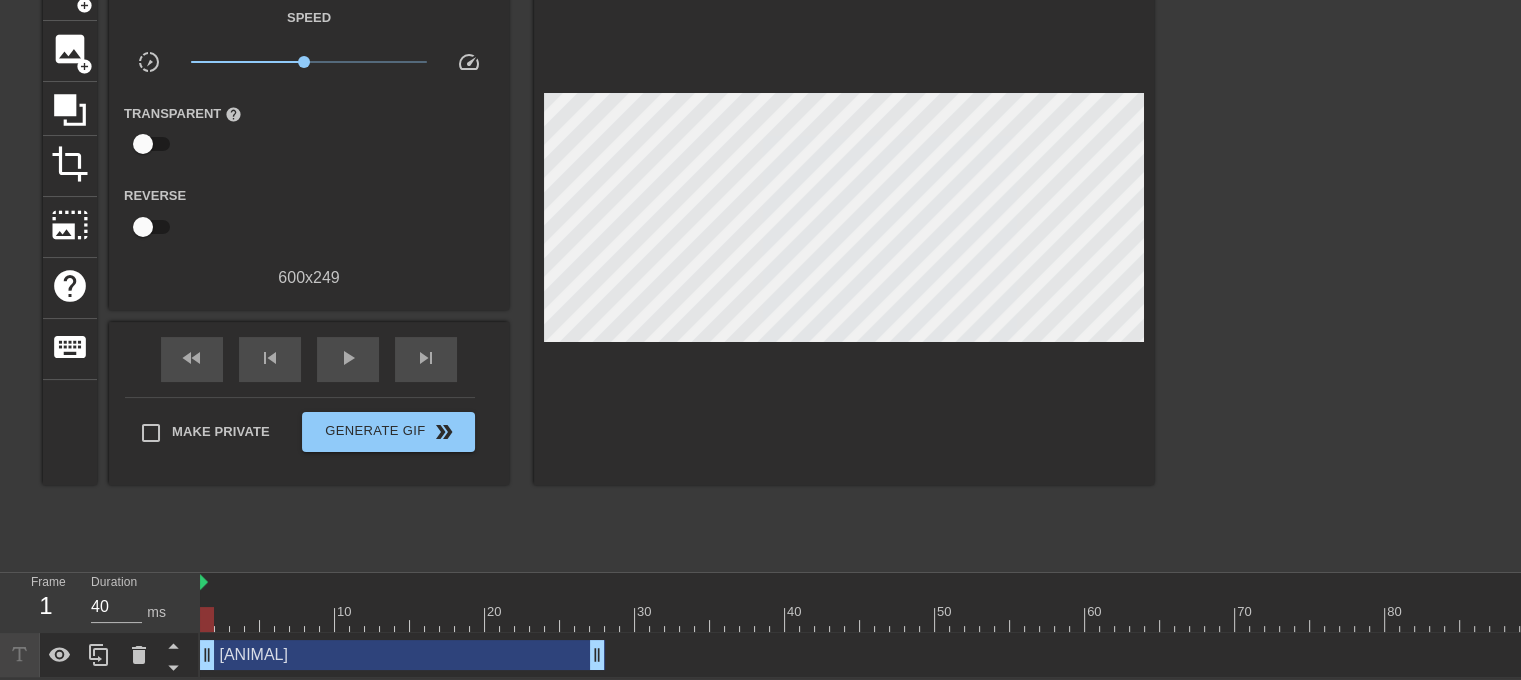 drag, startPoint x: 586, startPoint y: 650, endPoint x: 568, endPoint y: 650, distance: 18 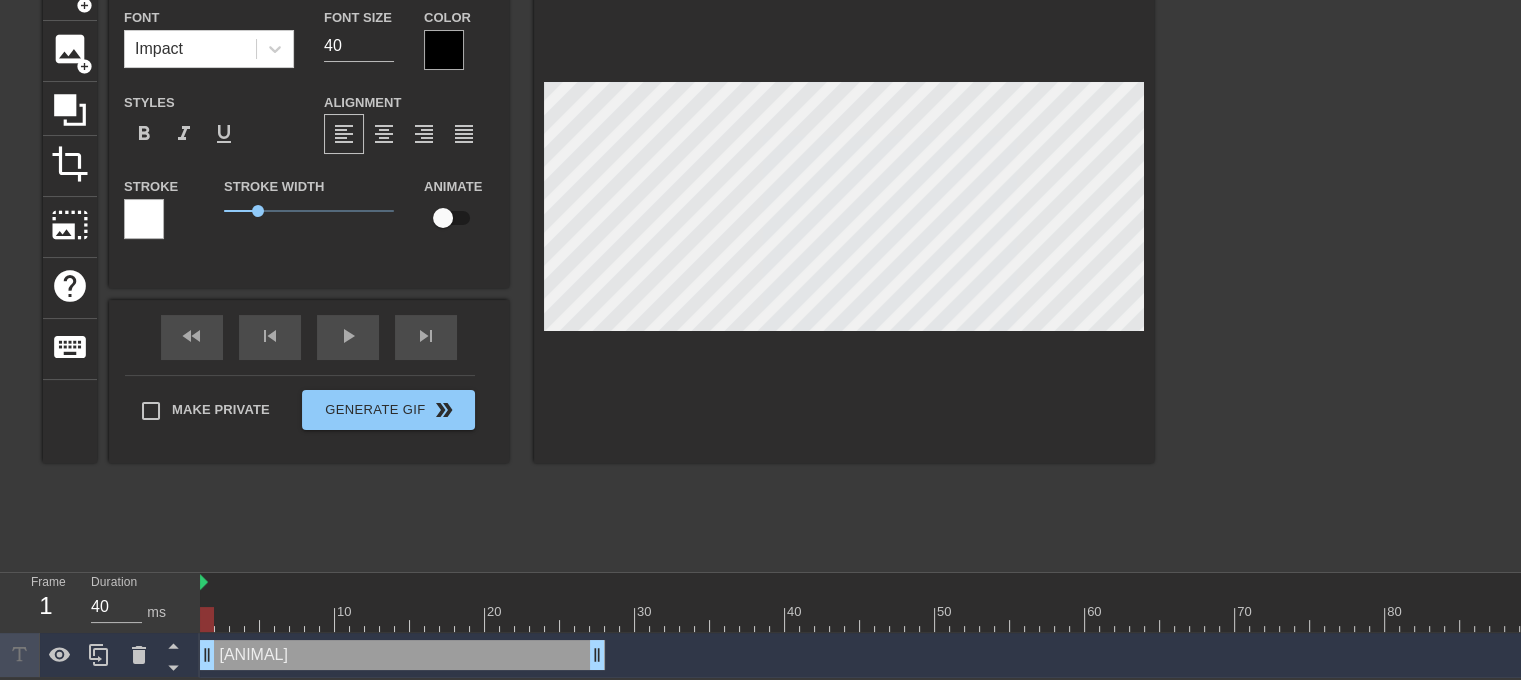 click on "[ANIMAL] Font Impact Font Size 40 Color Styles format_bold format_italic format_underline Alignment format_align_left format_align_center format_align_right format_align_justify Stroke Stroke Width 1 Animate fast_rewind skip_previous play_arrow skip_next Make Private Generate Gif double_arrow" at bounding box center [598, 260] 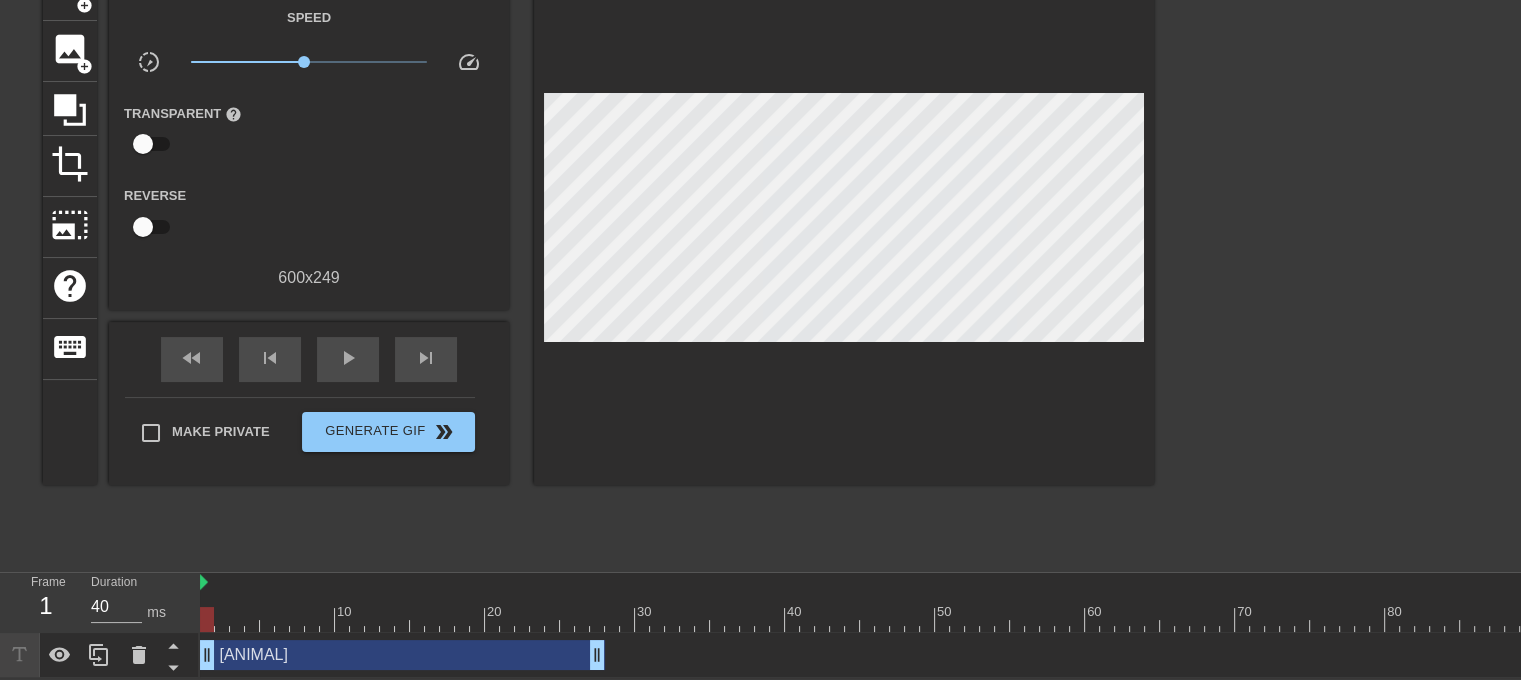 click at bounding box center (1182, 619) 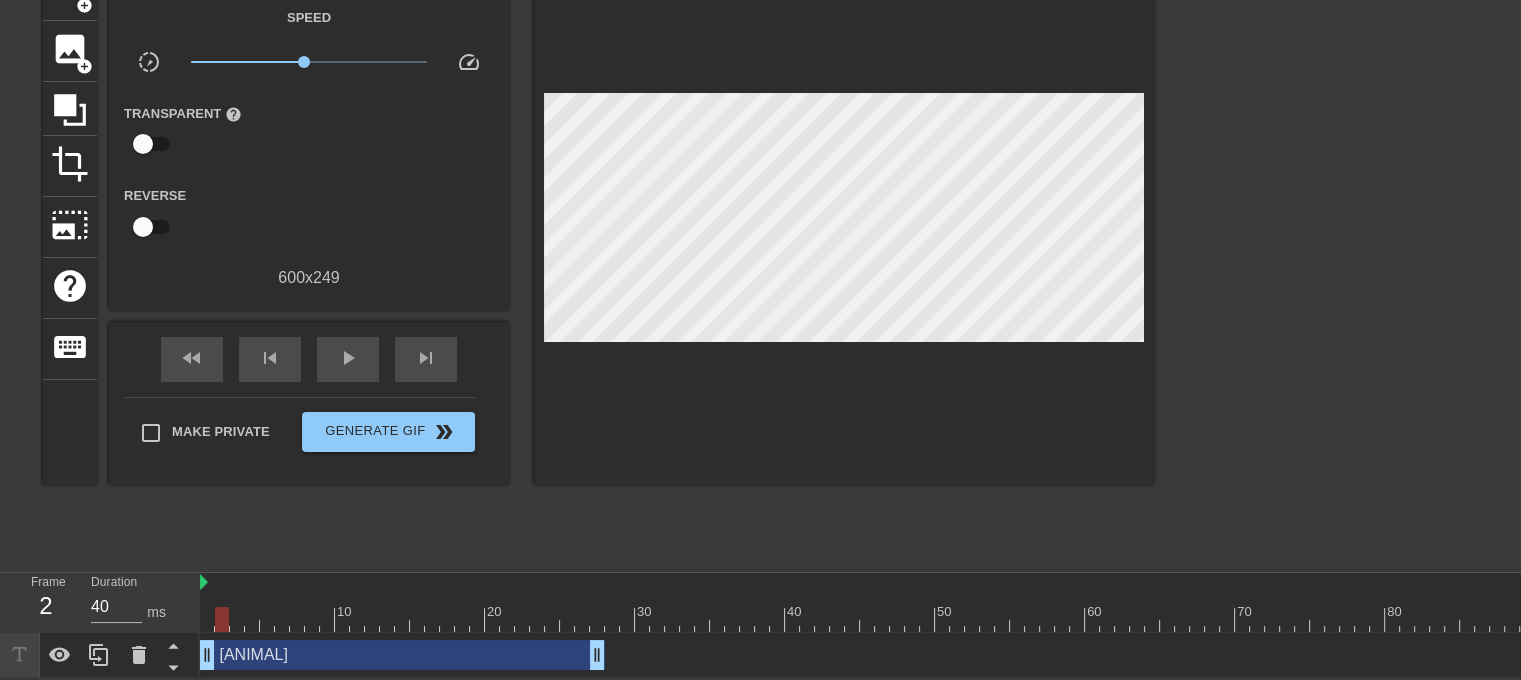 drag, startPoint x: 240, startPoint y: 614, endPoint x: 185, endPoint y: 614, distance: 55 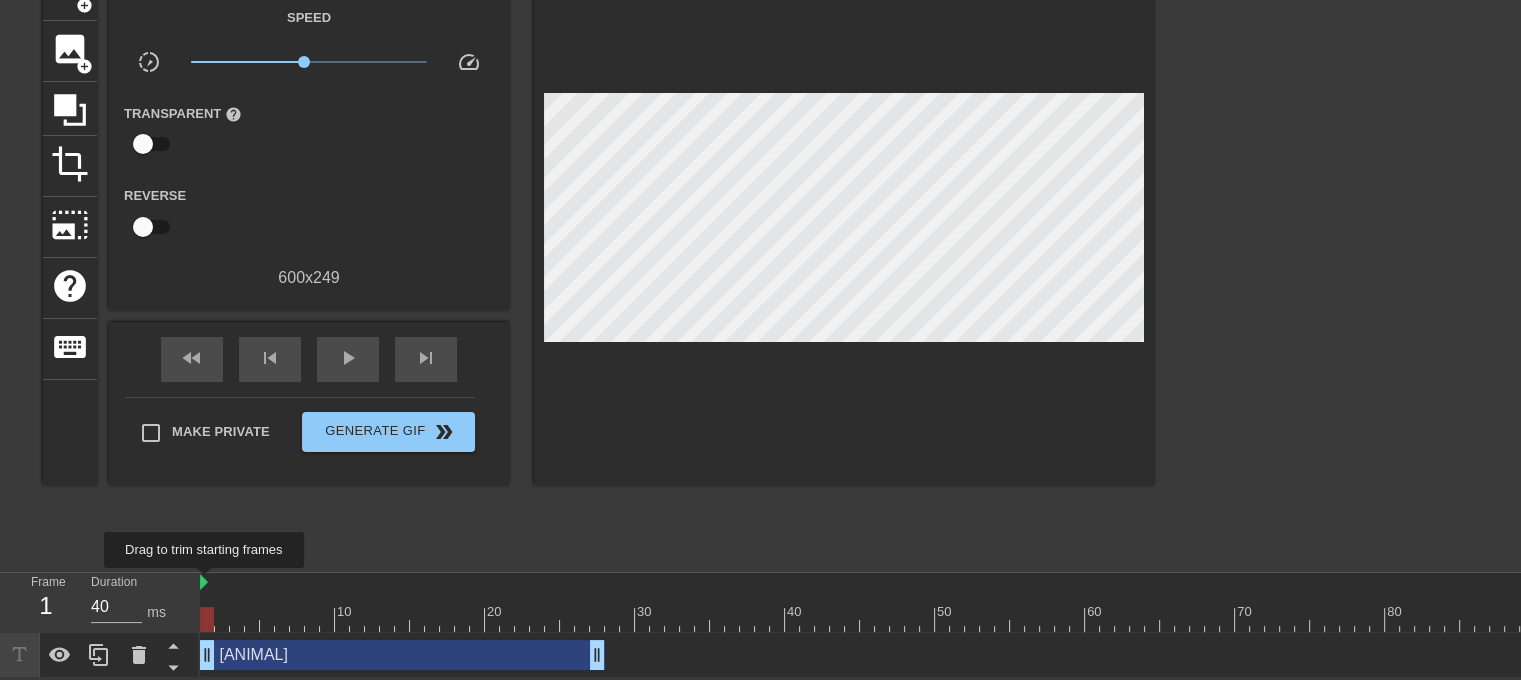 click at bounding box center [204, 582] 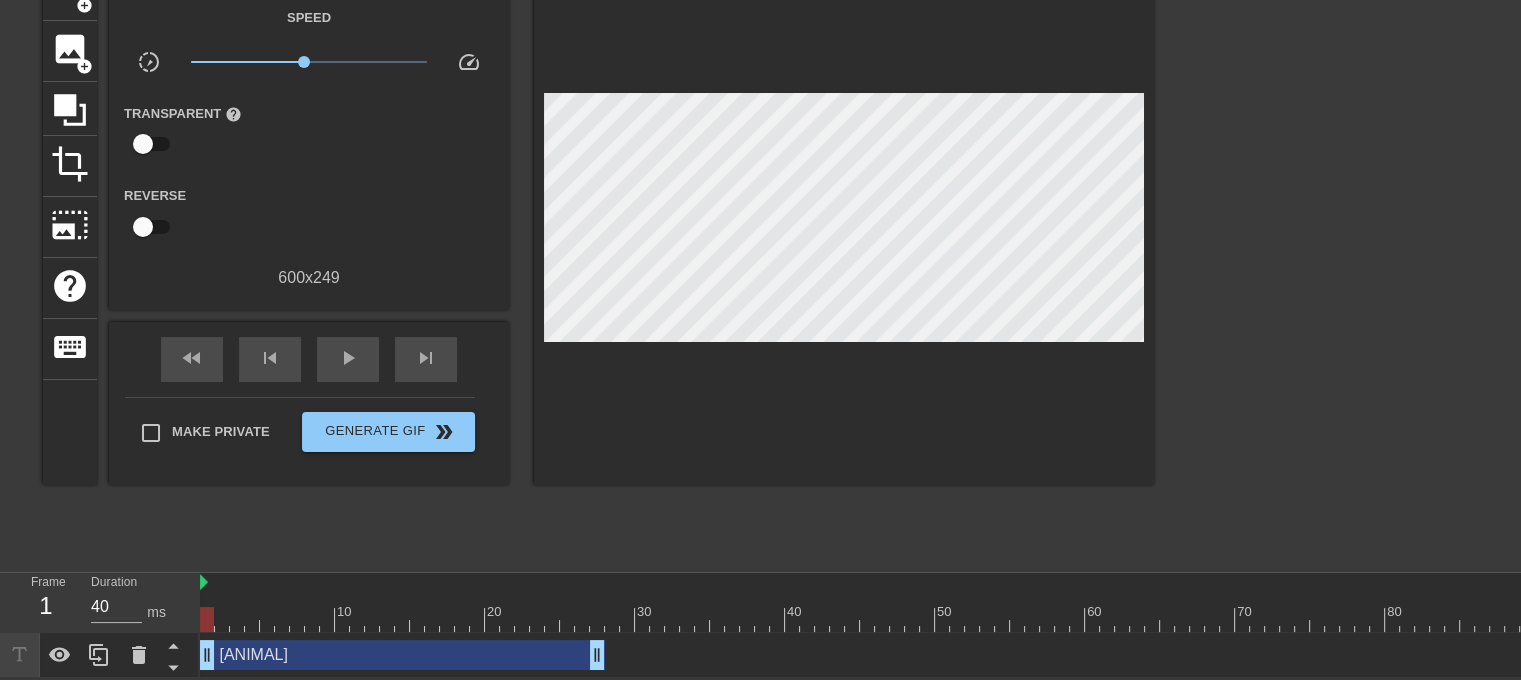 click on "Gif Settings Speed slow_motion_video x0.912 speed Transparent help Reverse 600  x  249 fast_rewind skip_previous play_arrow skip_next Make Private Generate Gif double_arrow" at bounding box center (598, 260) 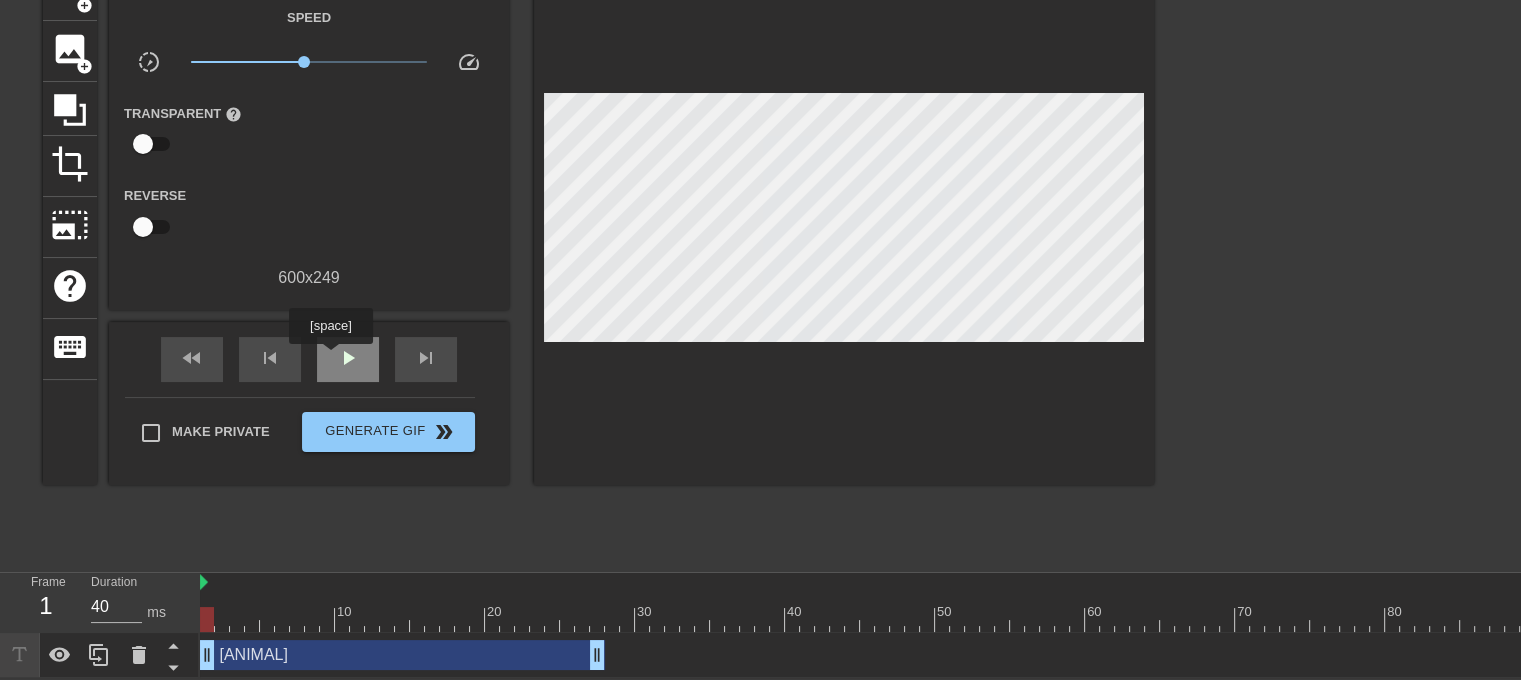 click on "play_arrow" at bounding box center (348, 359) 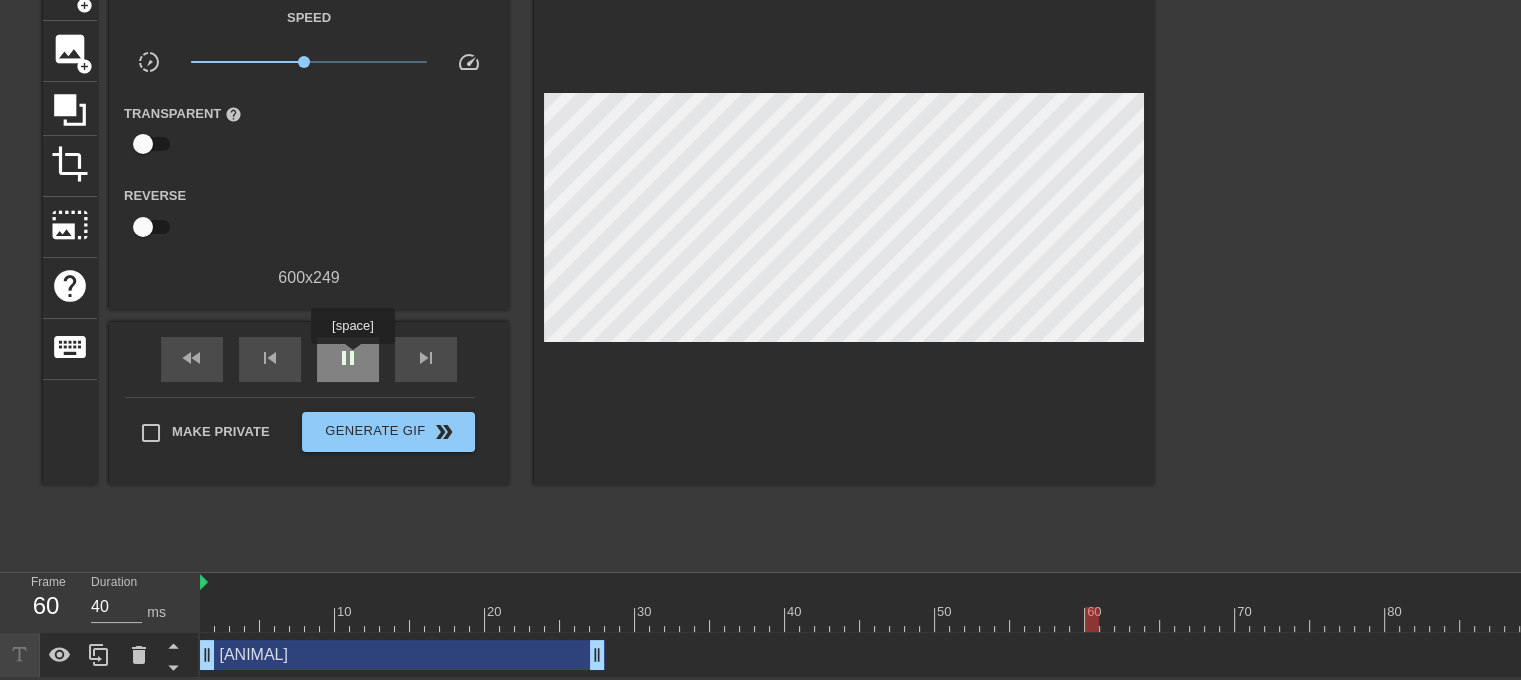 click on "pause" at bounding box center (348, 358) 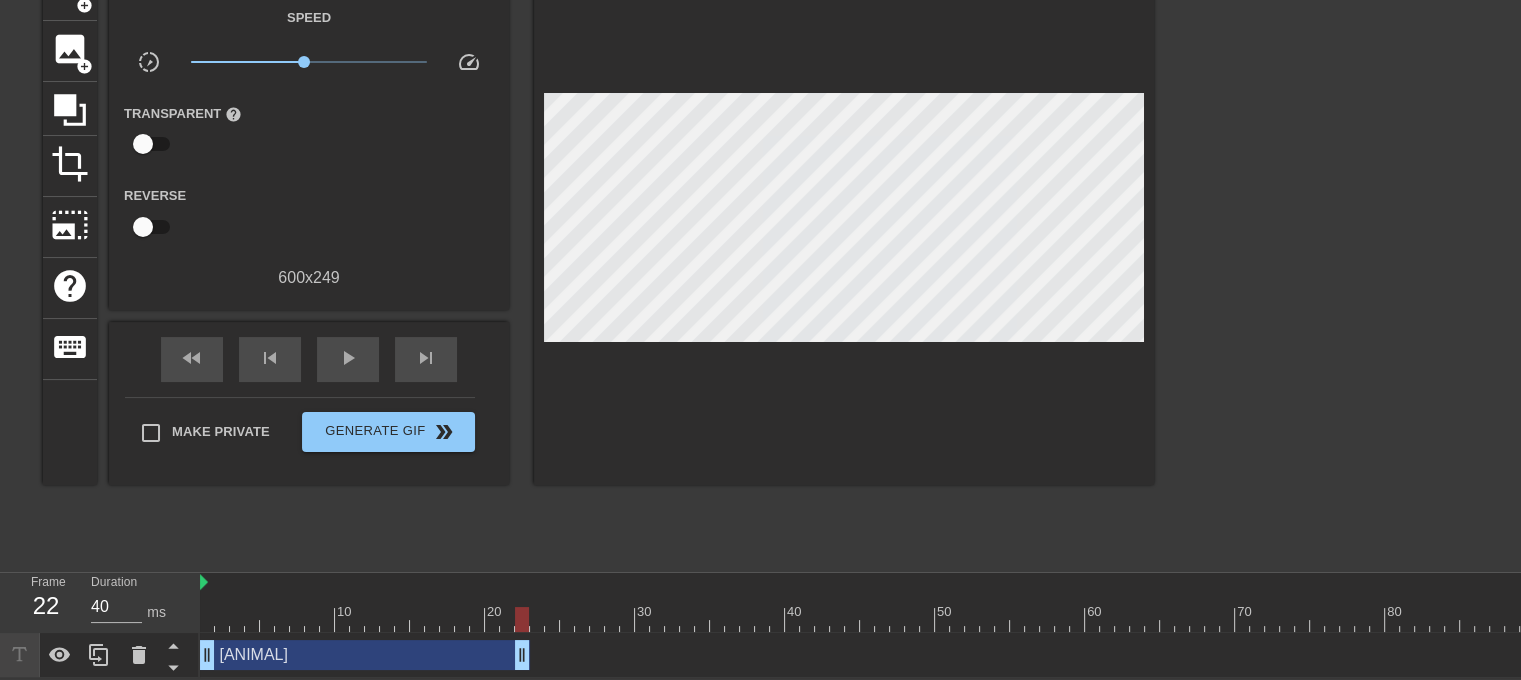 drag, startPoint x: 598, startPoint y: 651, endPoint x: 521, endPoint y: 656, distance: 77.16217 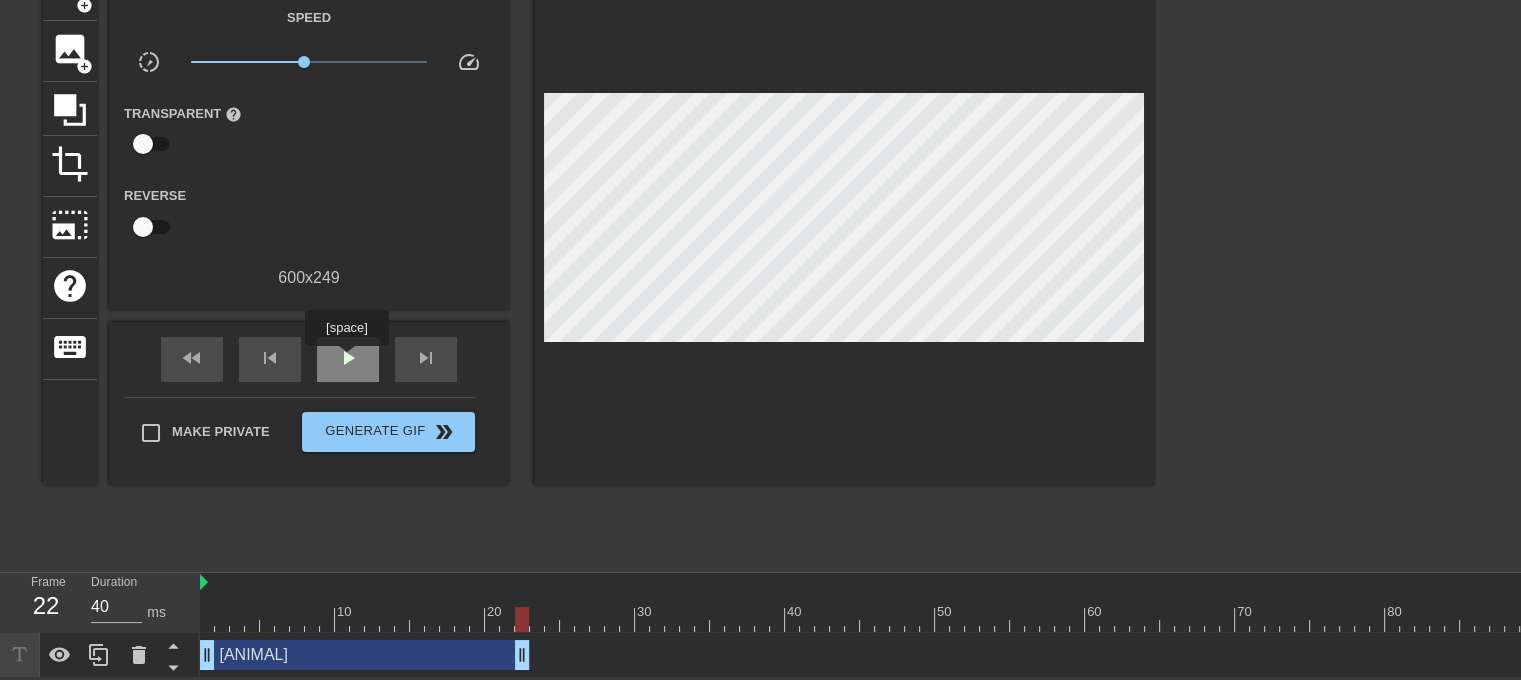 click on "play_arrow" at bounding box center [348, 358] 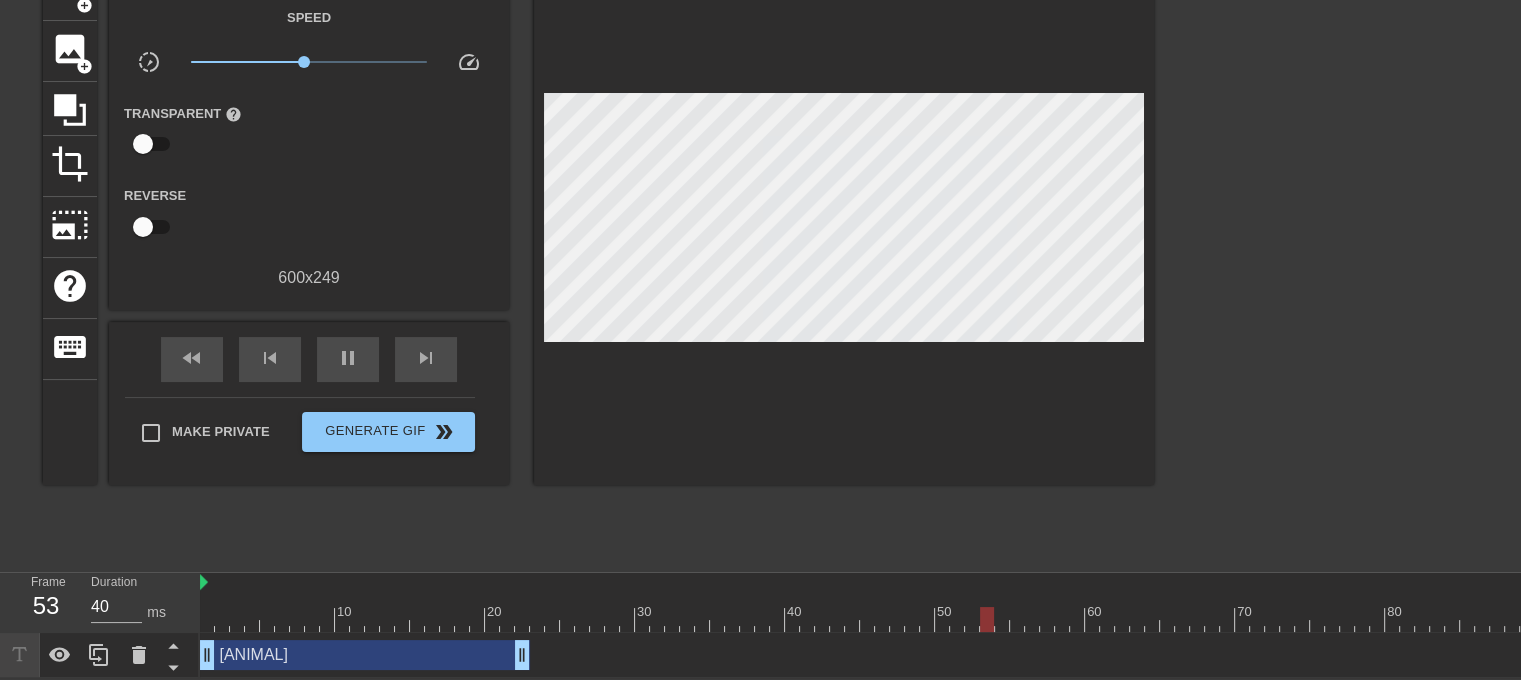 click at bounding box center [1182, 619] 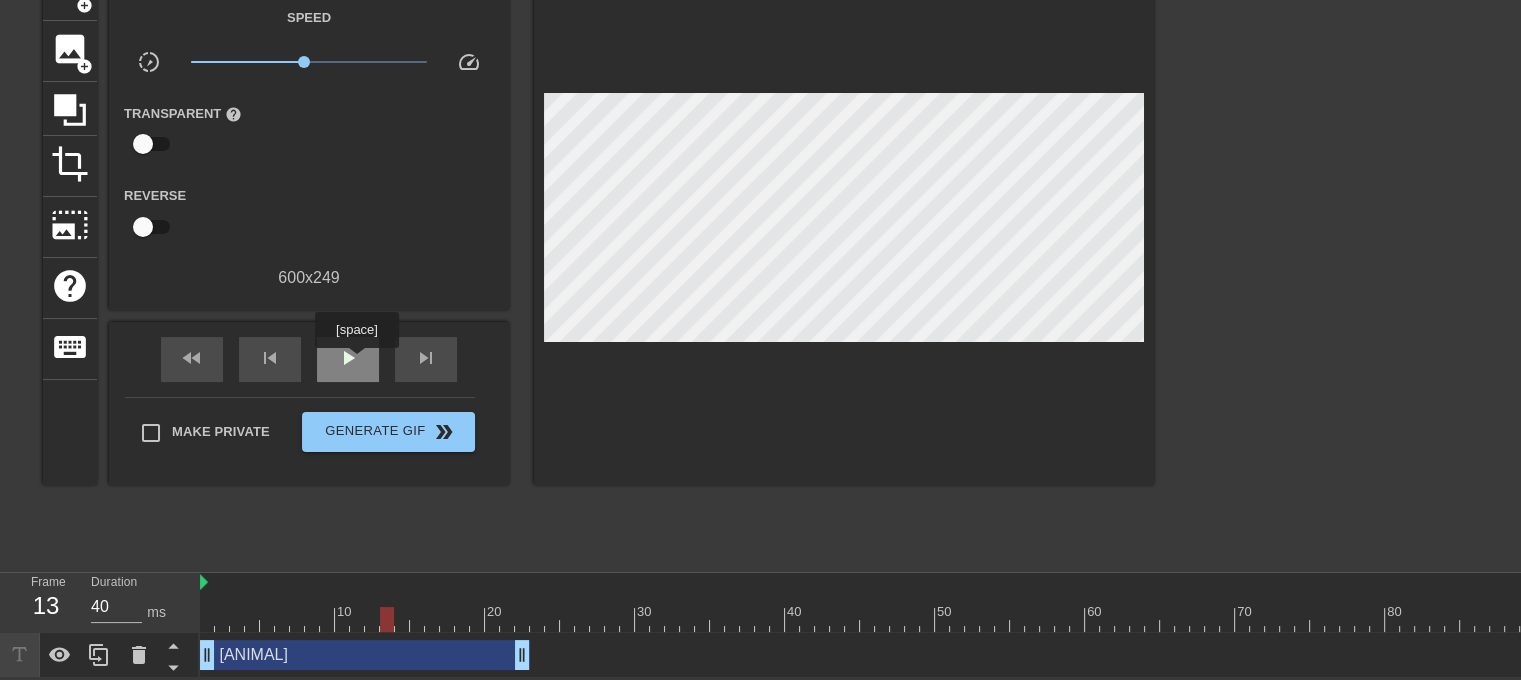 click on "play_arrow" at bounding box center (348, 358) 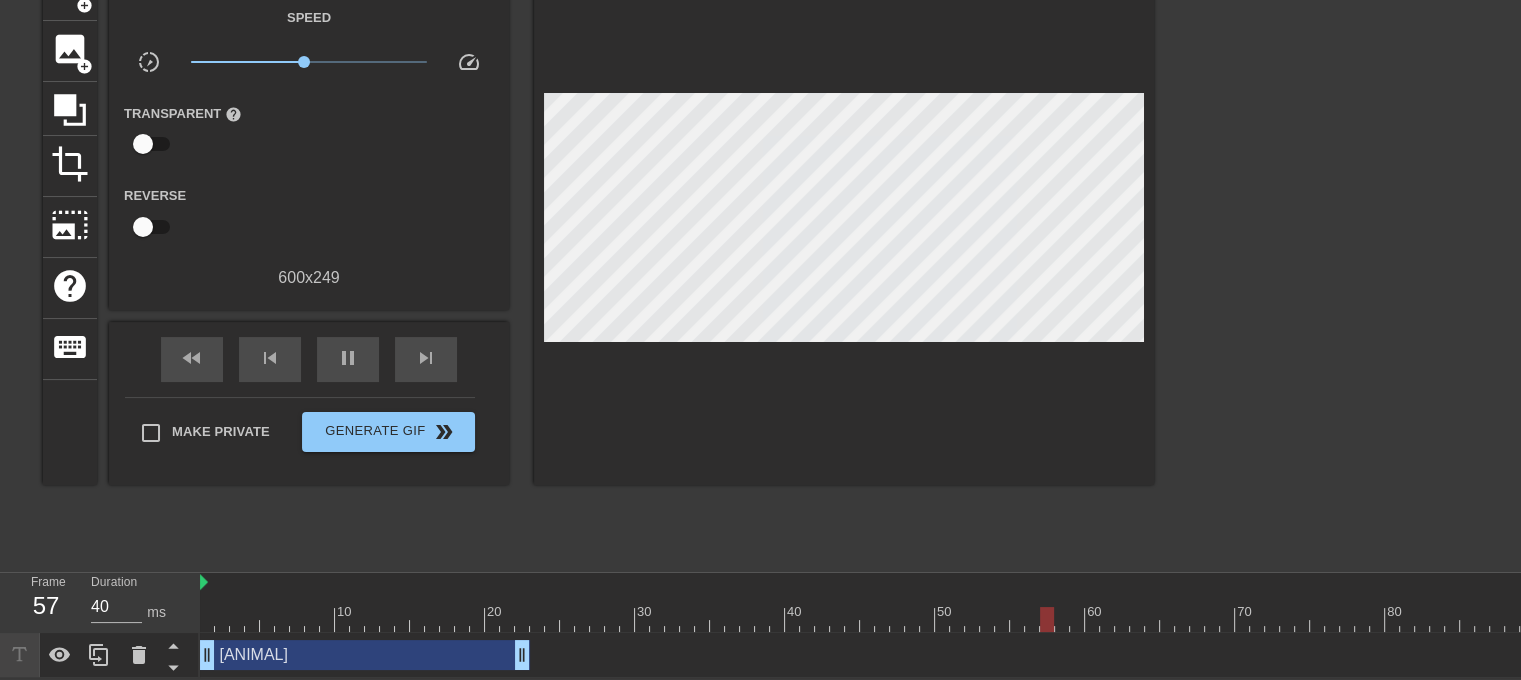 click on "Gif Settings Speed slow_motion_video x0.912 speed Transparent help Reverse 600  x  249 fast_rewind skip_previous pause skip_next Make Private Generate Gif double_arrow" at bounding box center (598, 260) 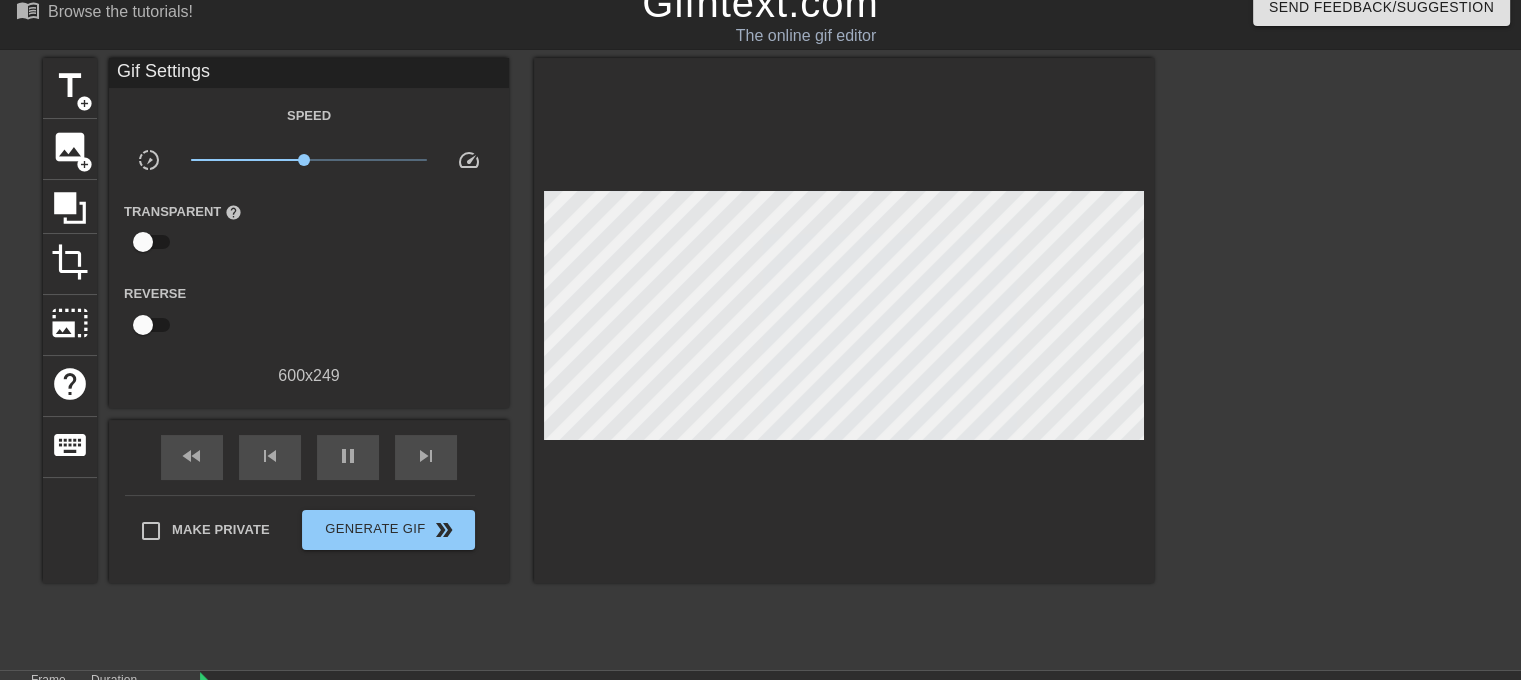 scroll, scrollTop: 0, scrollLeft: 0, axis: both 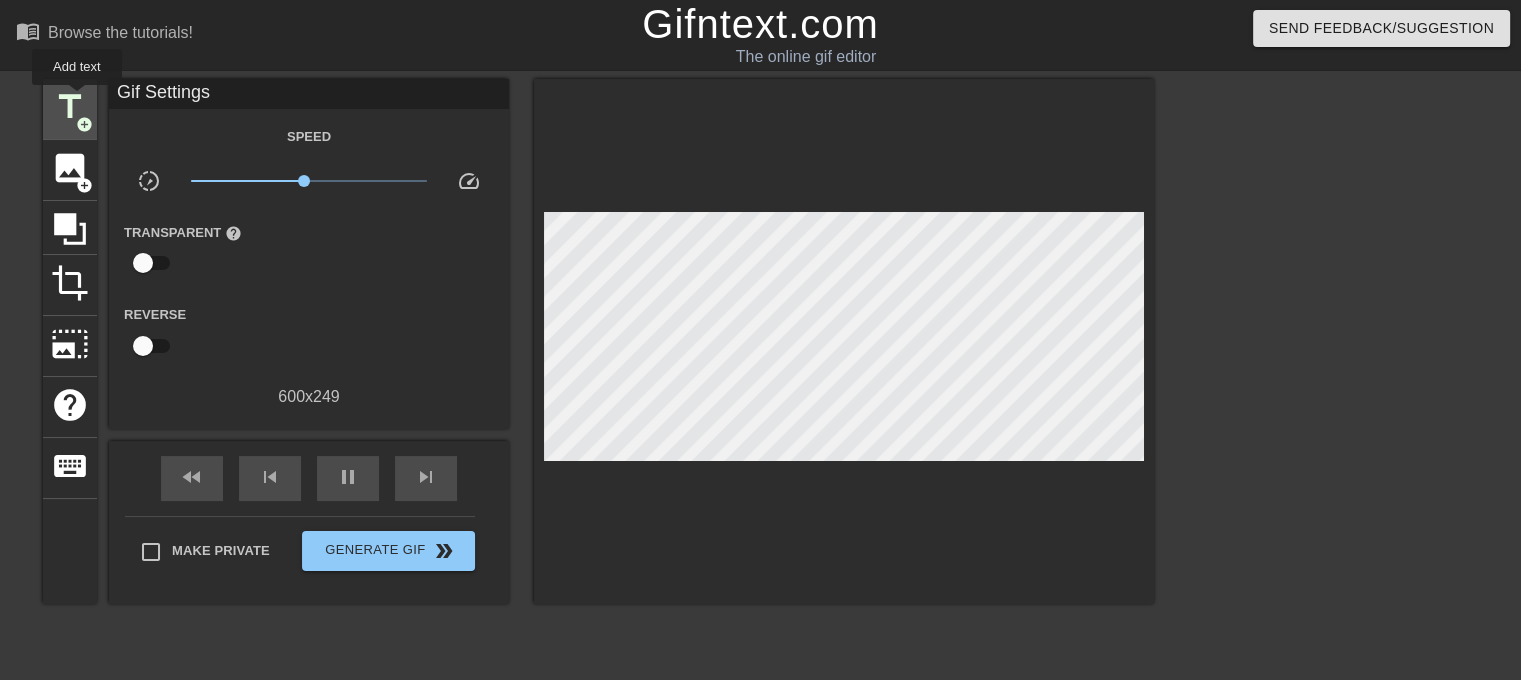 click on "title" at bounding box center [70, 107] 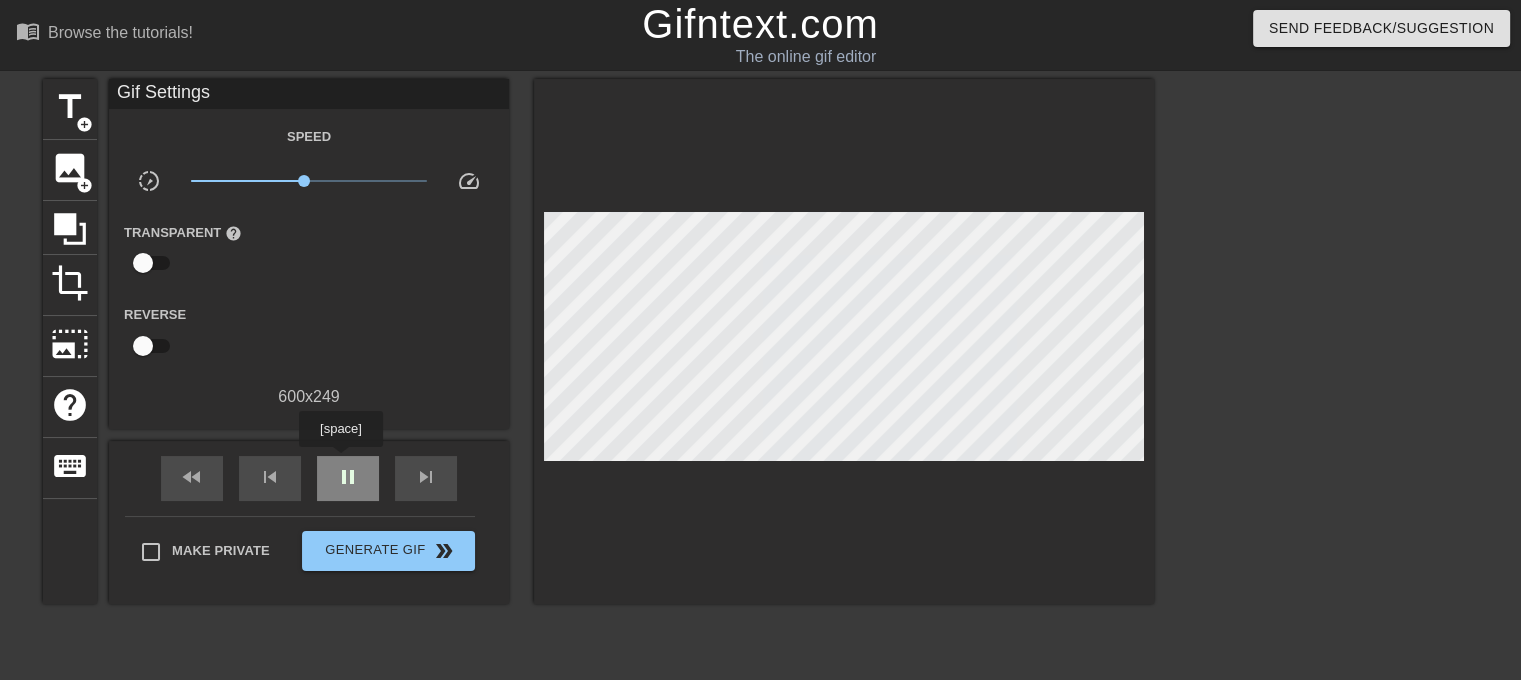 click on "pause" at bounding box center [348, 478] 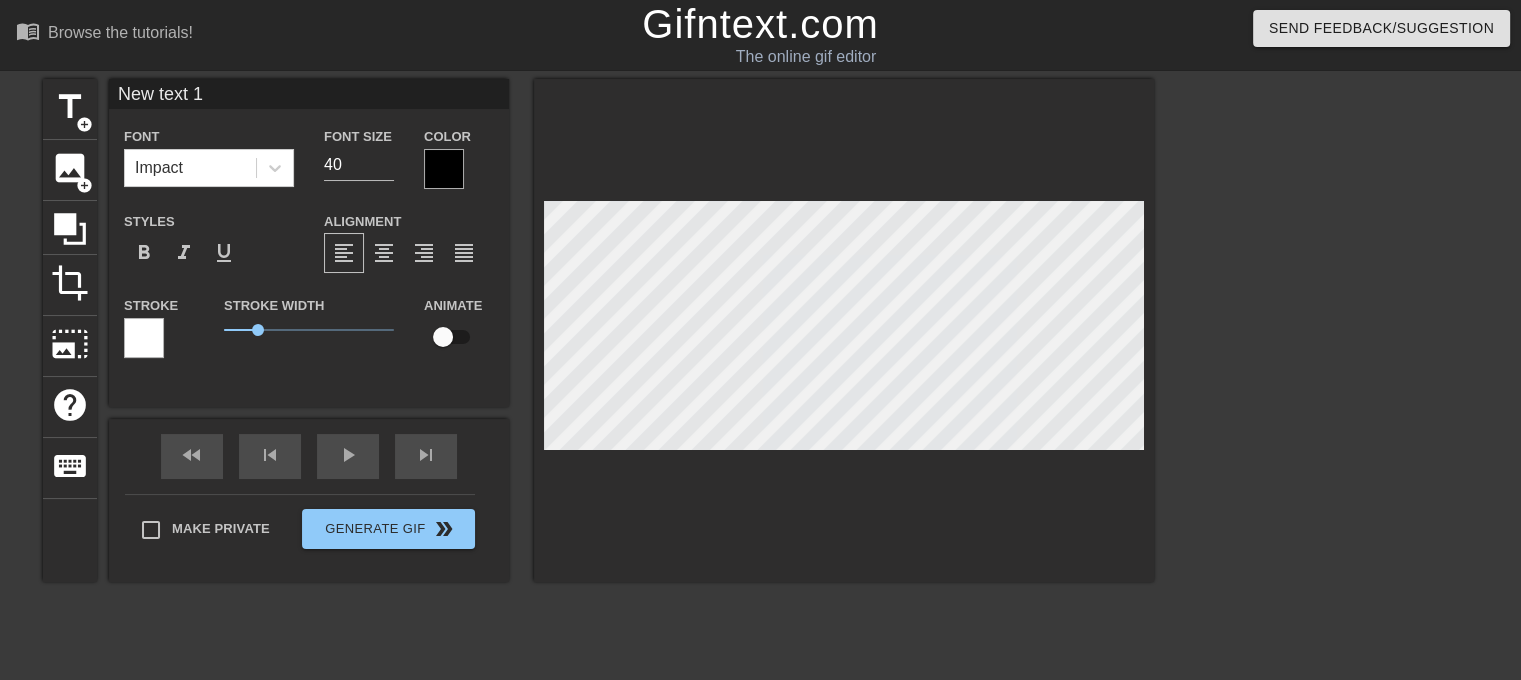 scroll, scrollTop: 2, scrollLeft: 4, axis: both 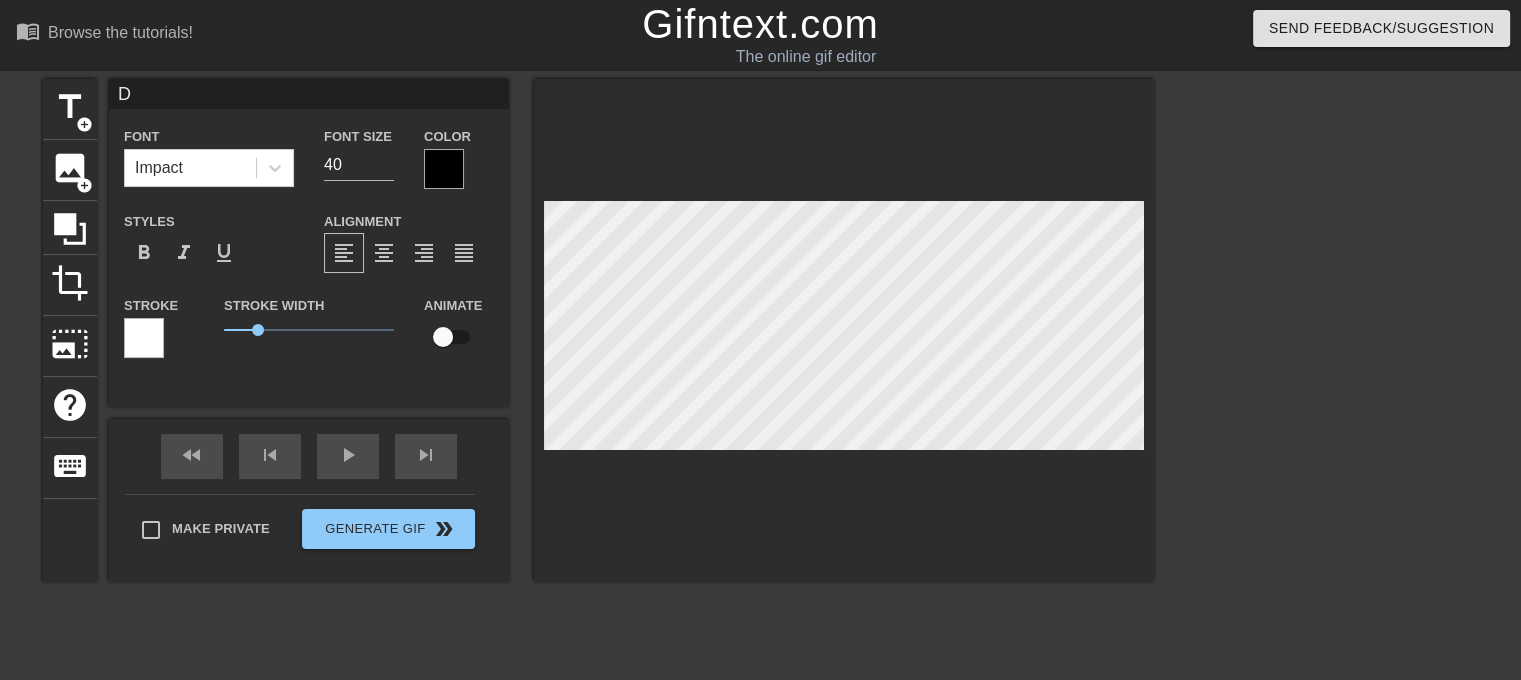 type on "[ANIMAL]" 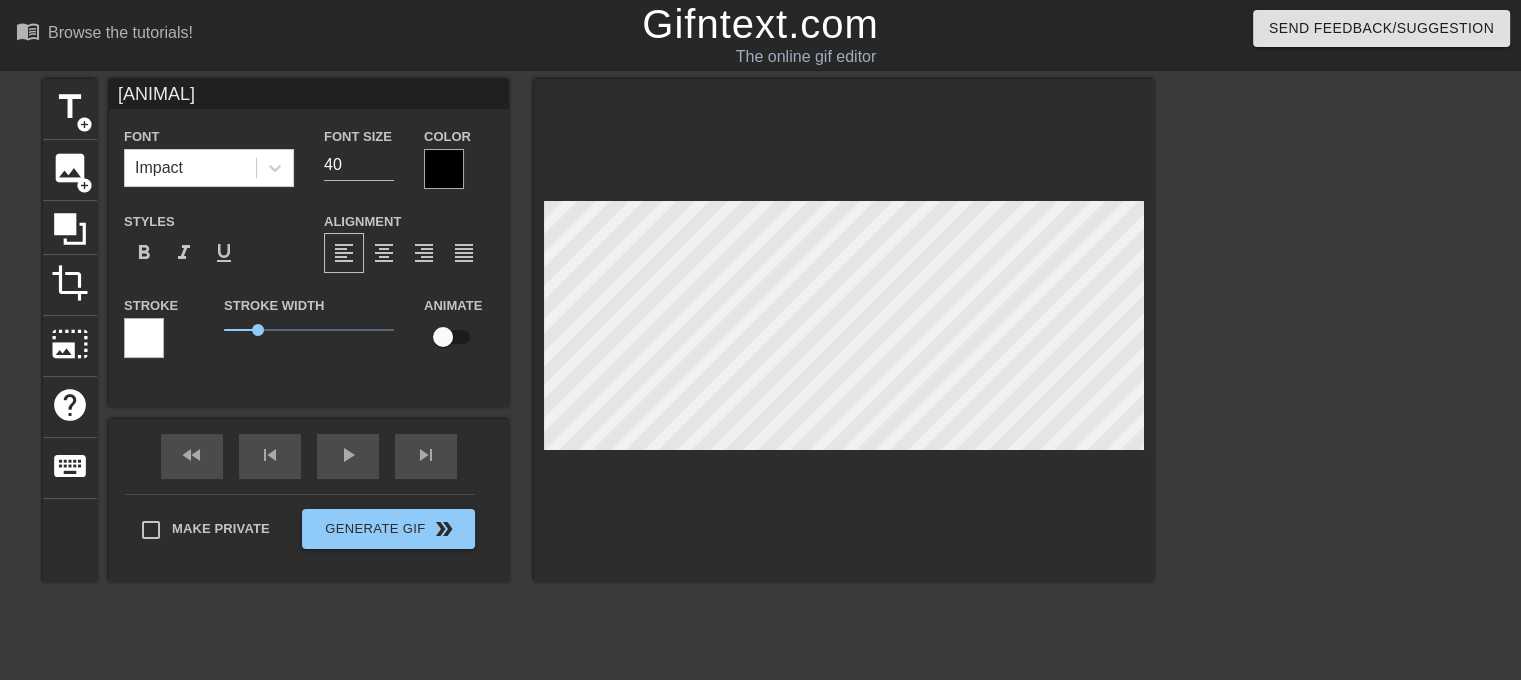 type on "[ANIMAL]" 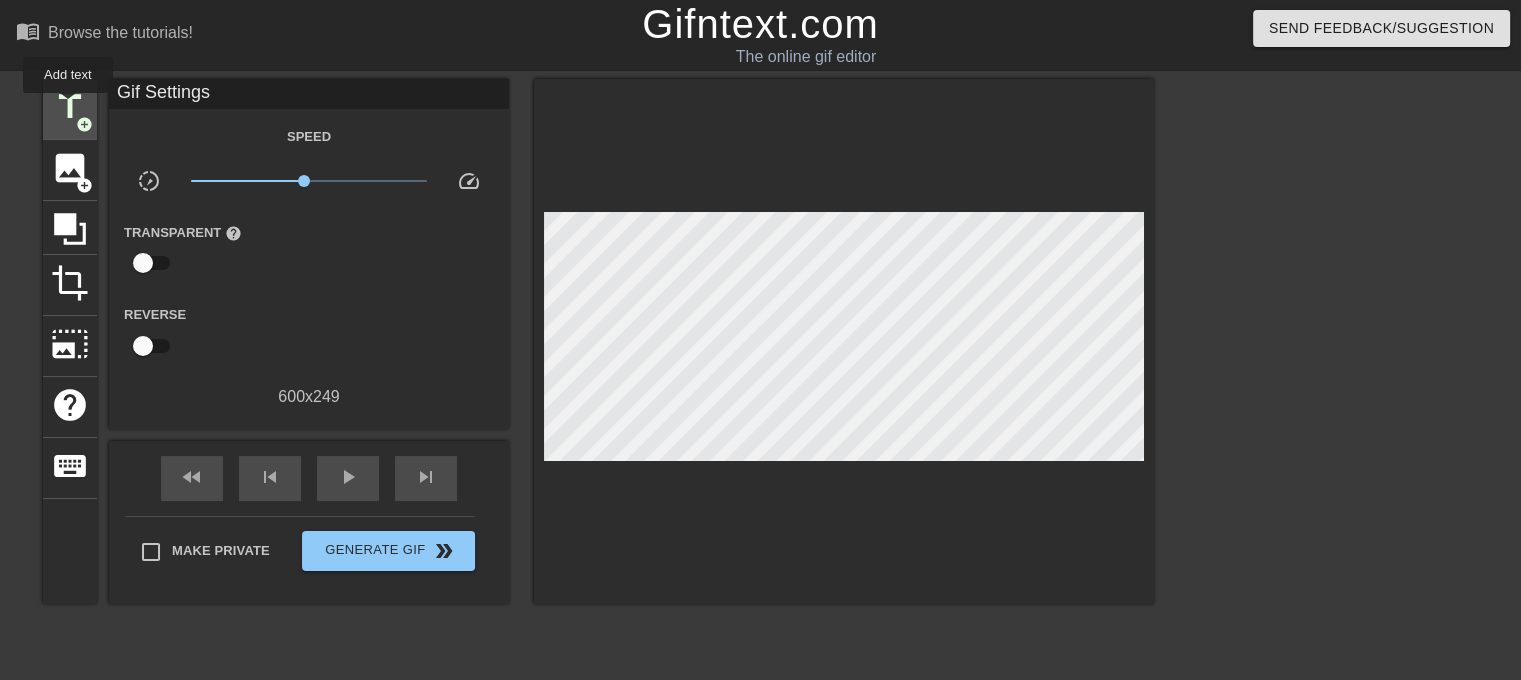 click on "title" at bounding box center (70, 107) 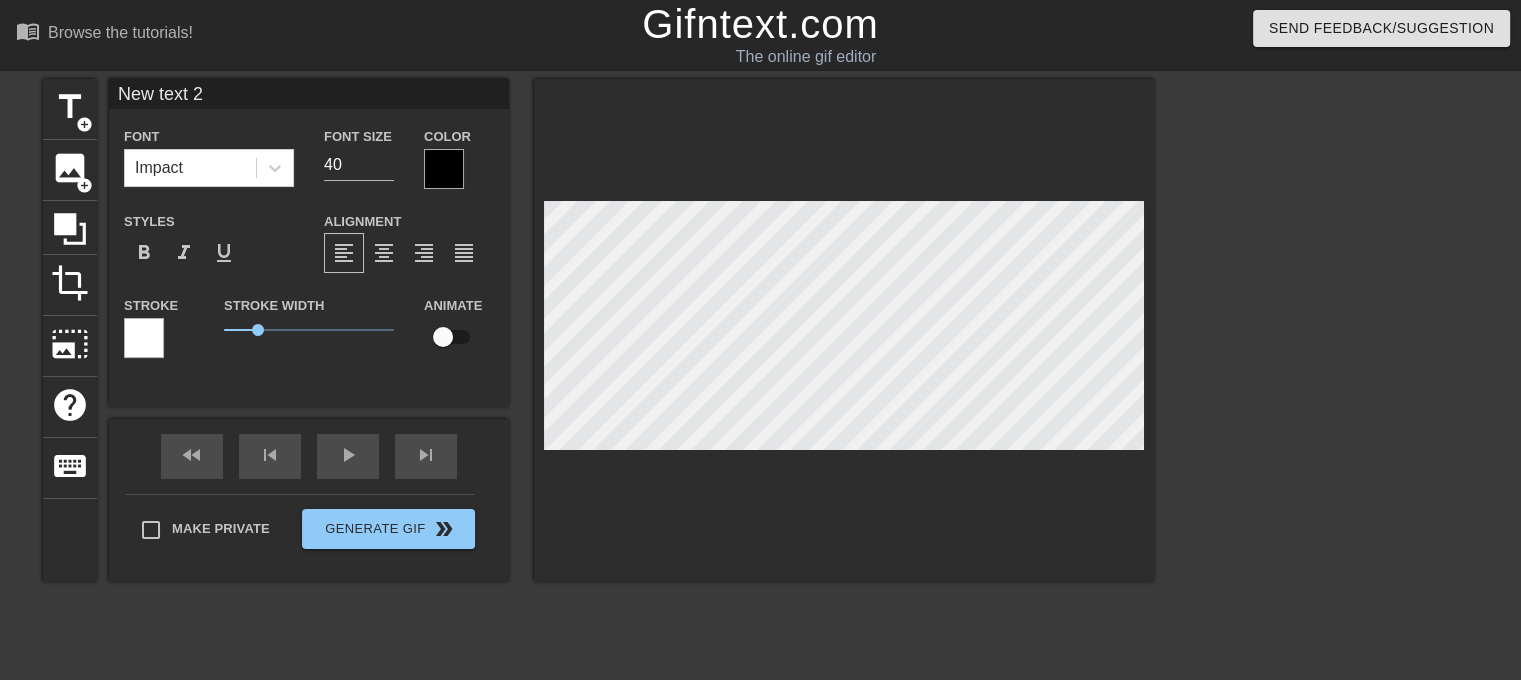 scroll, scrollTop: 2, scrollLeft: 2, axis: both 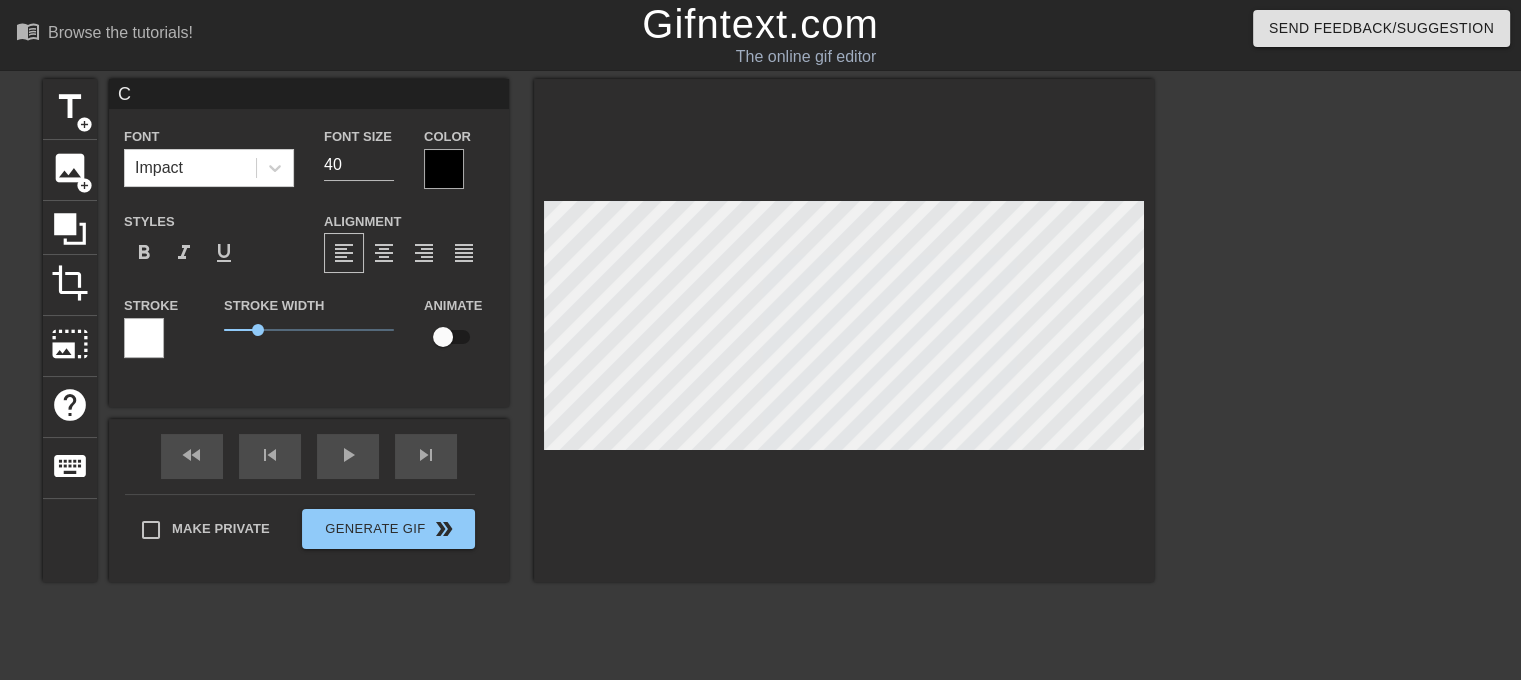 type 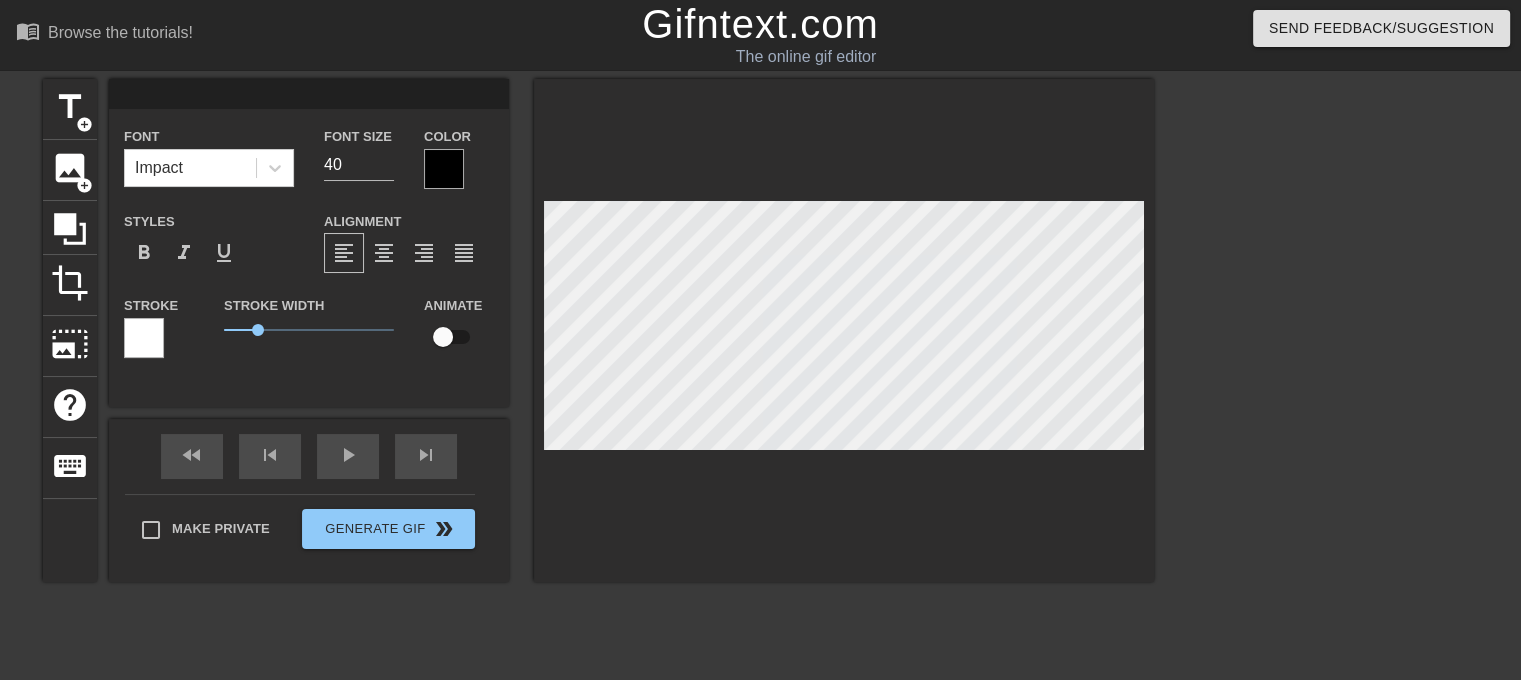 type on "B" 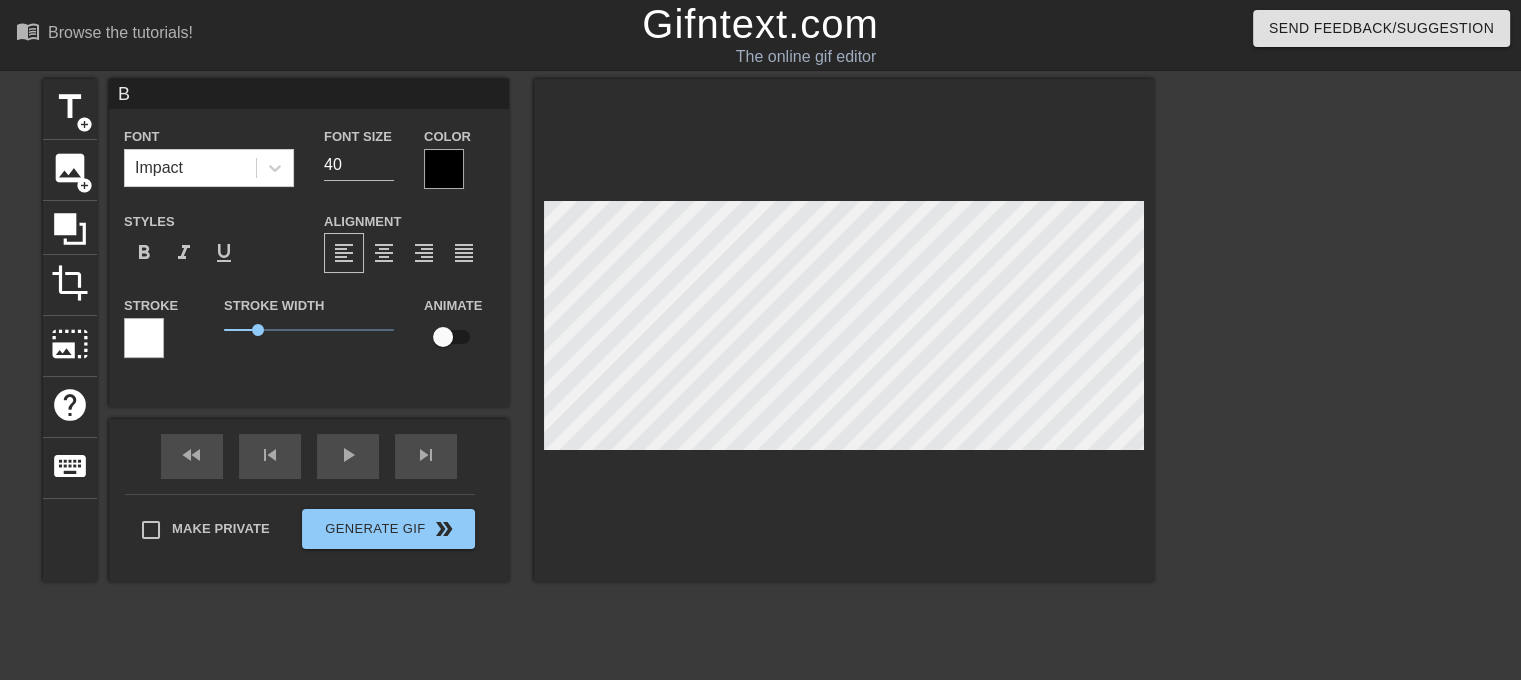 type on "Bi" 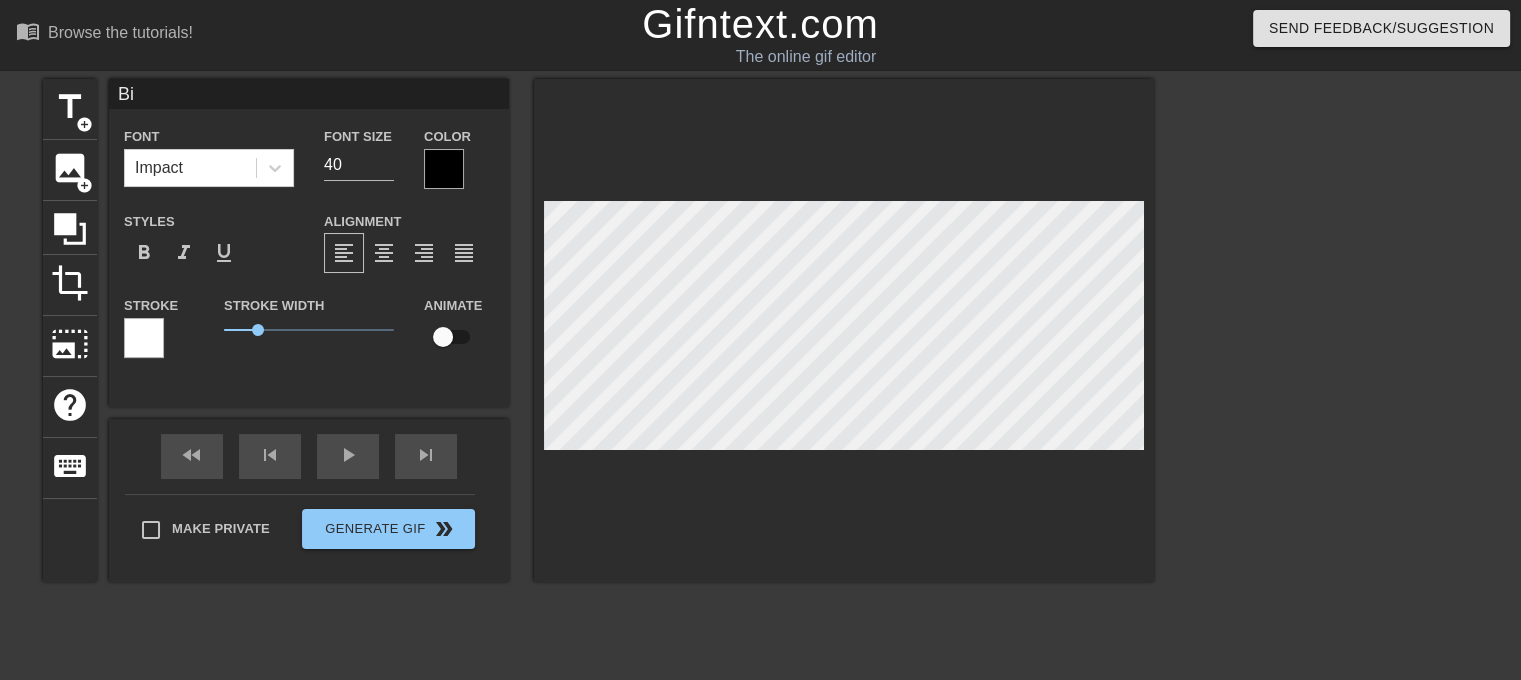type on "Bi" 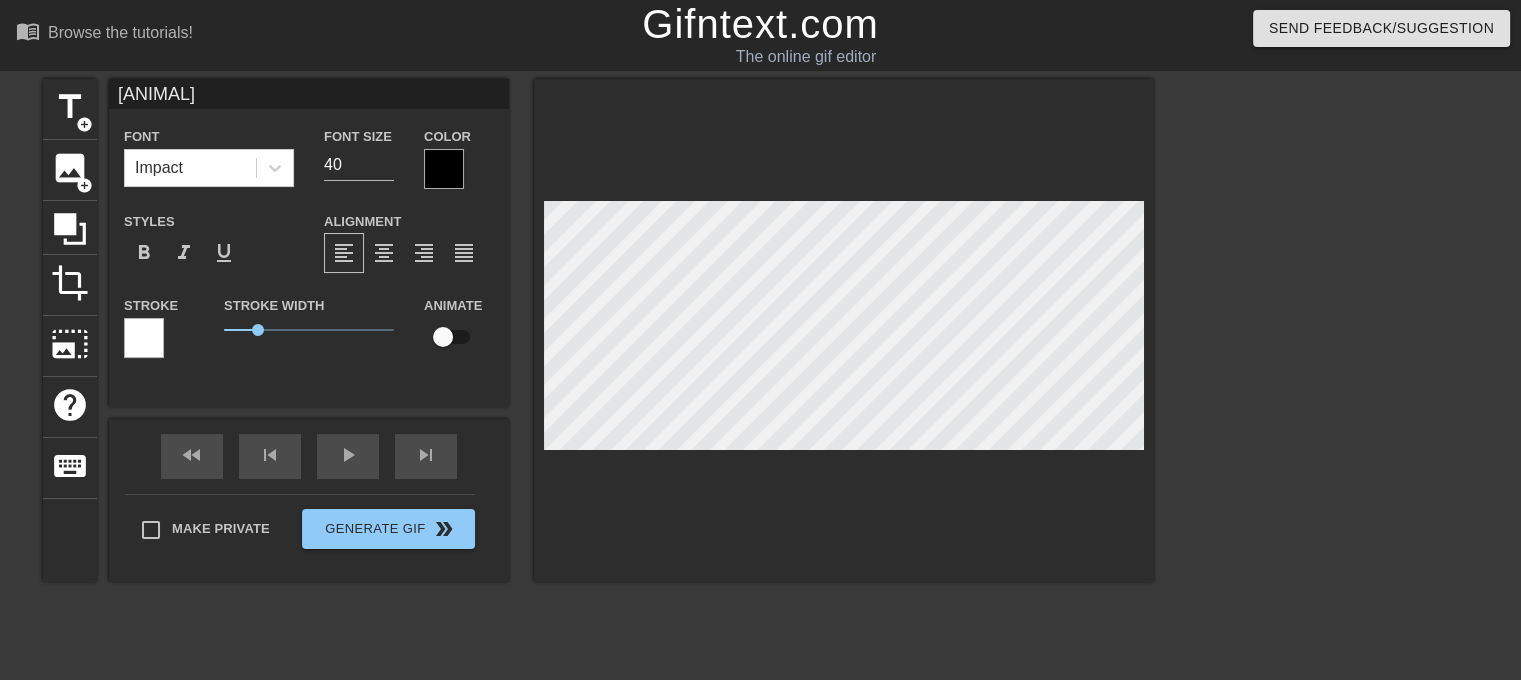 type on "[ANIMAL]" 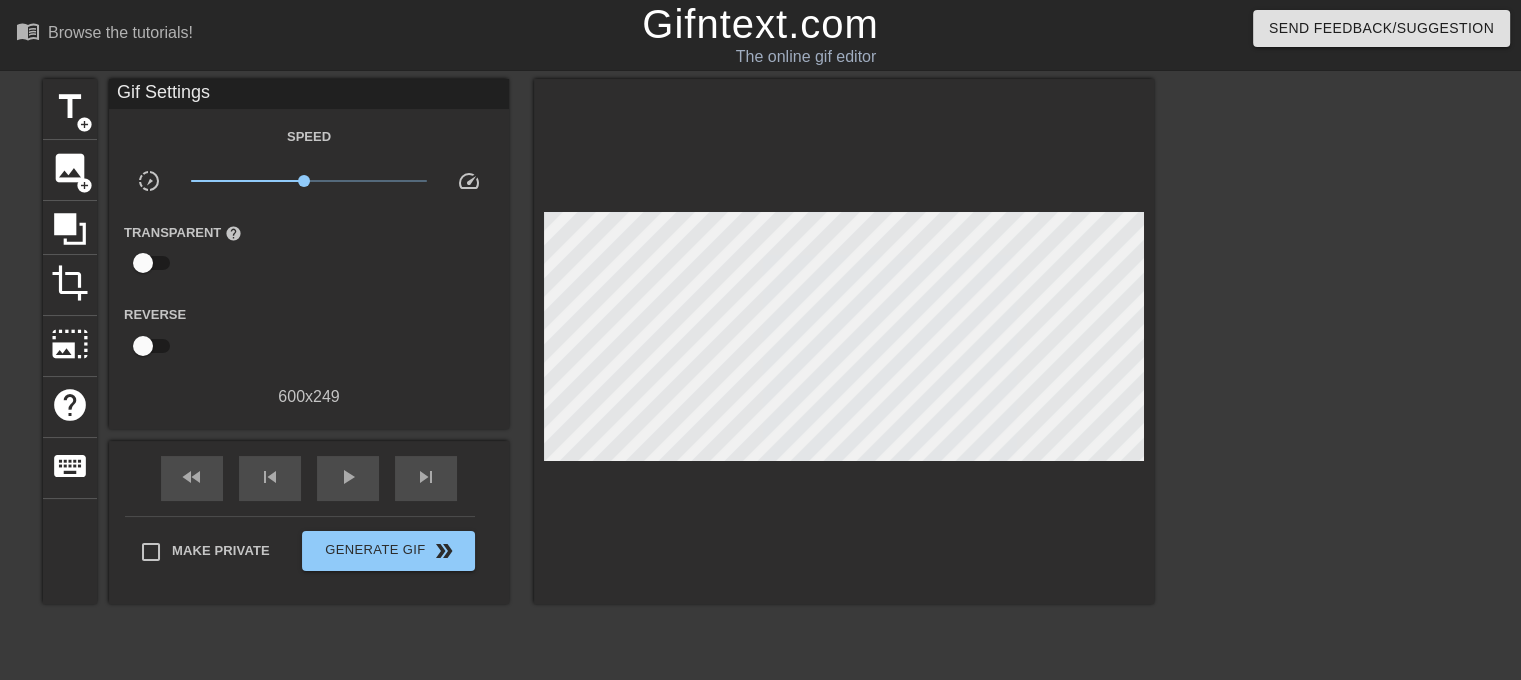 click at bounding box center (844, 341) 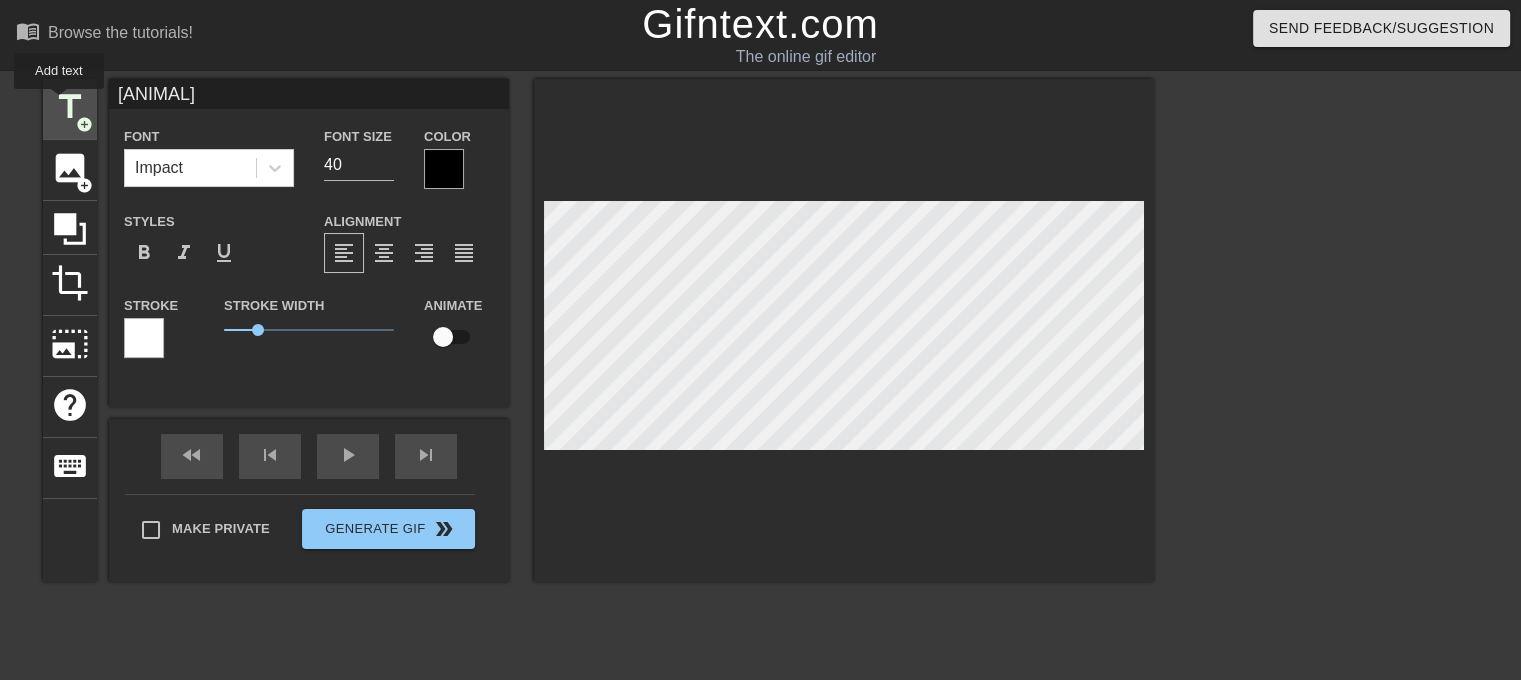 click on "title" at bounding box center (70, 107) 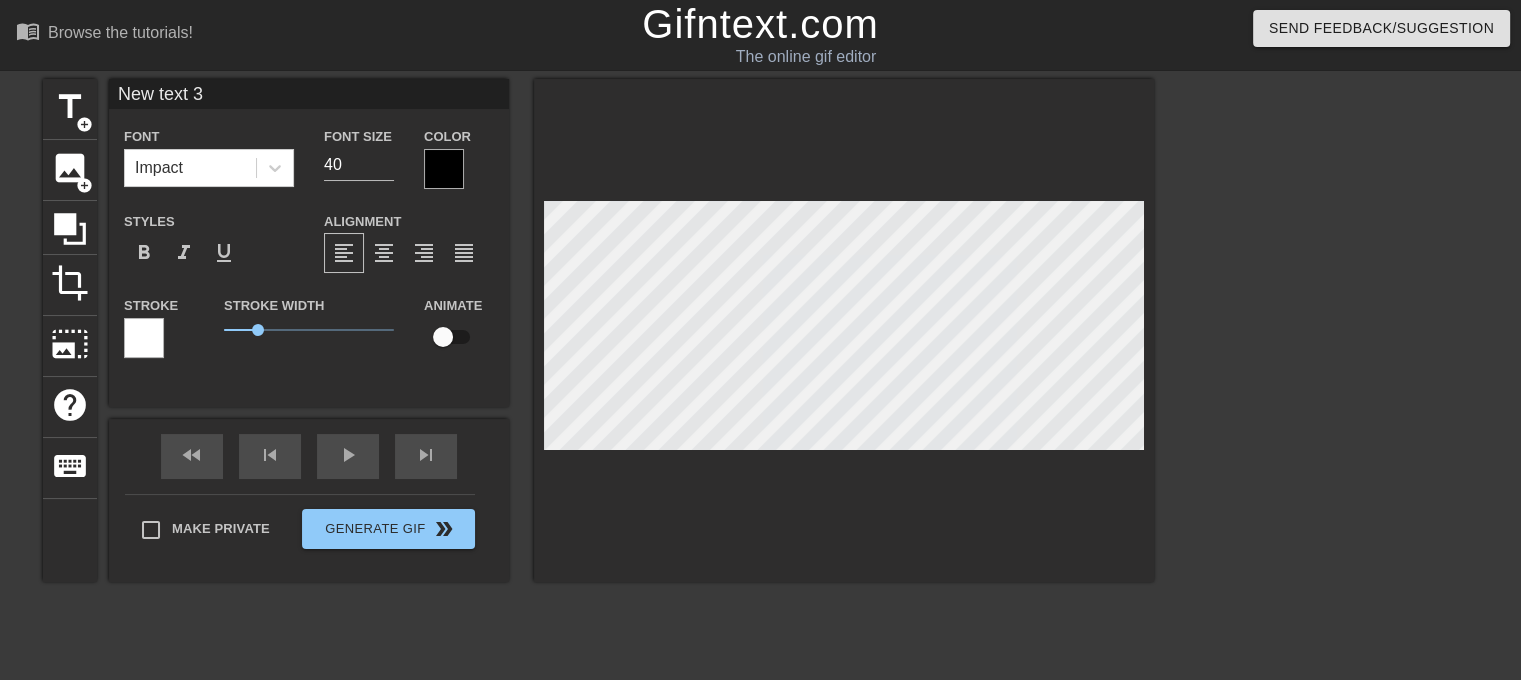 scroll, scrollTop: 2, scrollLeft: 2, axis: both 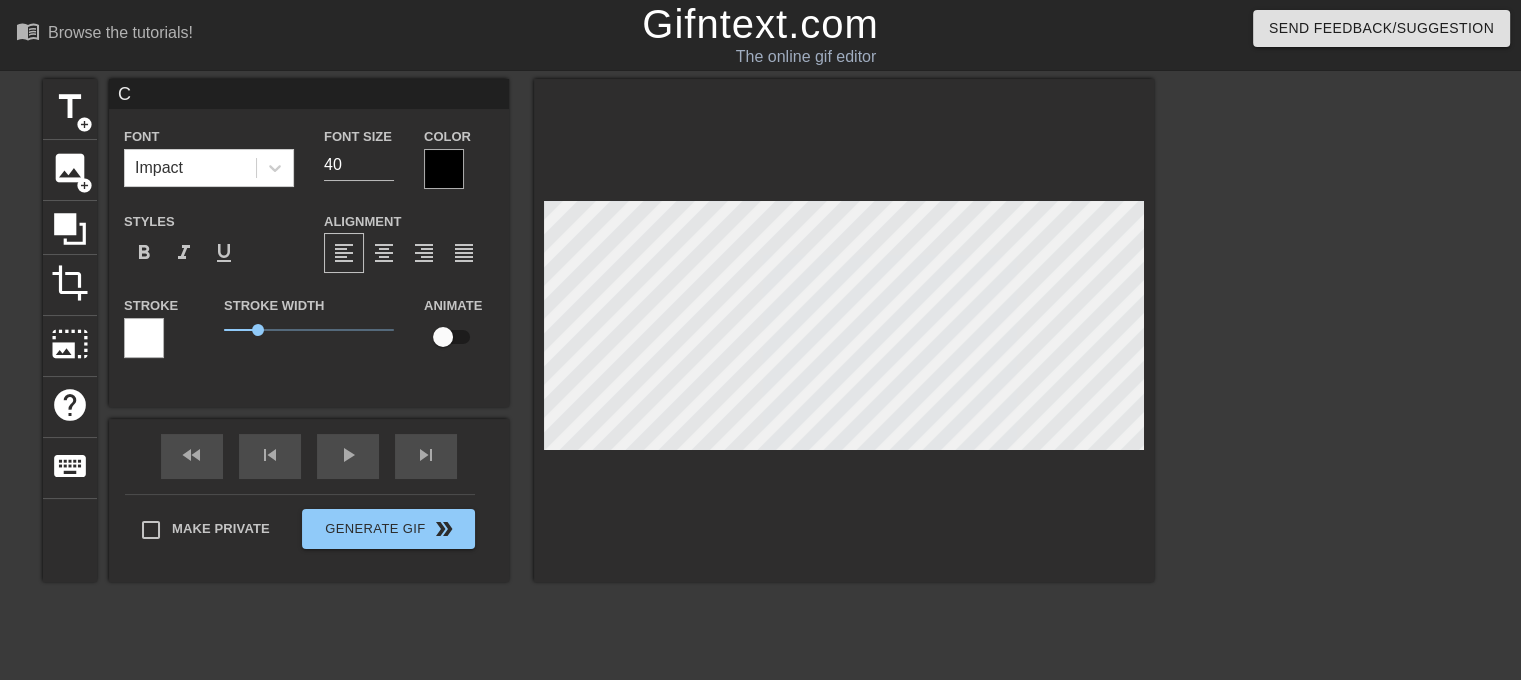 type on "[ANIMAL]" 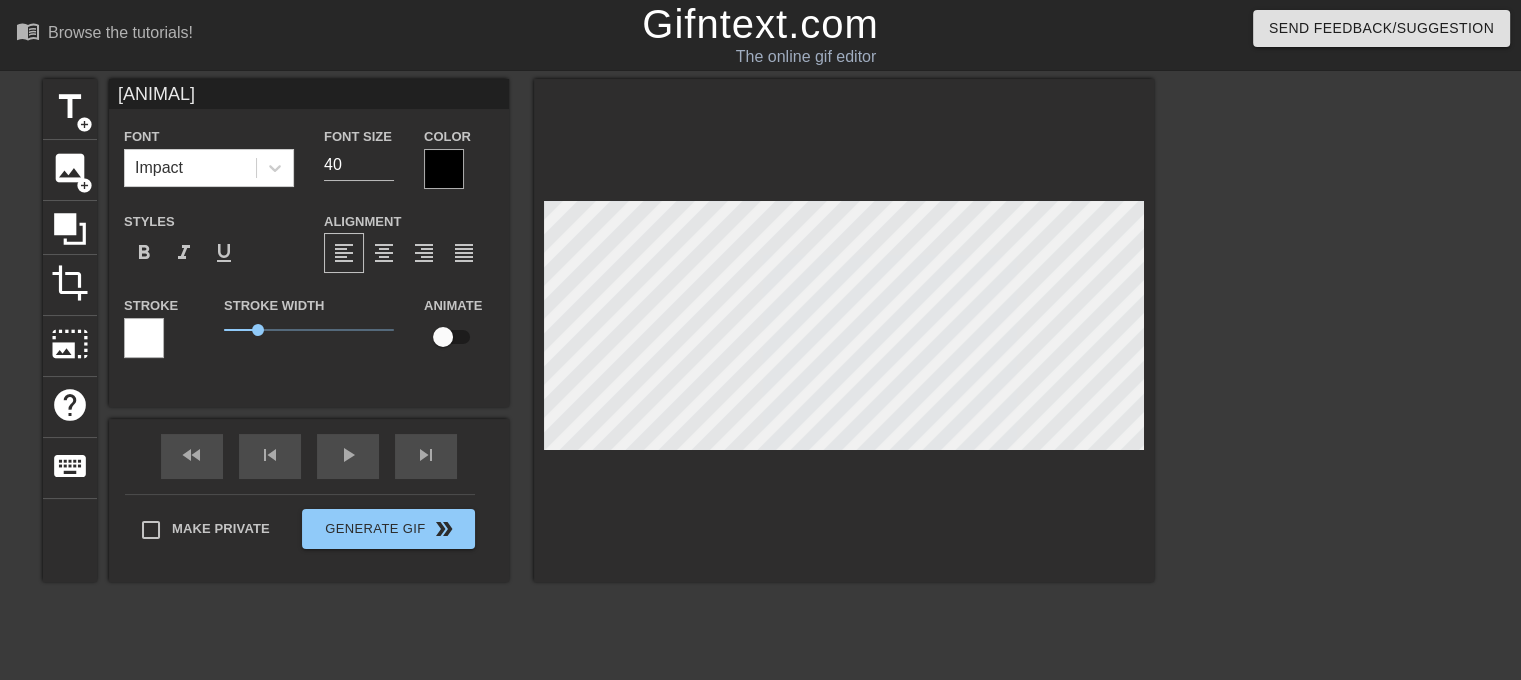 type on "Chi" 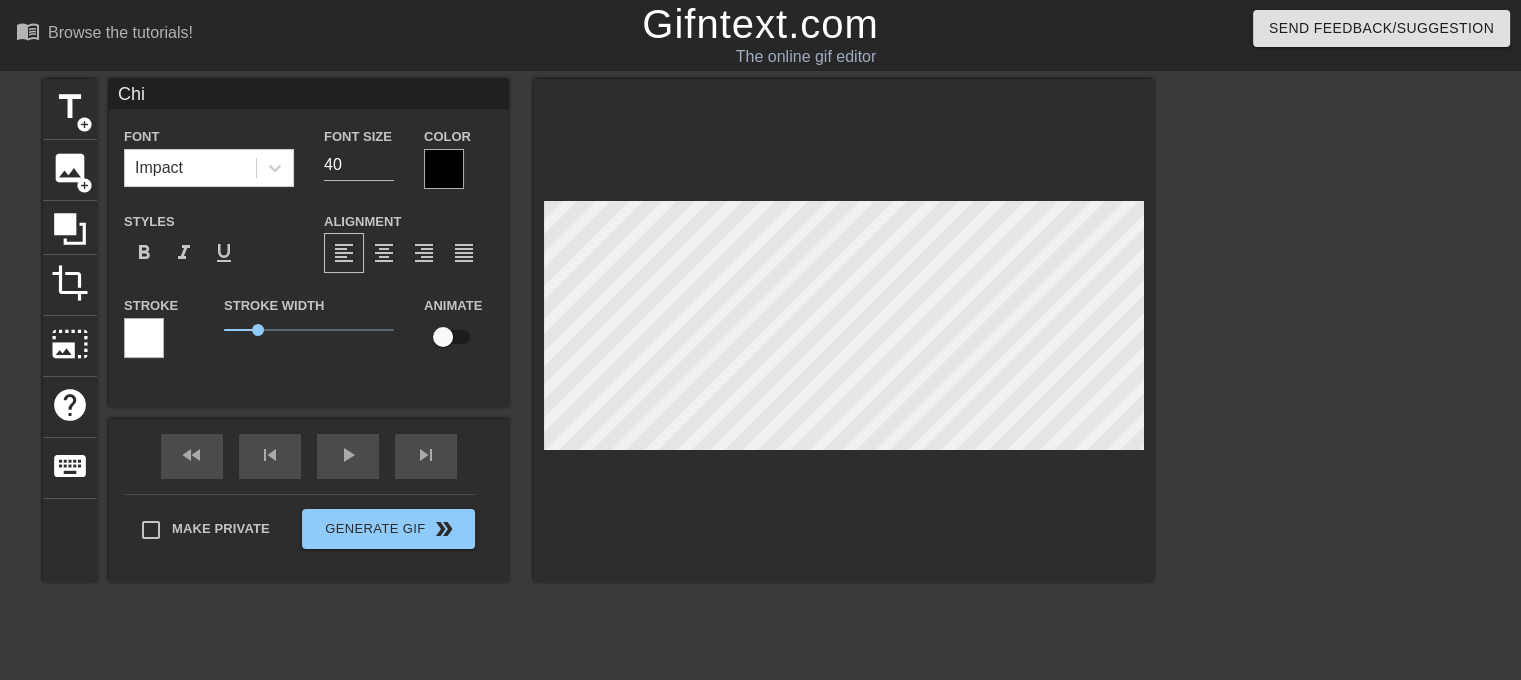 type on "[ANIMAL]" 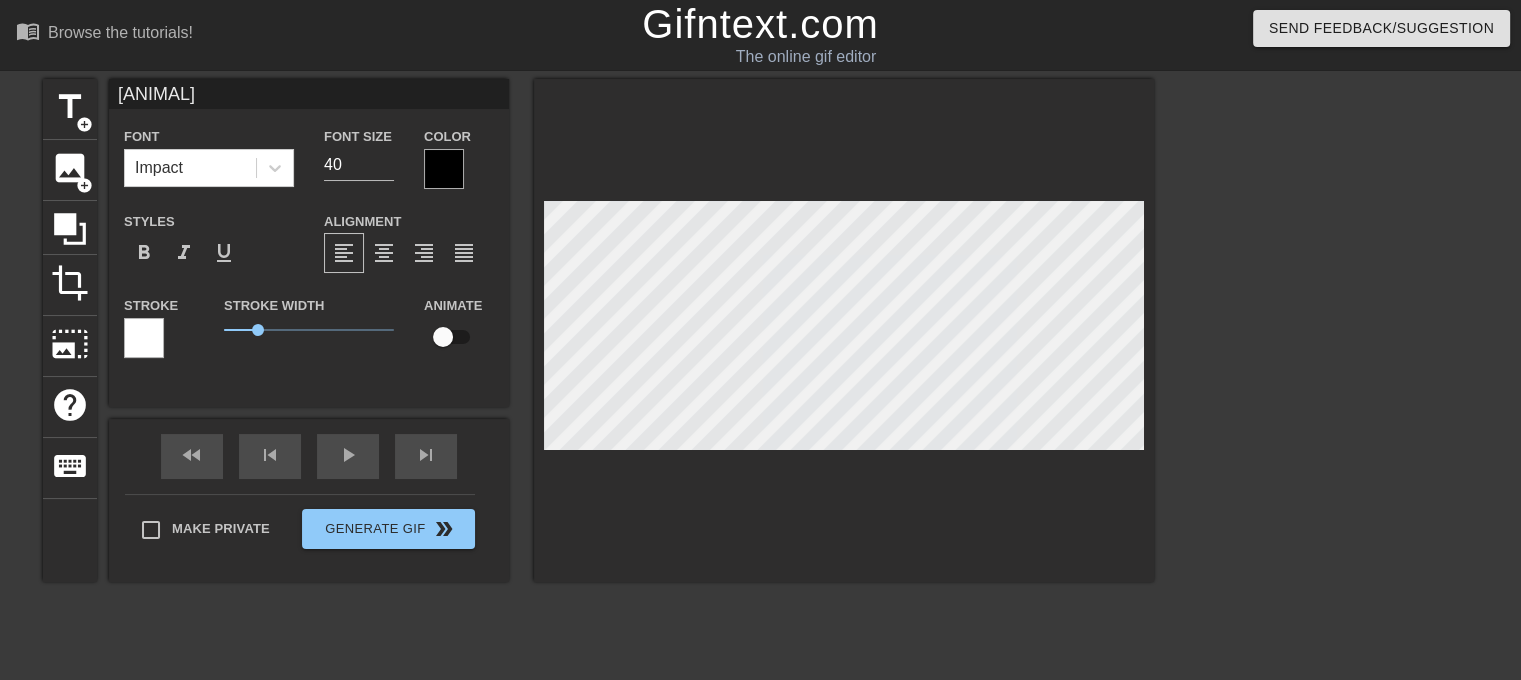 type on "[ANIMAL]" 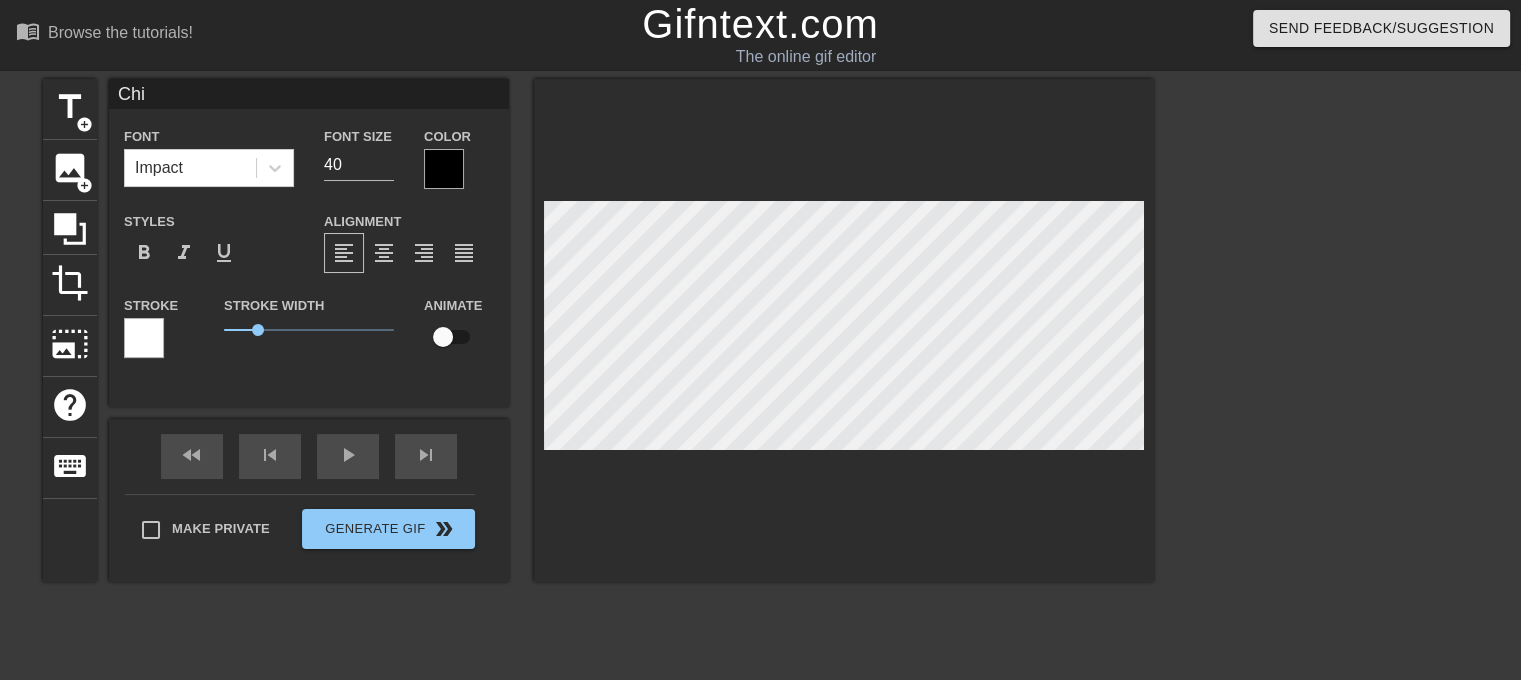 type on "[ANIMAL]" 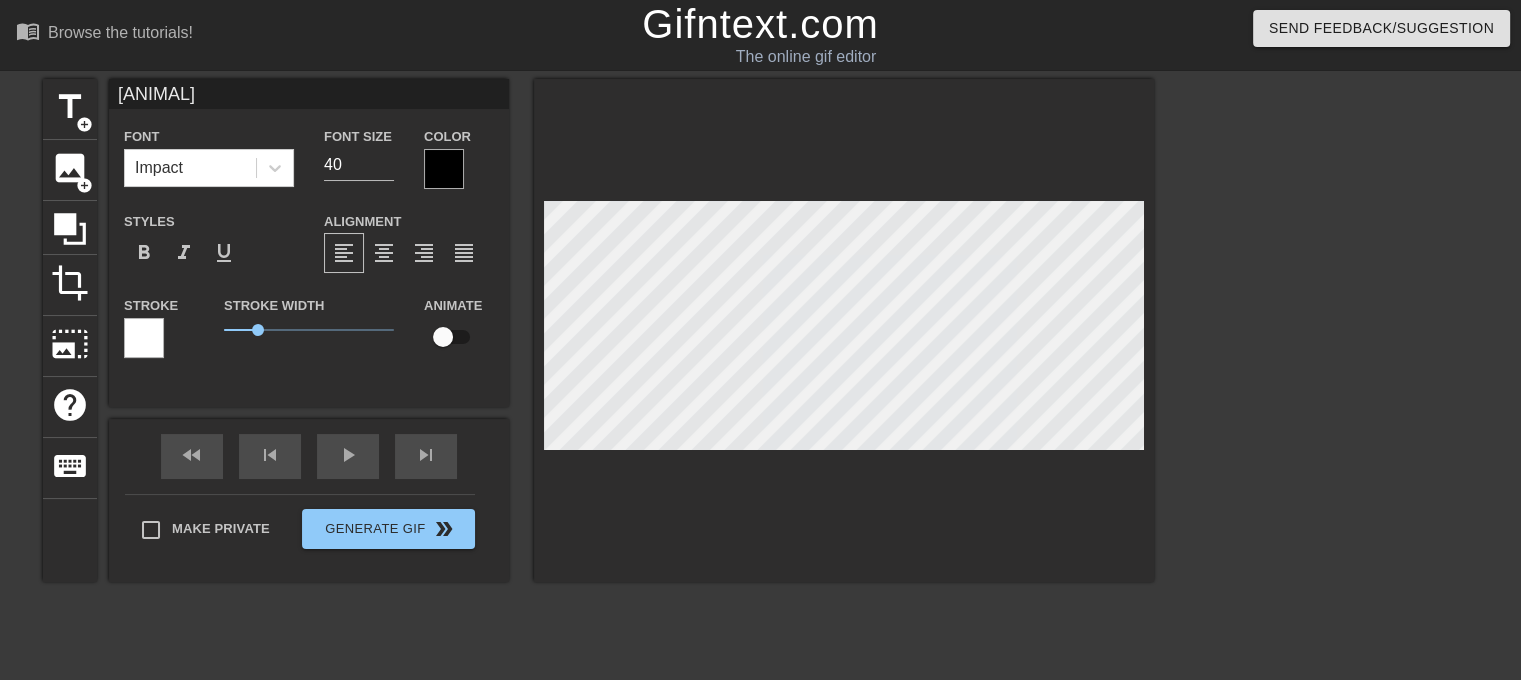 type on "Chi" 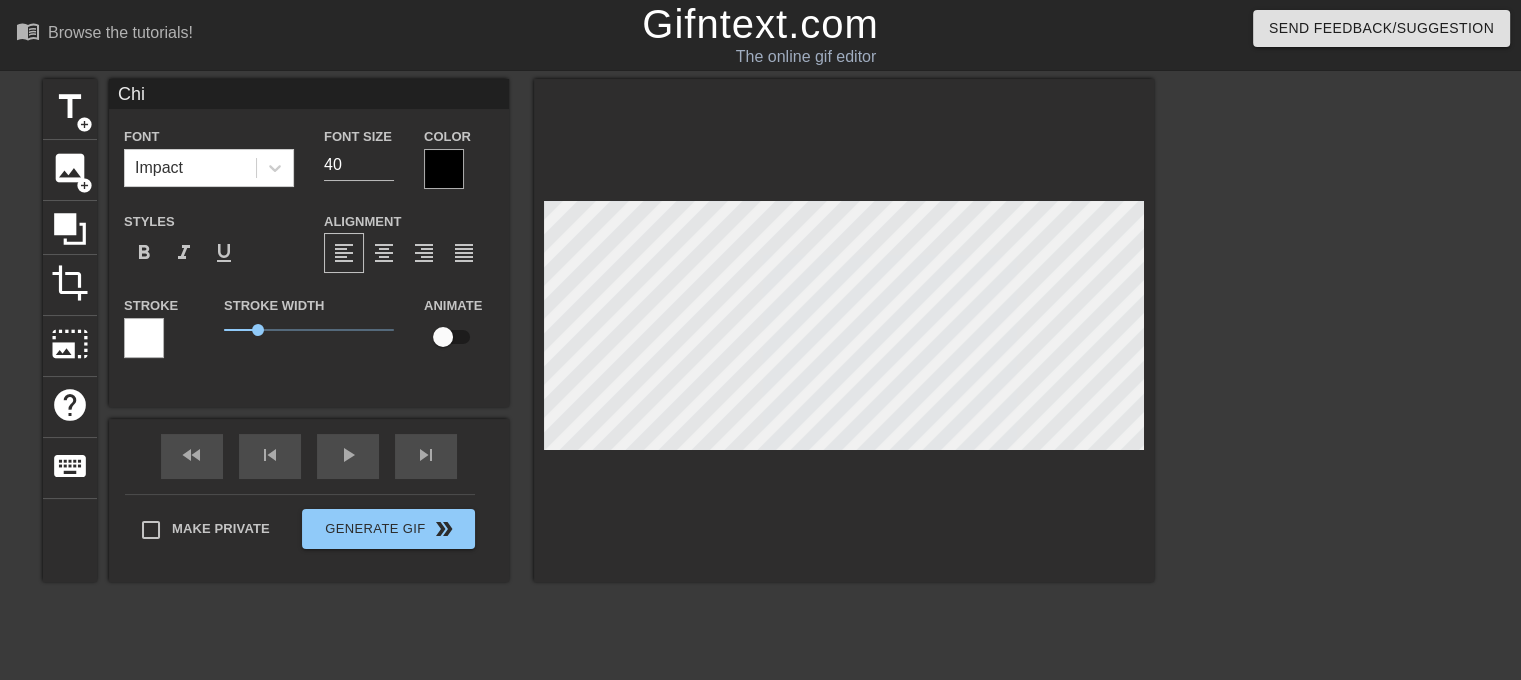 type on "[ANIMAL]" 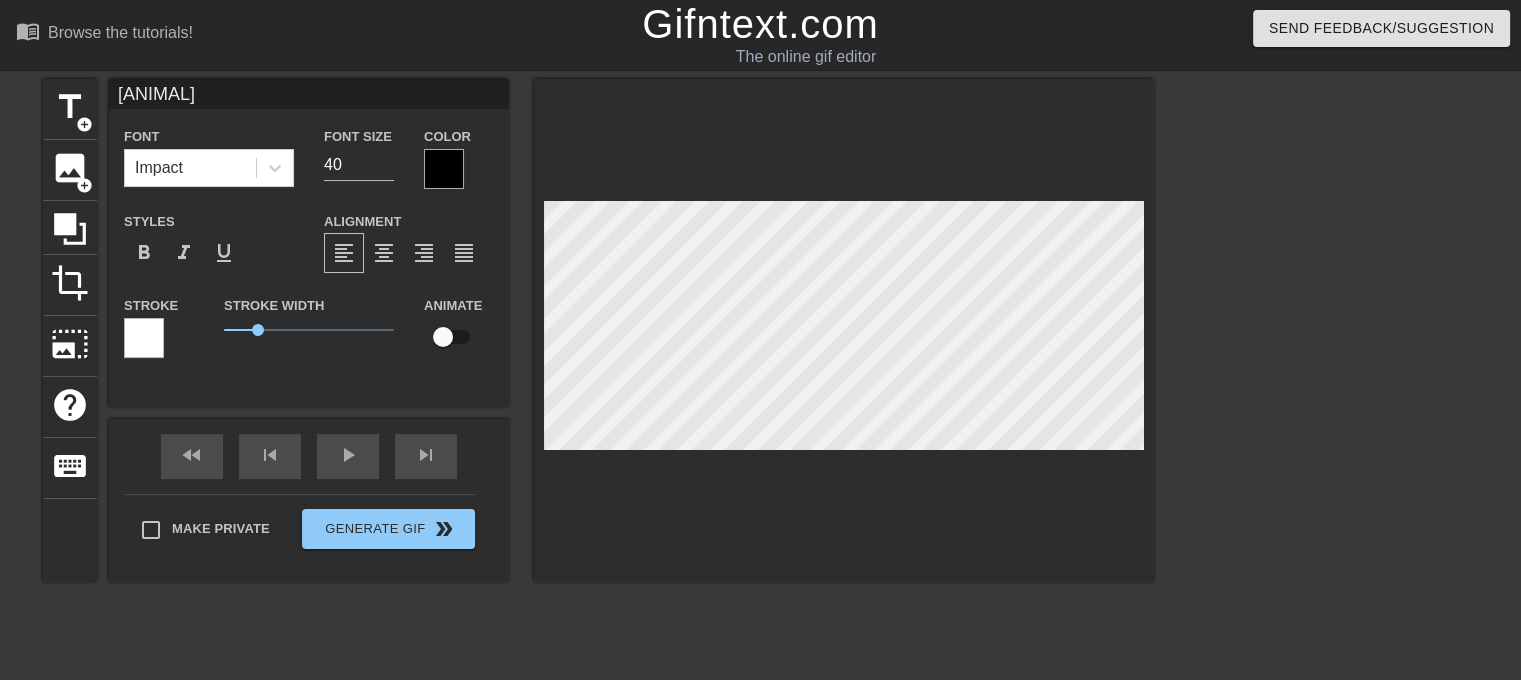 type on "[ANIMAL]" 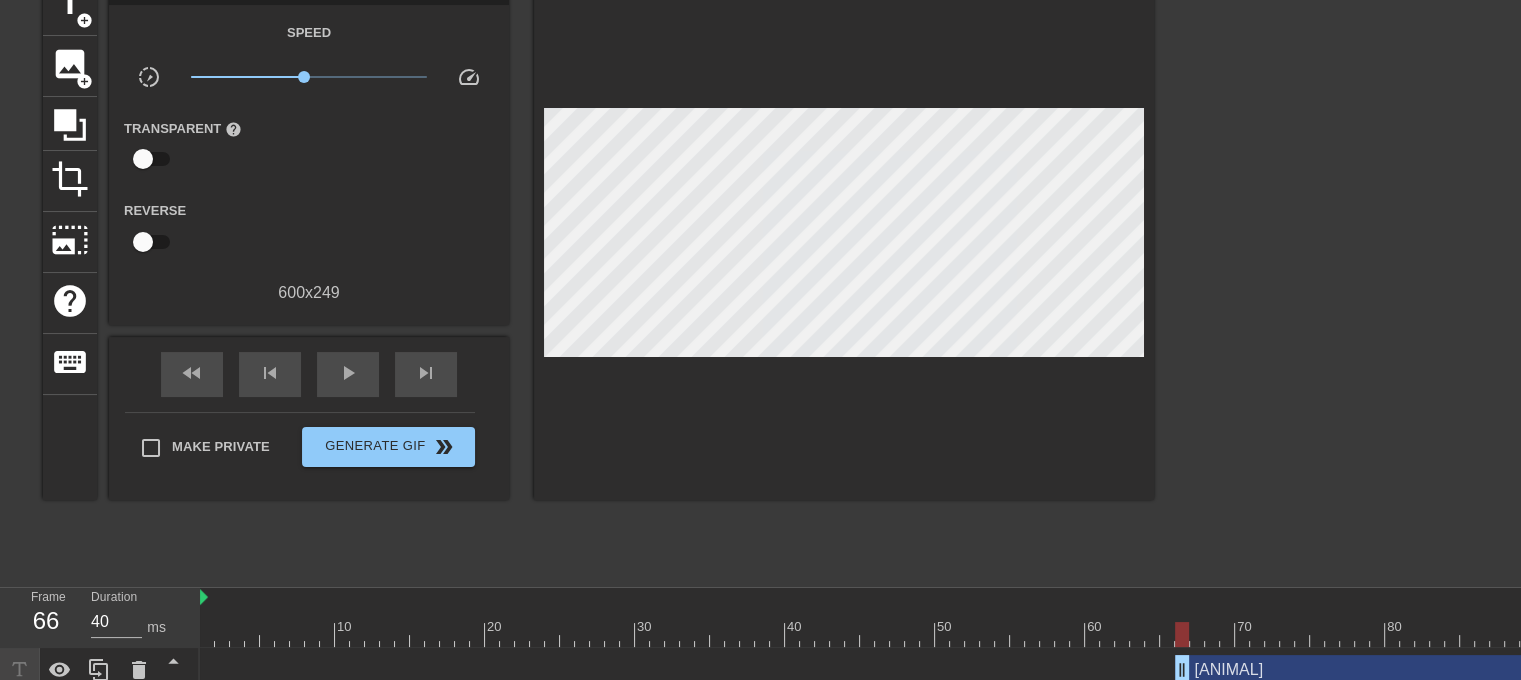 scroll, scrollTop: 256, scrollLeft: 0, axis: vertical 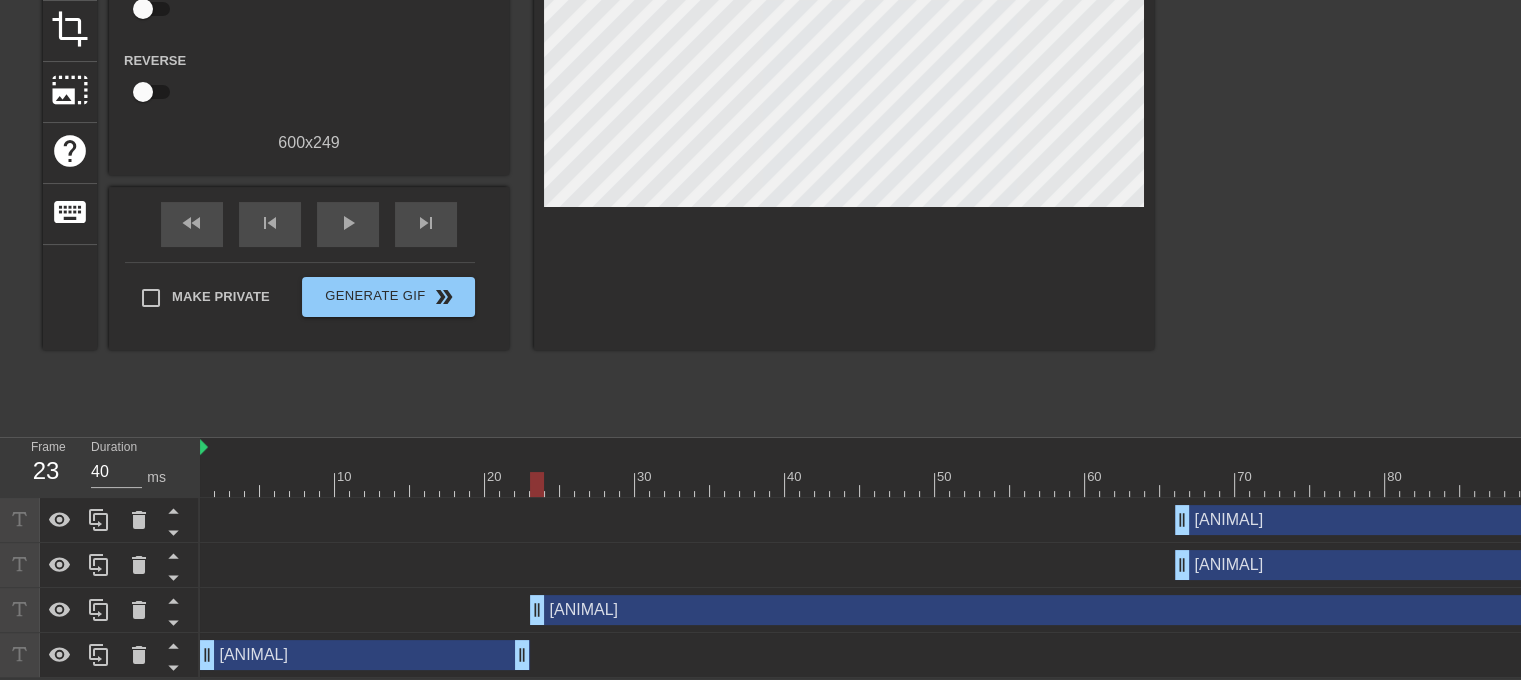 drag, startPoint x: 940, startPoint y: 610, endPoint x: 537, endPoint y: 630, distance: 403.49597 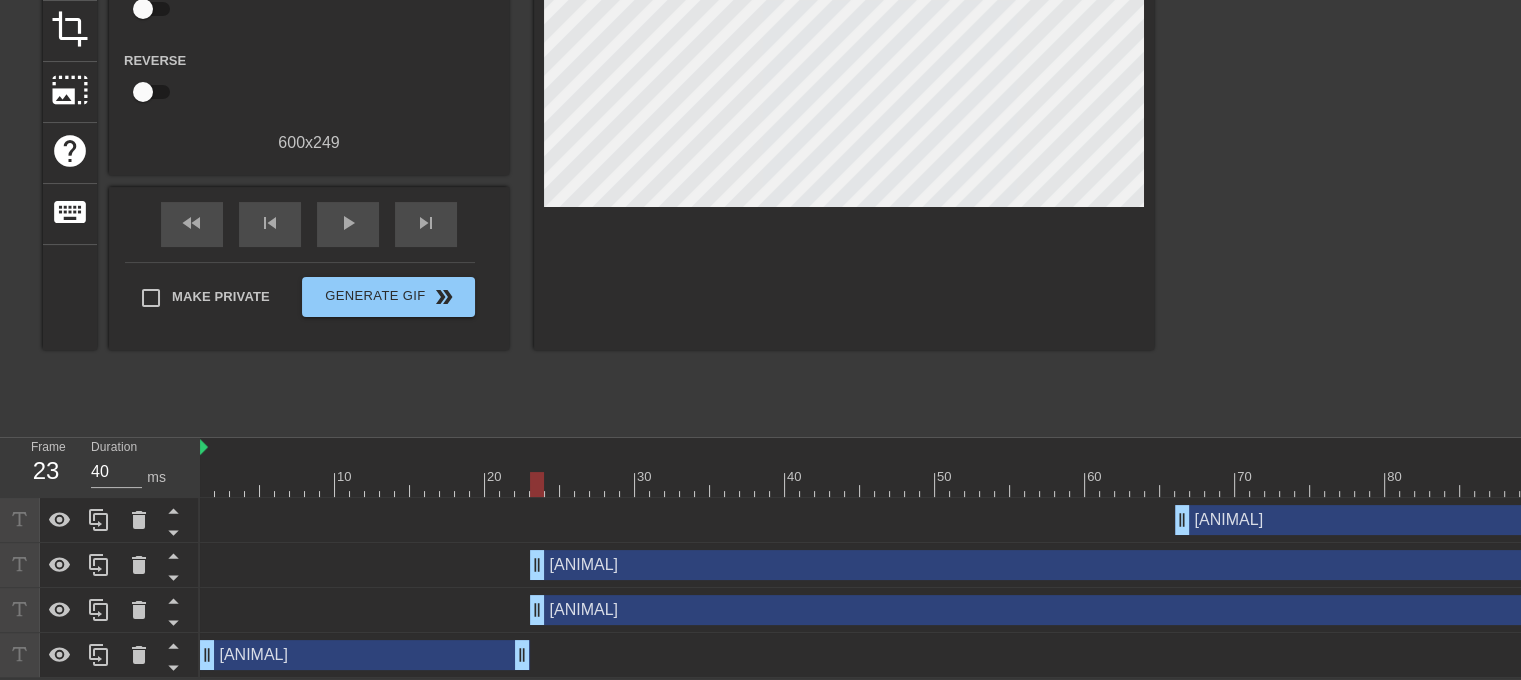 drag, startPoint x: 1180, startPoint y: 557, endPoint x: 541, endPoint y: 523, distance: 639.9039 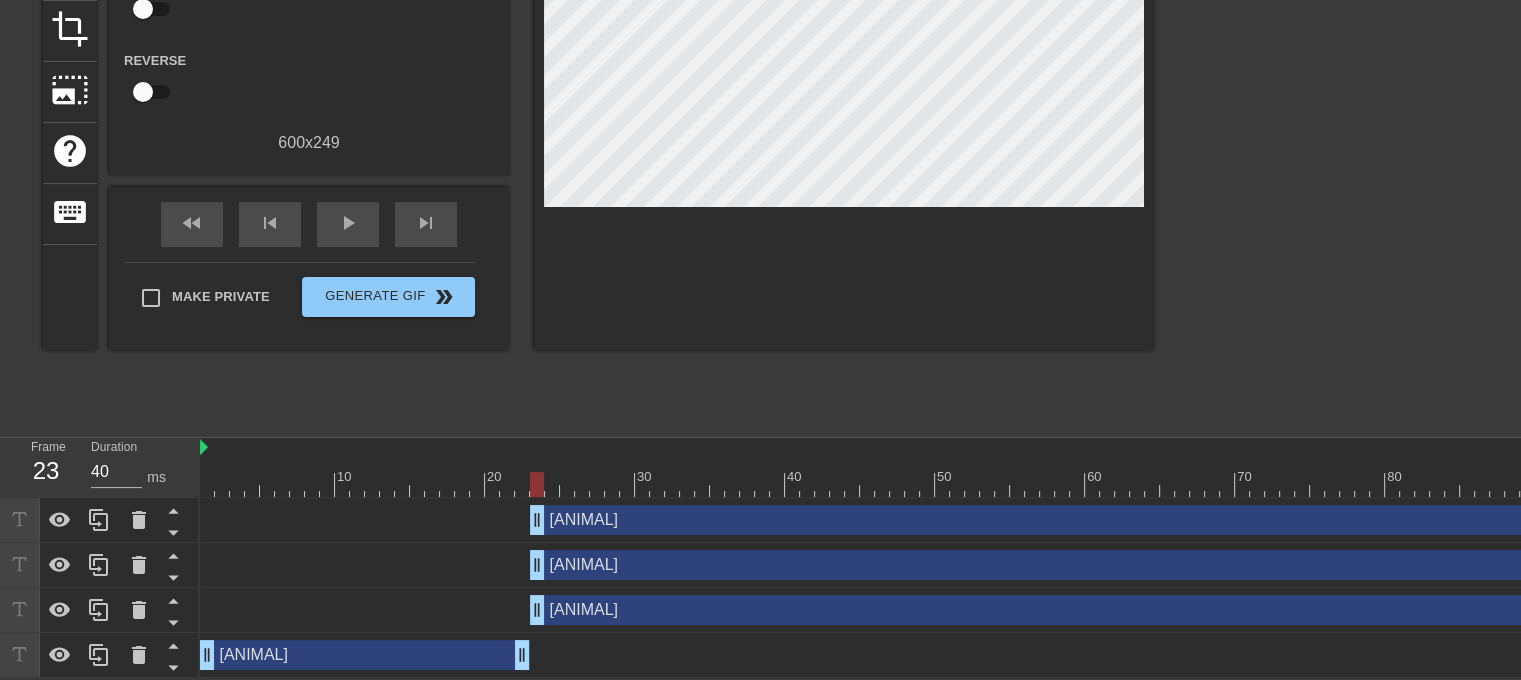 drag, startPoint x: 1179, startPoint y: 514, endPoint x: 537, endPoint y: 513, distance: 642.0008 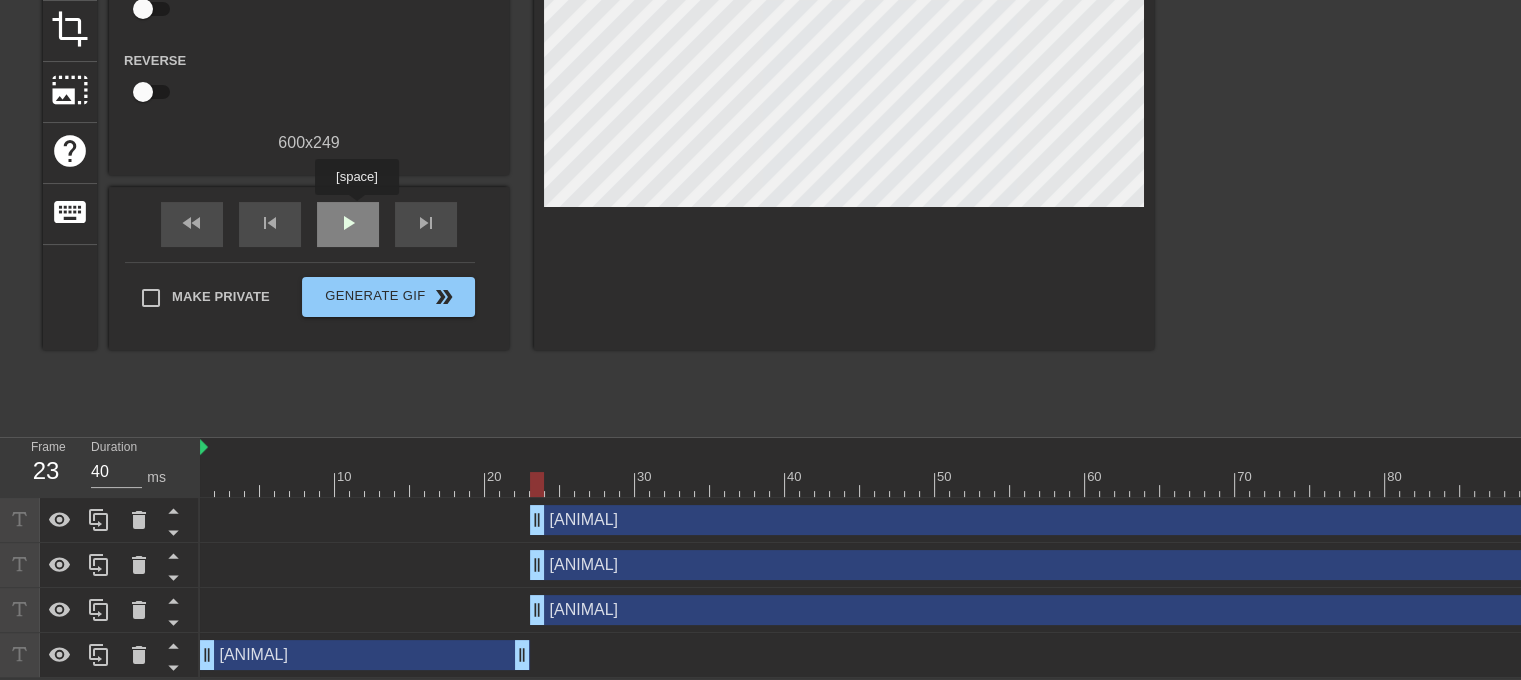 click on "play_arrow" at bounding box center [348, 223] 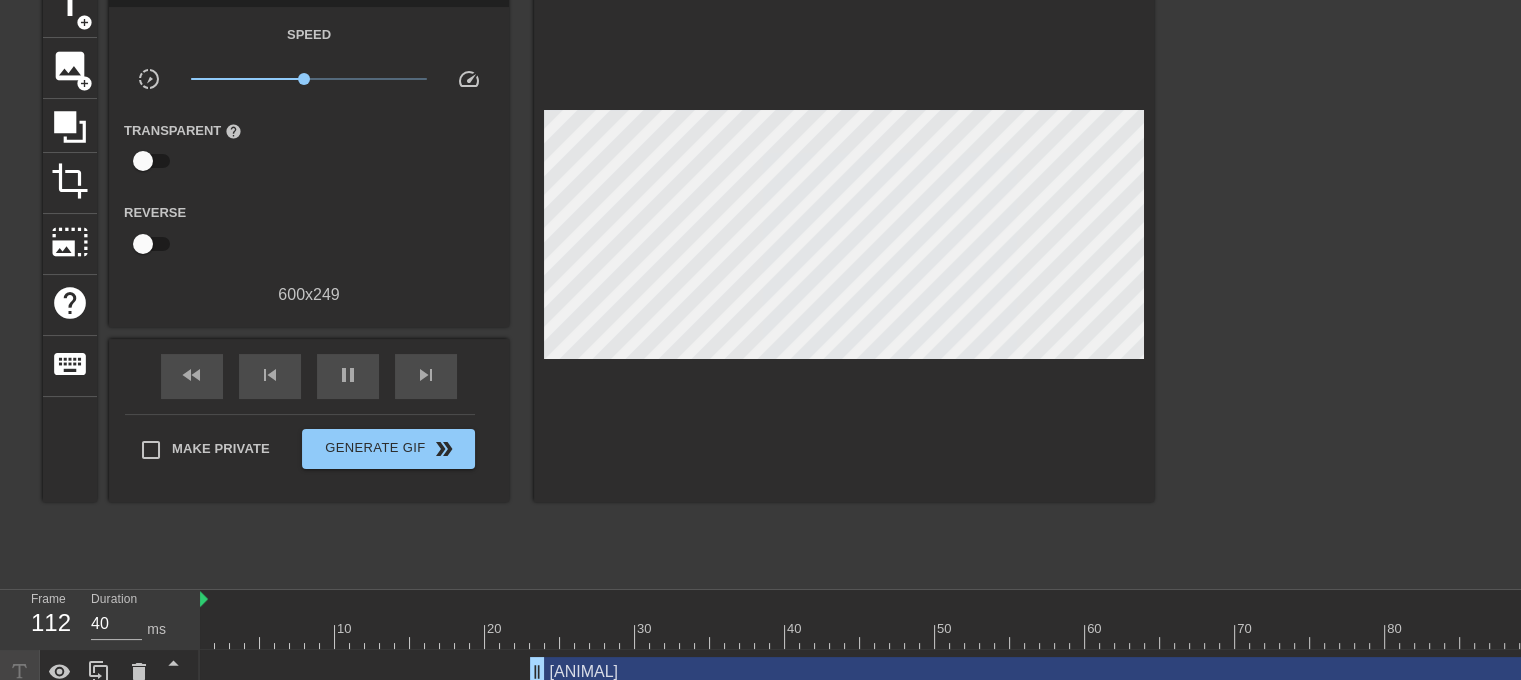 scroll, scrollTop: 0, scrollLeft: 0, axis: both 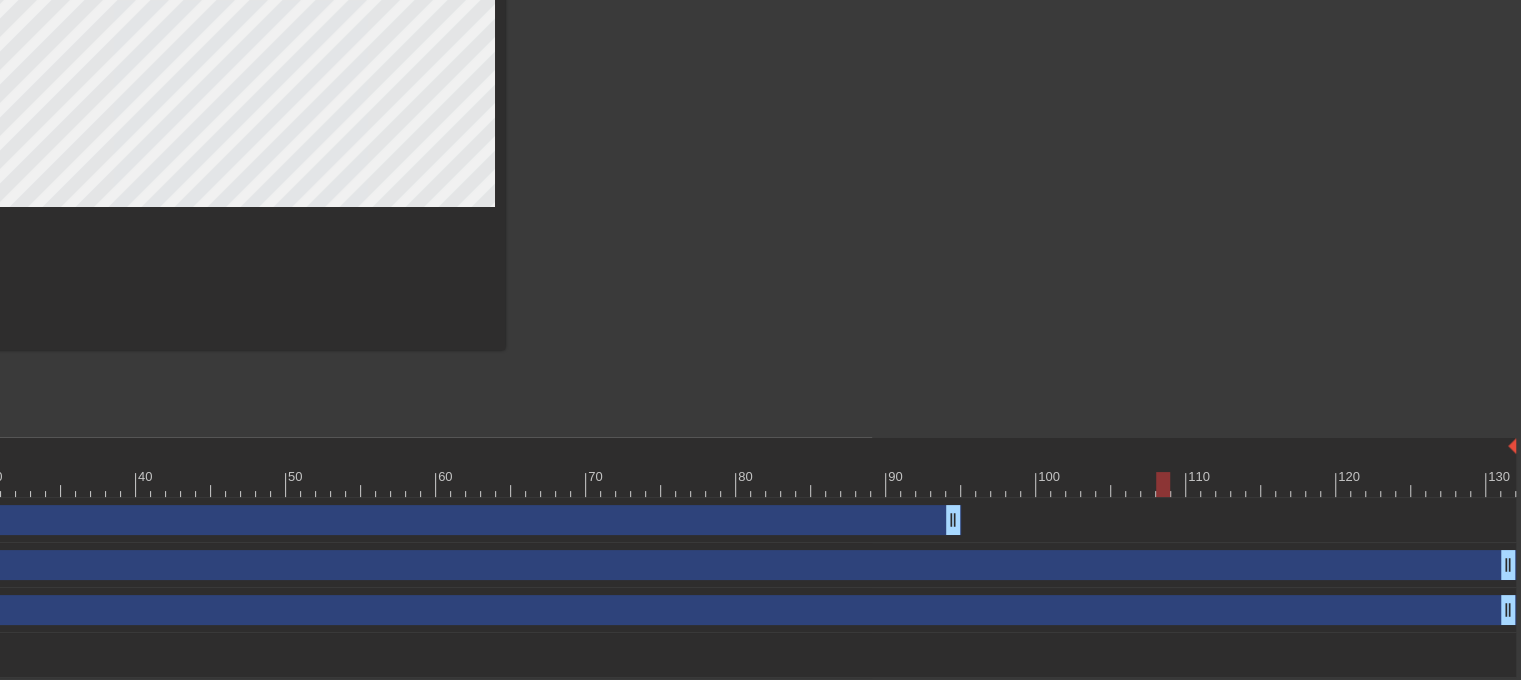 drag, startPoint x: 1511, startPoint y: 511, endPoint x: 955, endPoint y: 524, distance: 556.152 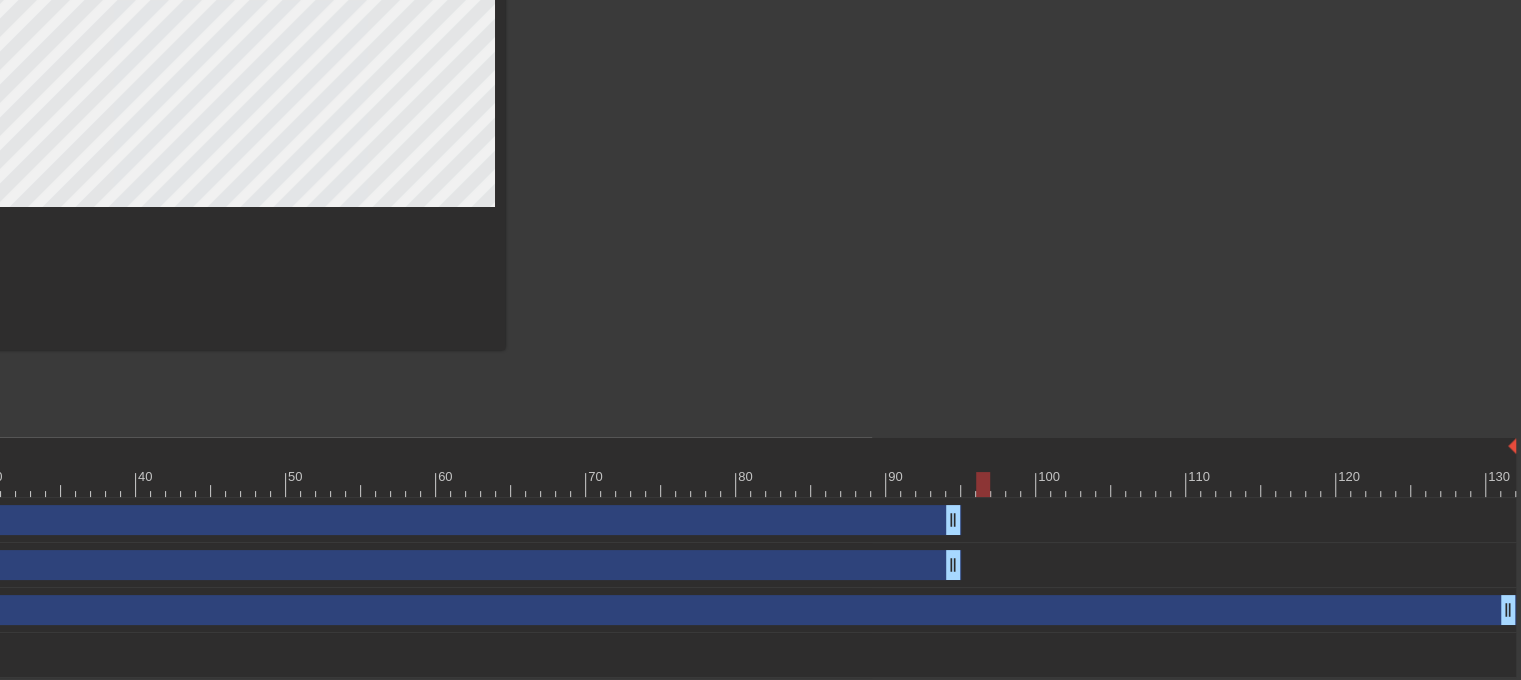 drag, startPoint x: 1502, startPoint y: 563, endPoint x: 949, endPoint y: 567, distance: 553.01447 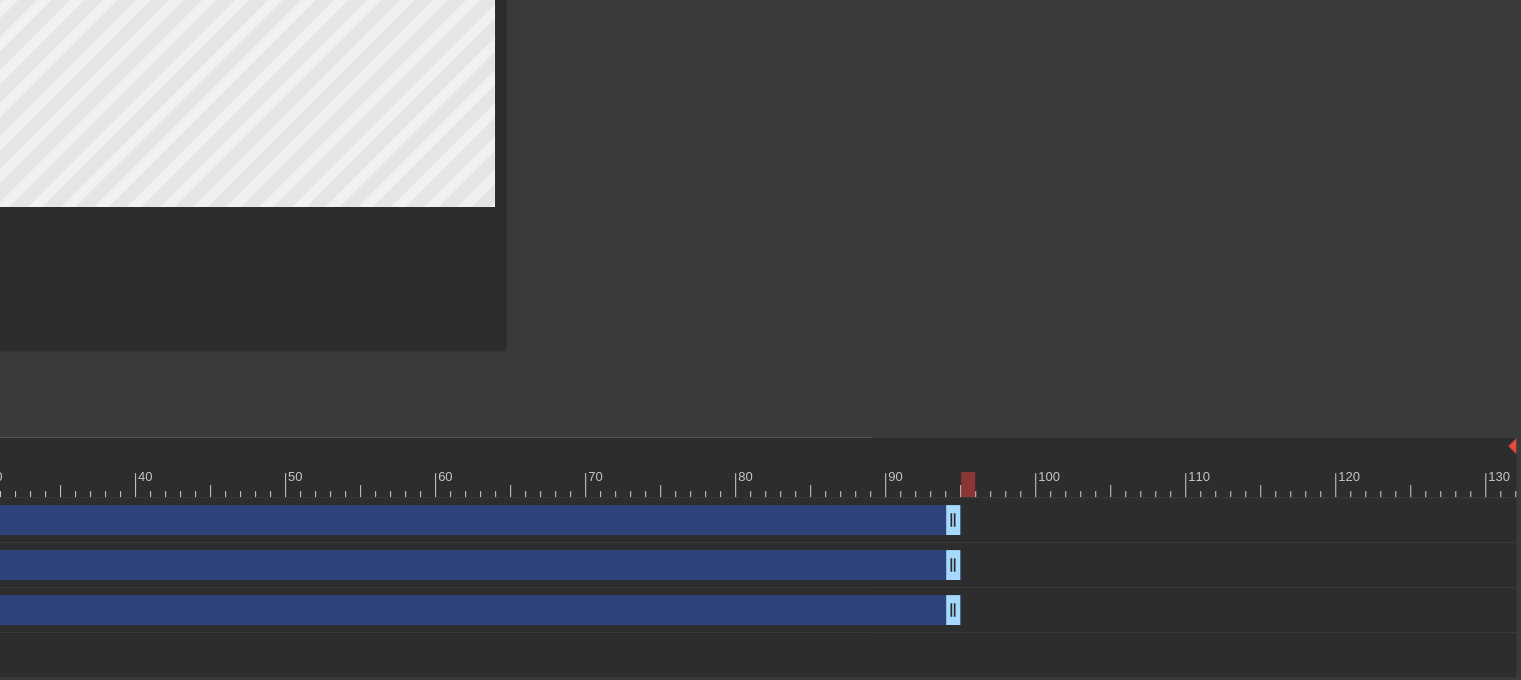drag, startPoint x: 1500, startPoint y: 611, endPoint x: 948, endPoint y: 588, distance: 552.47894 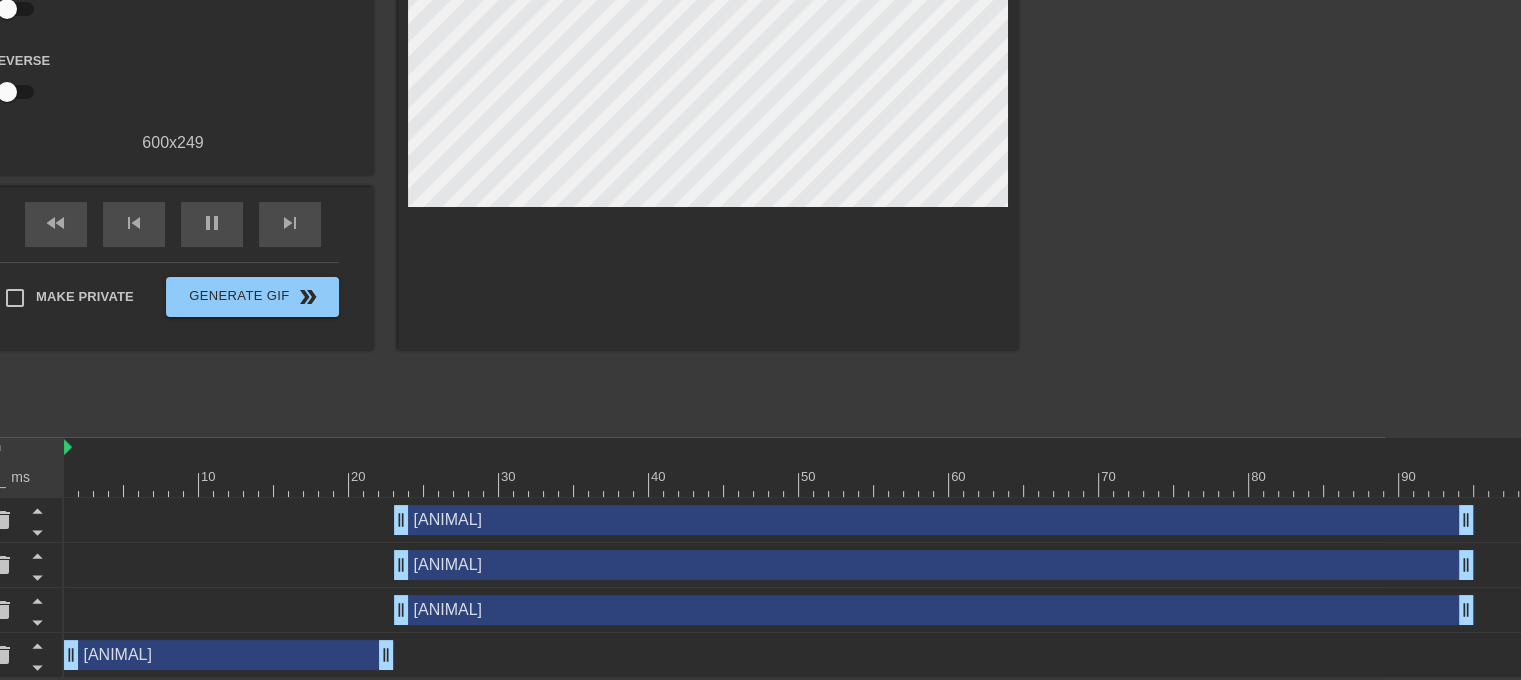 scroll, scrollTop: 256, scrollLeft: 0, axis: vertical 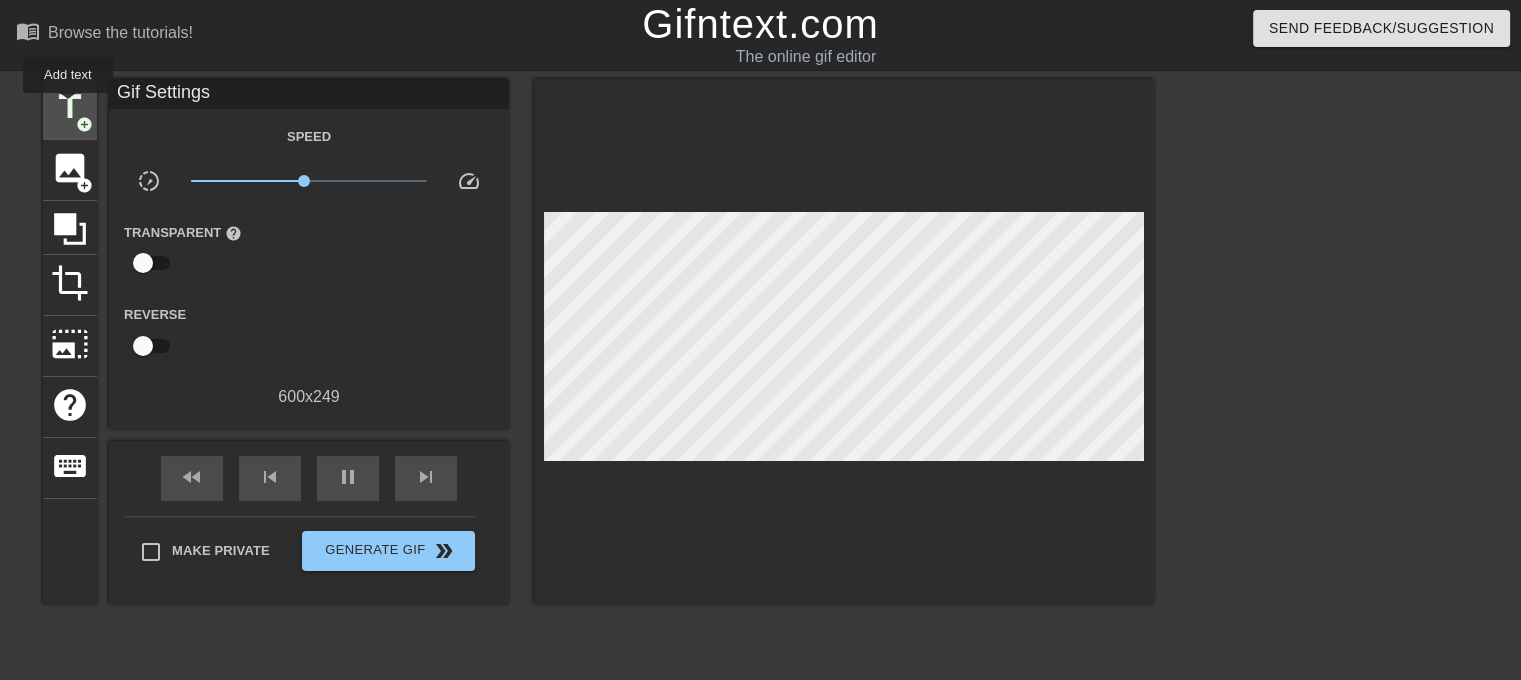 click on "title" at bounding box center (70, 107) 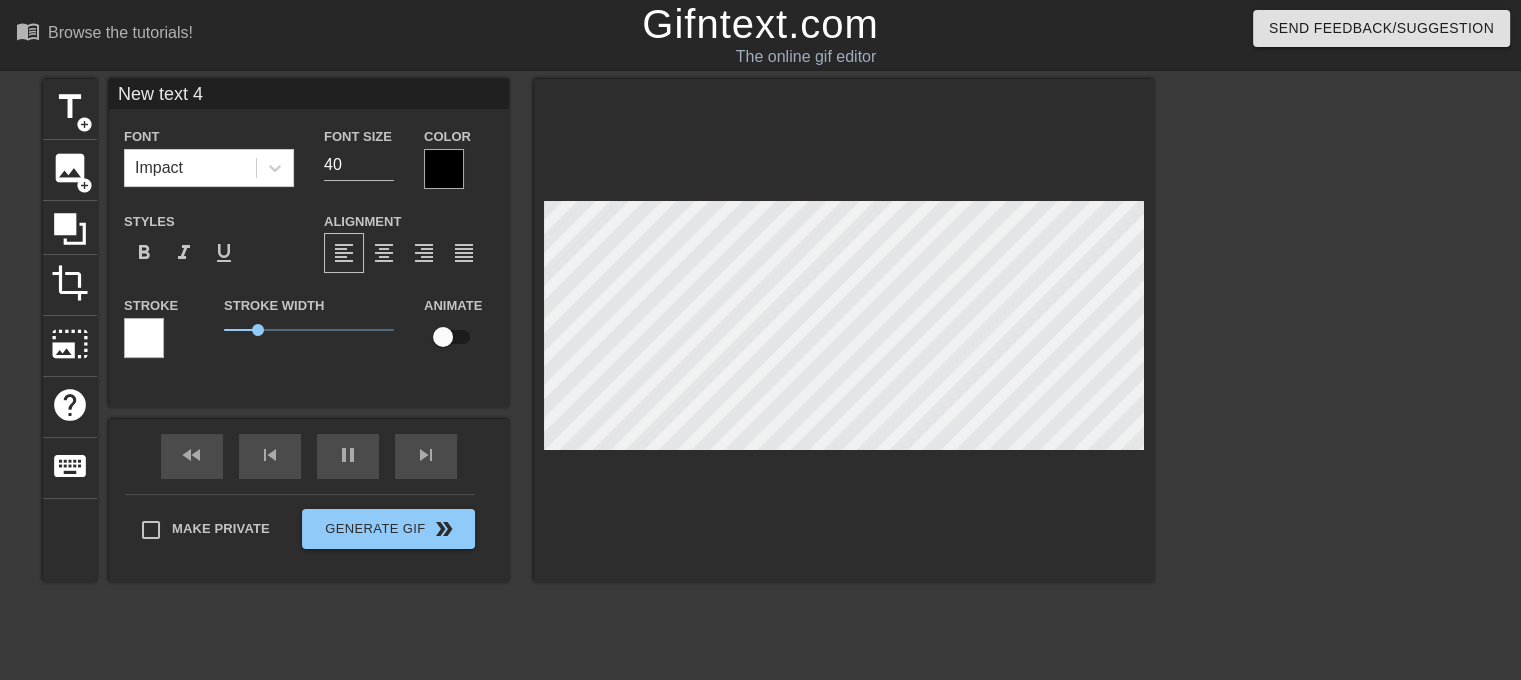 scroll, scrollTop: 2, scrollLeft: 2, axis: both 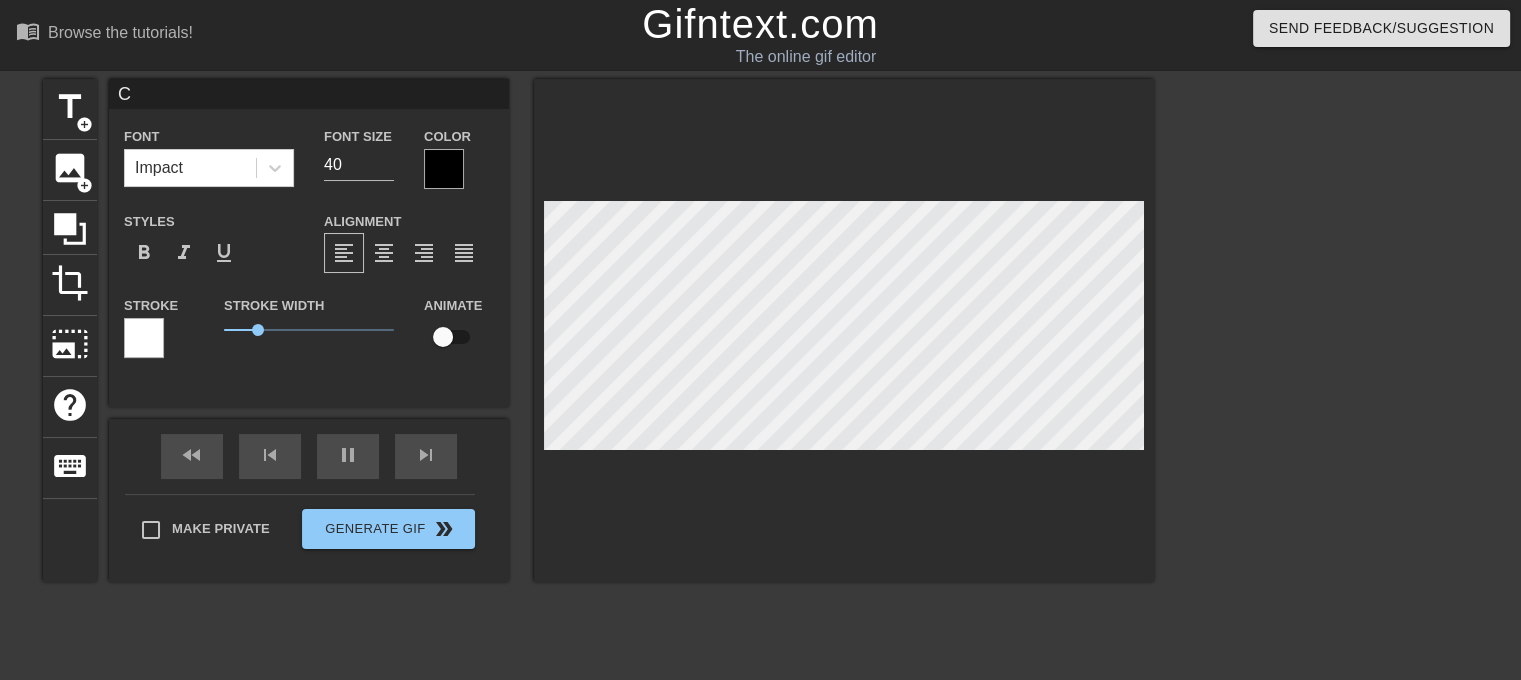 type on "50" 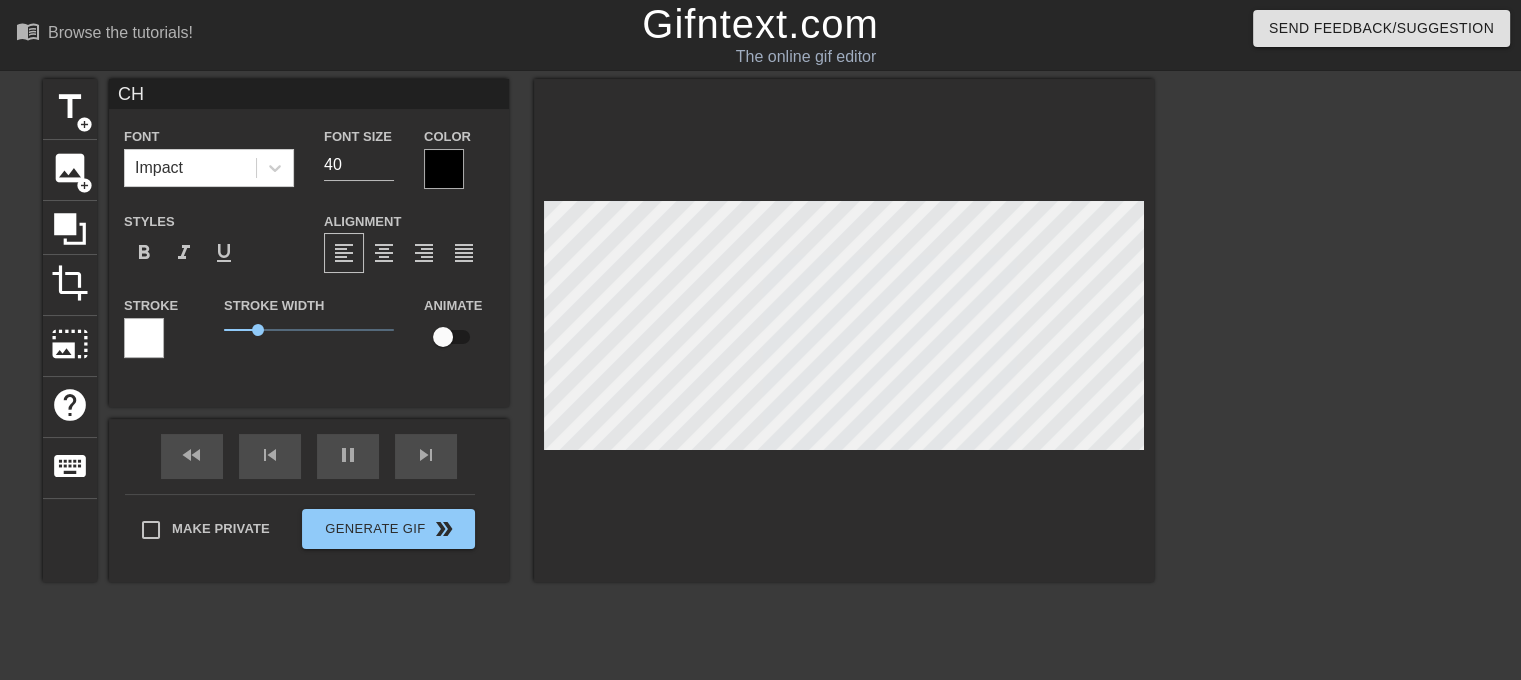 type on "40" 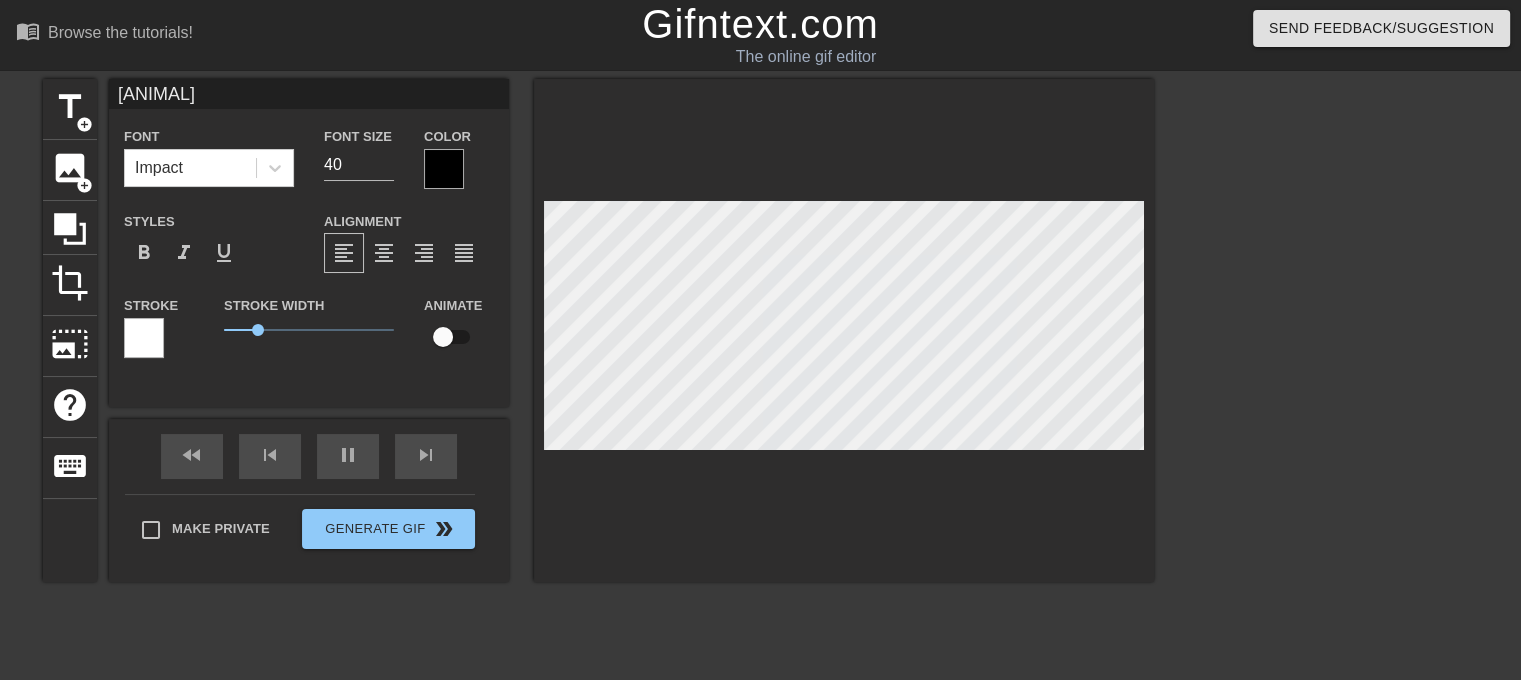 type on "[ANIMAL]" 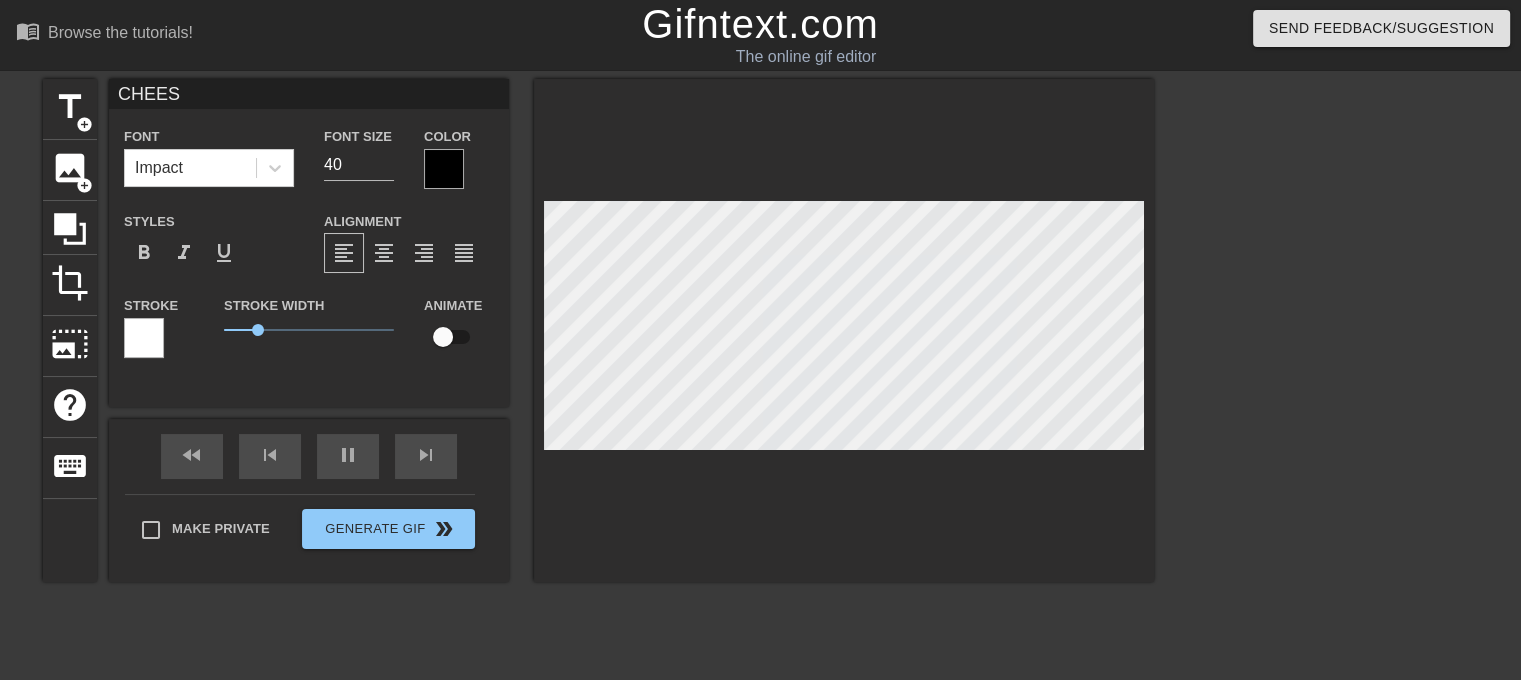 type on "40" 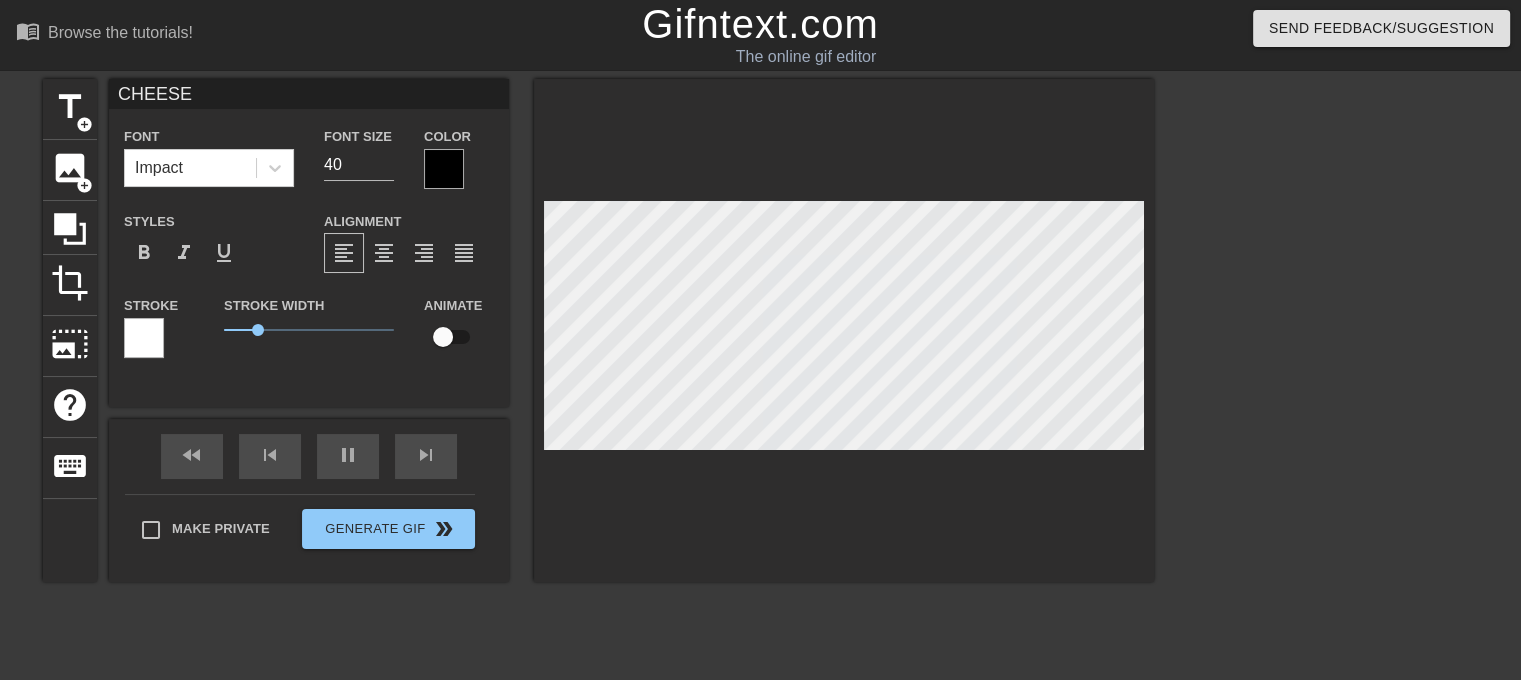 type on "CHEESEB" 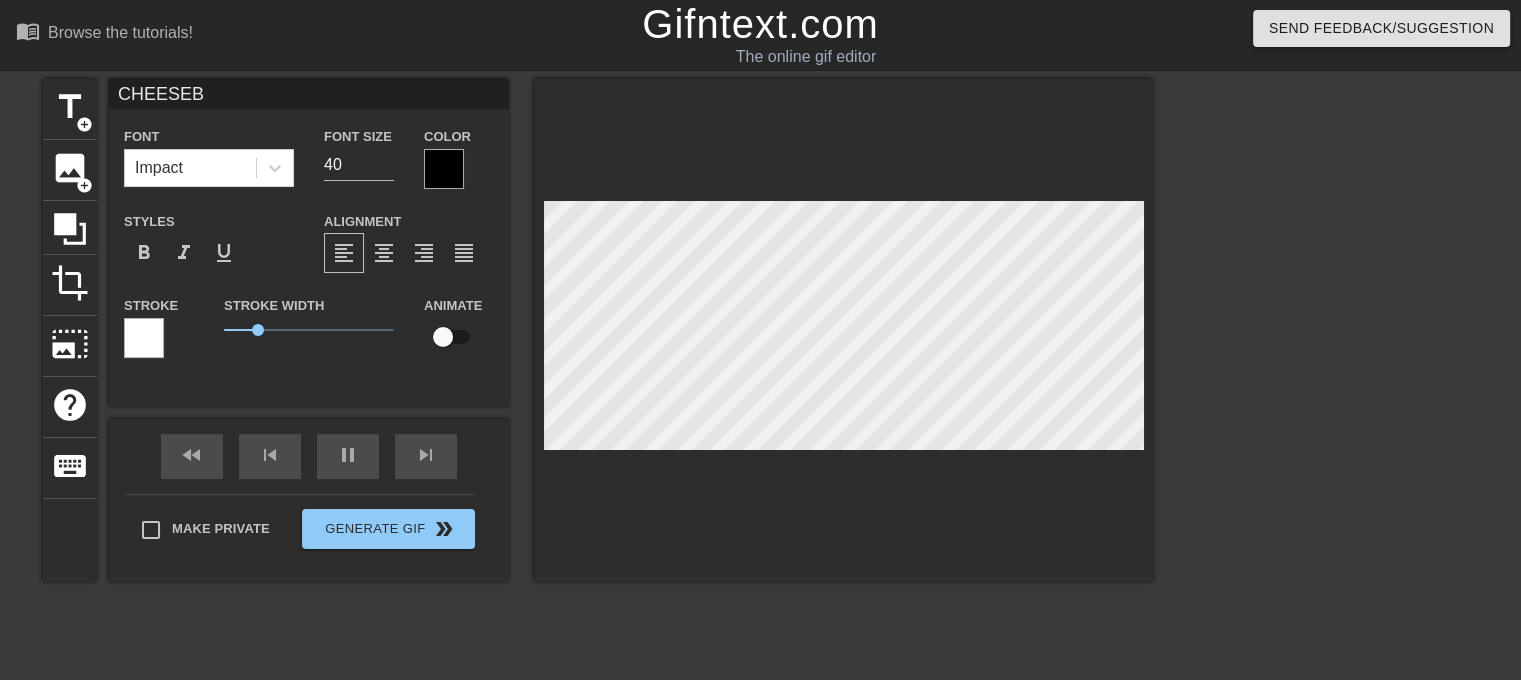 type on "40" 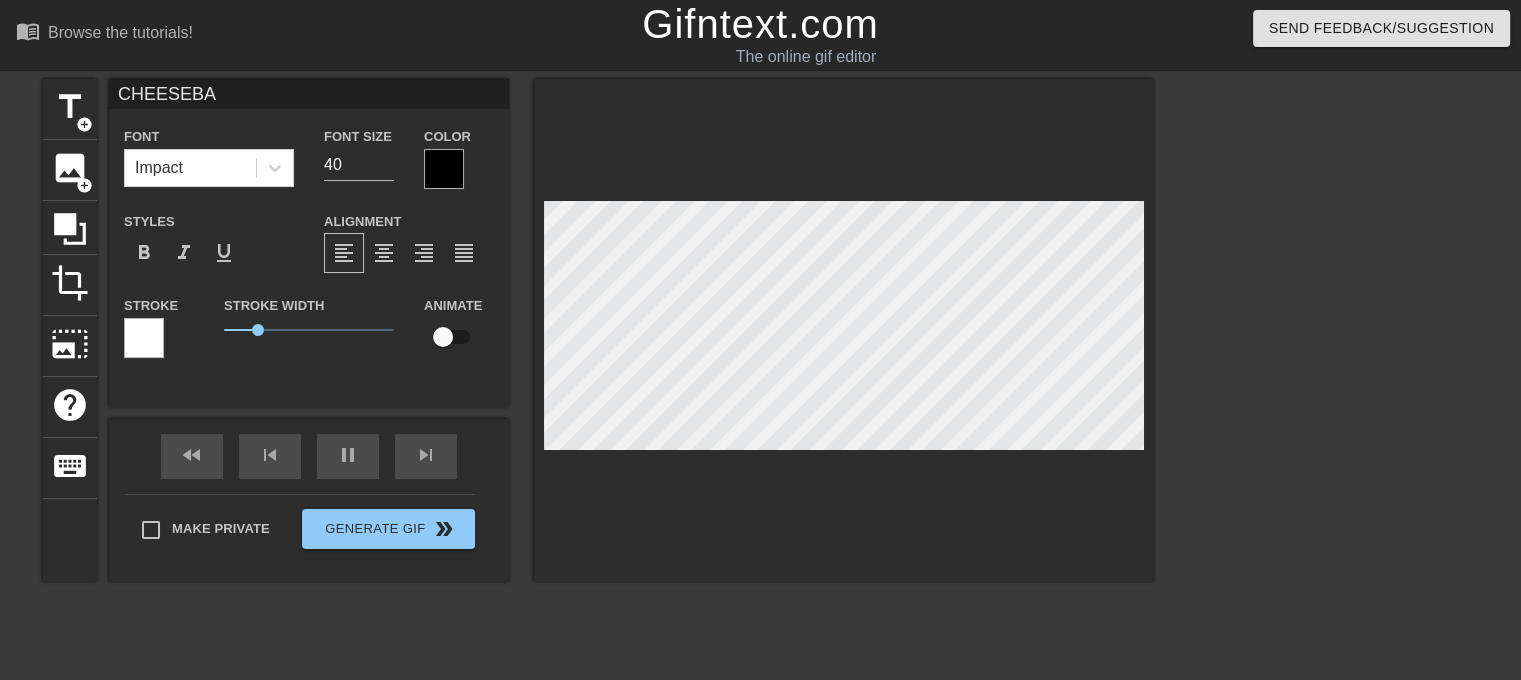 type on "CHEESEBAL" 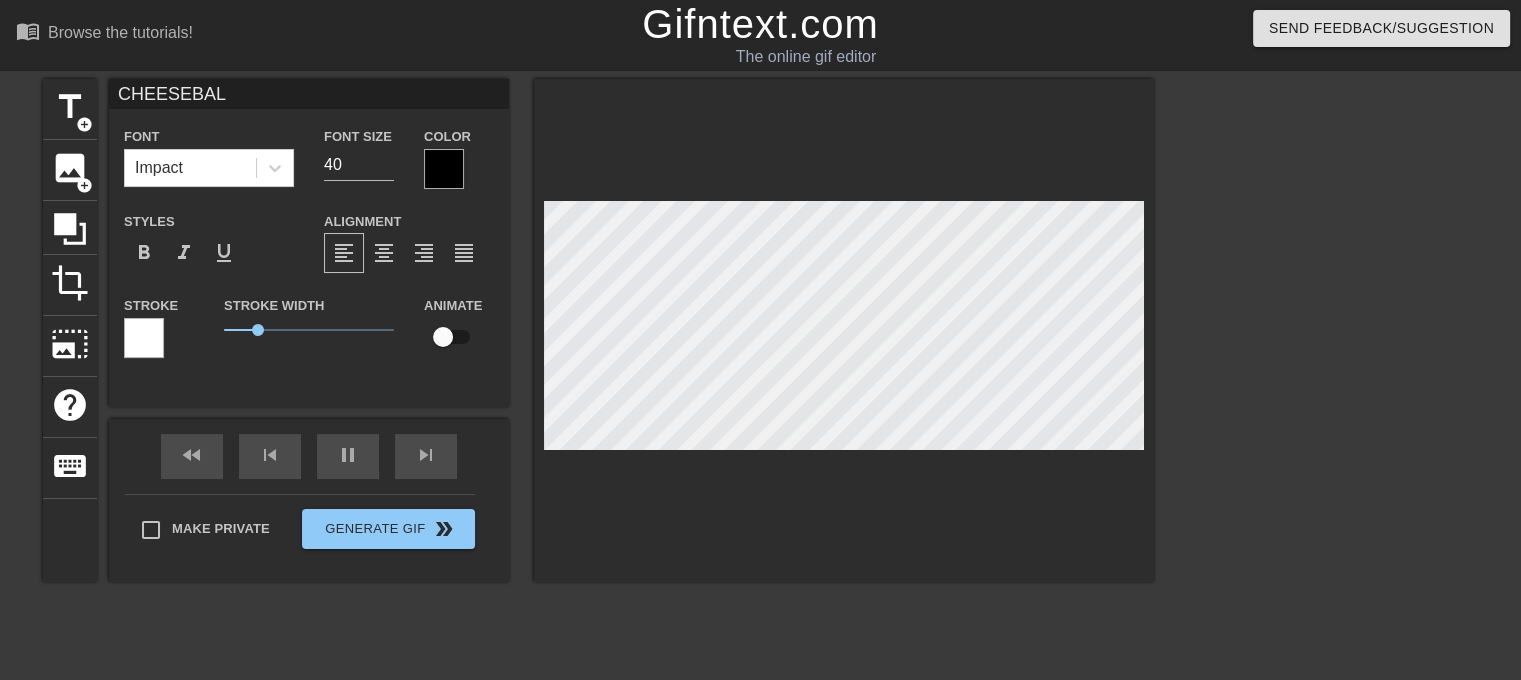 type on "CHEESEBALL" 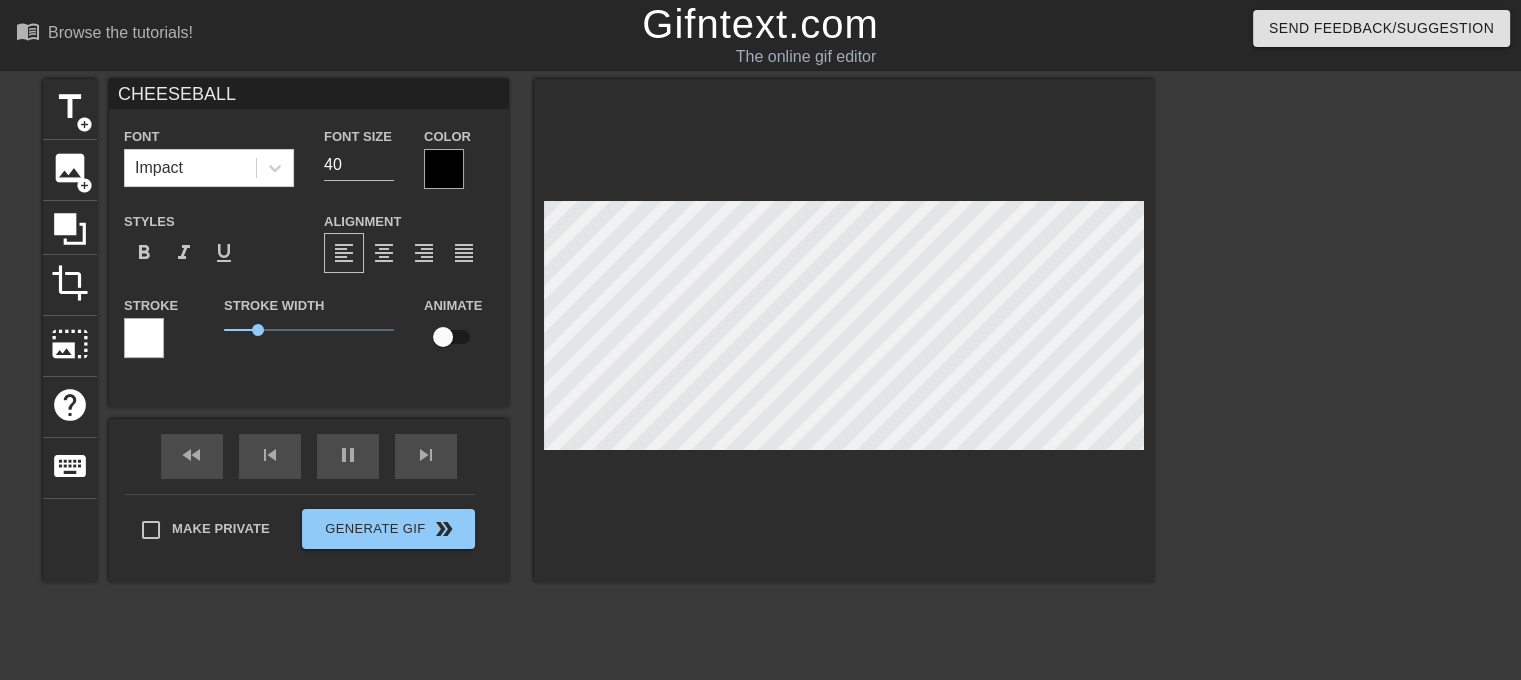 type on "40" 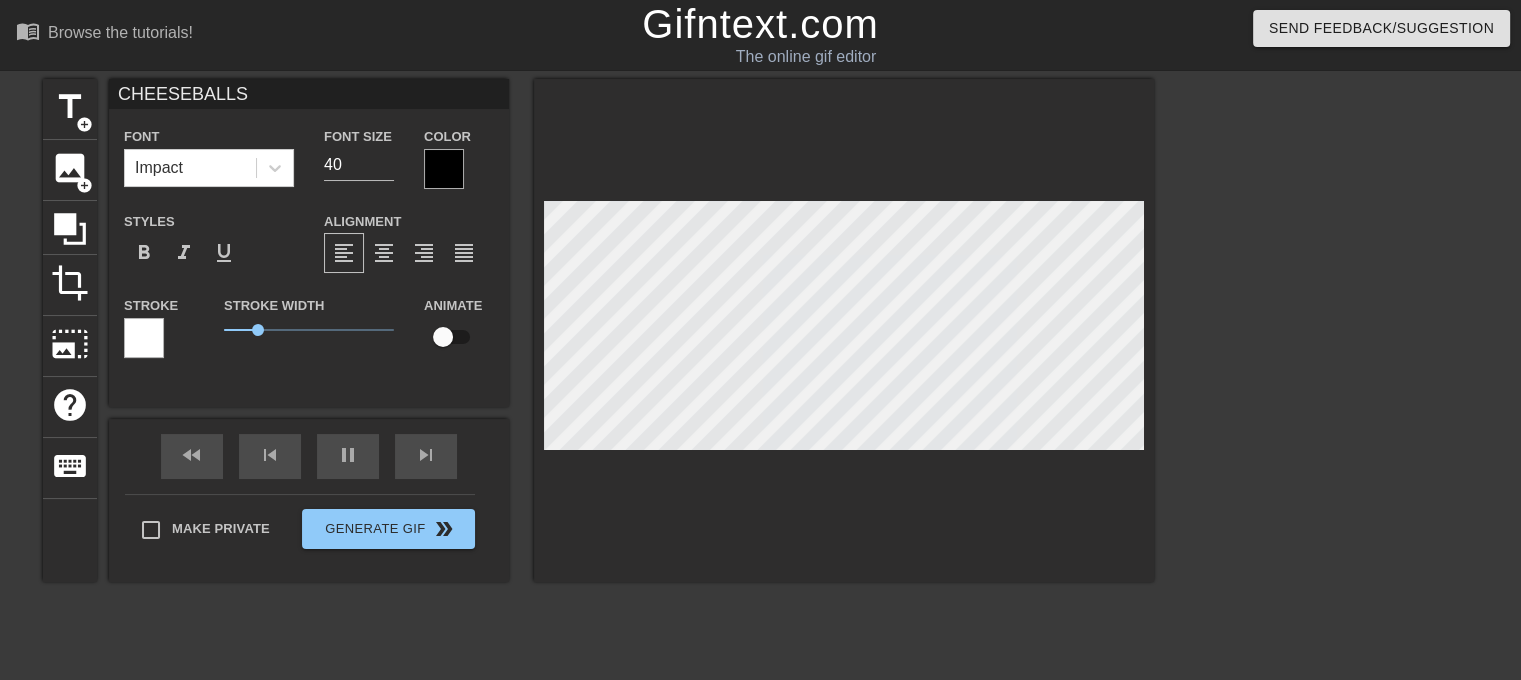 scroll, scrollTop: 2, scrollLeft: 6, axis: both 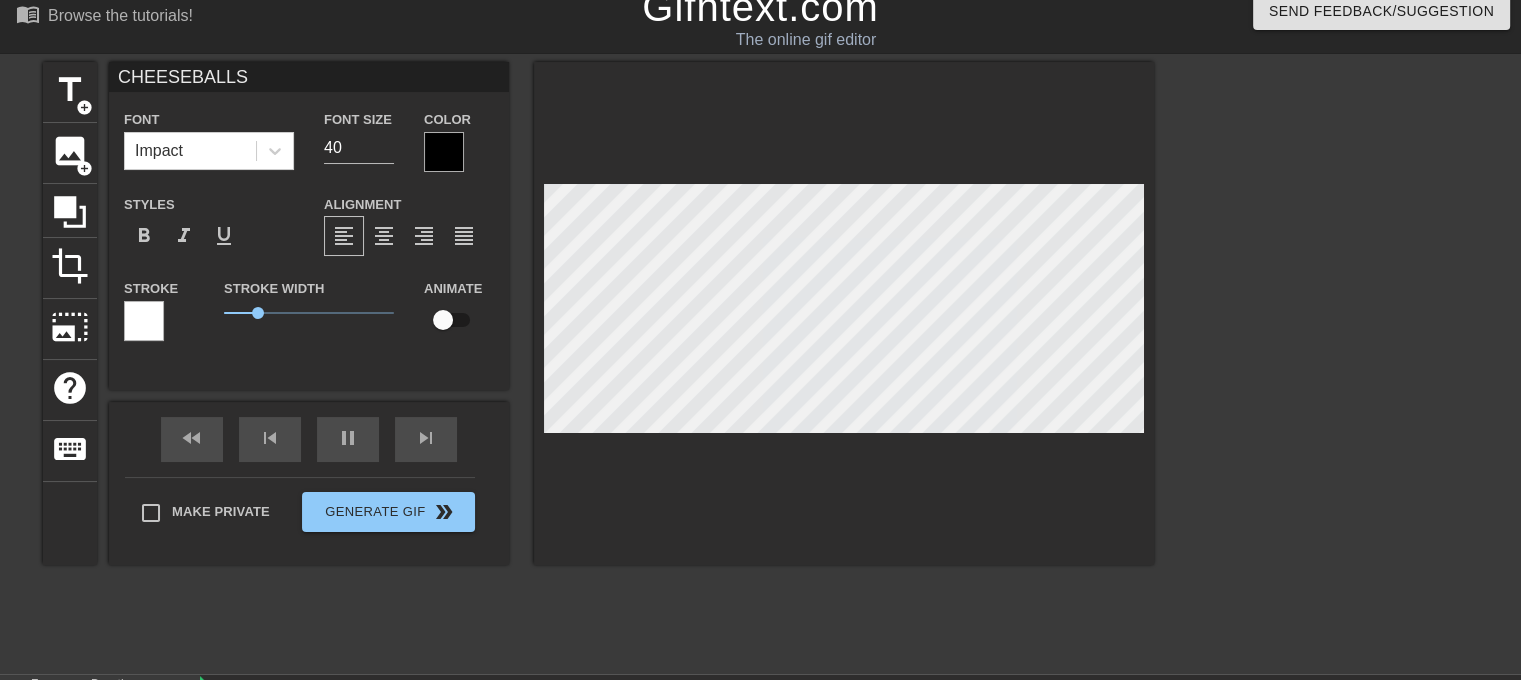 type on "40" 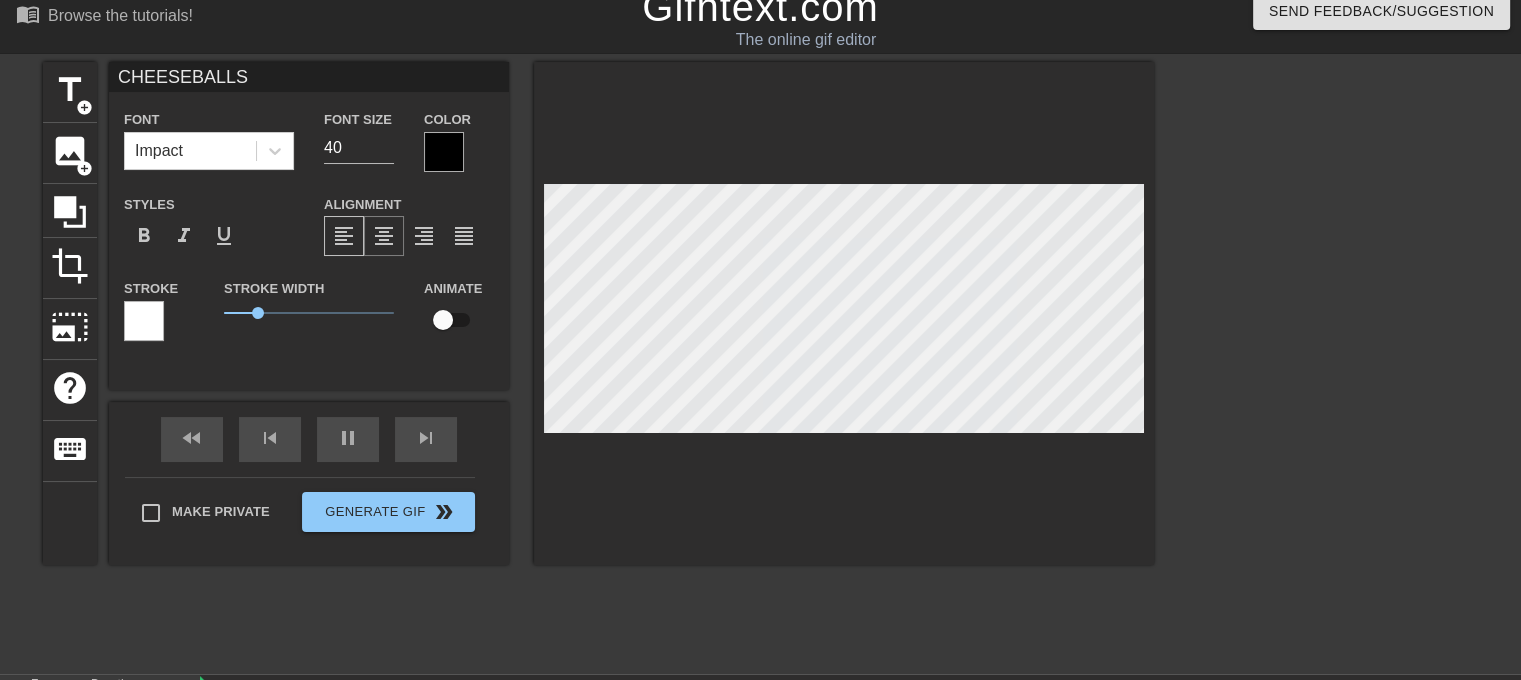 type on "[ANIMAL]
[ANIMAL]" 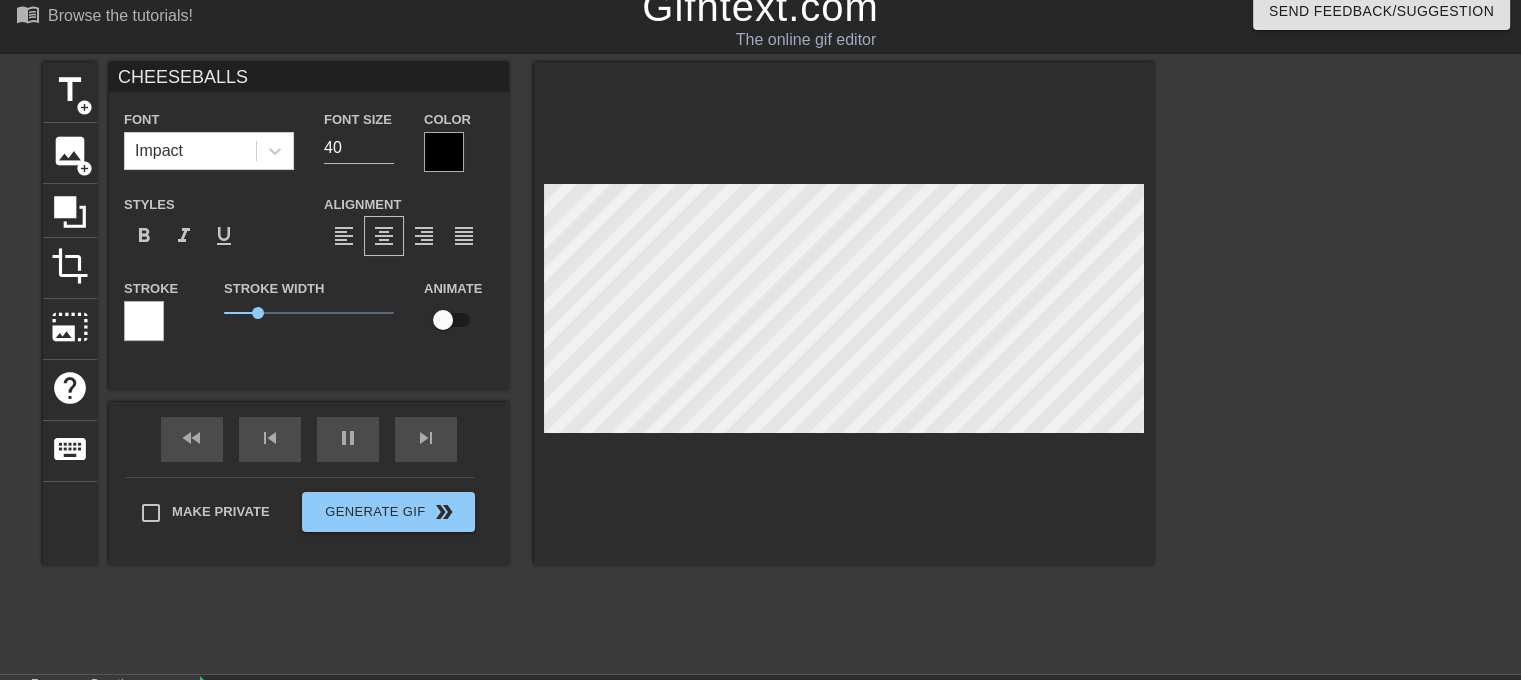 scroll, scrollTop: 3, scrollLeft: 2, axis: both 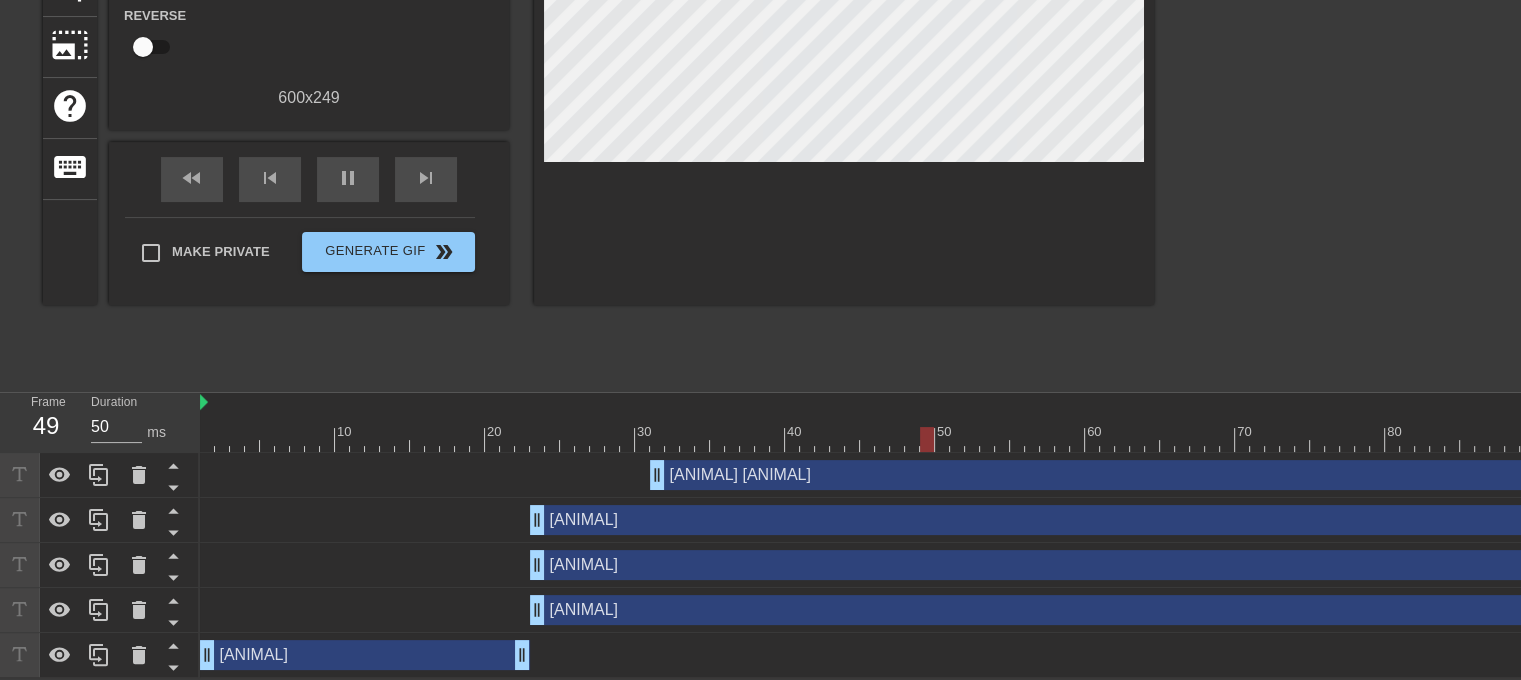 drag, startPoint x: 480, startPoint y: 480, endPoint x: 656, endPoint y: 489, distance: 176.22997 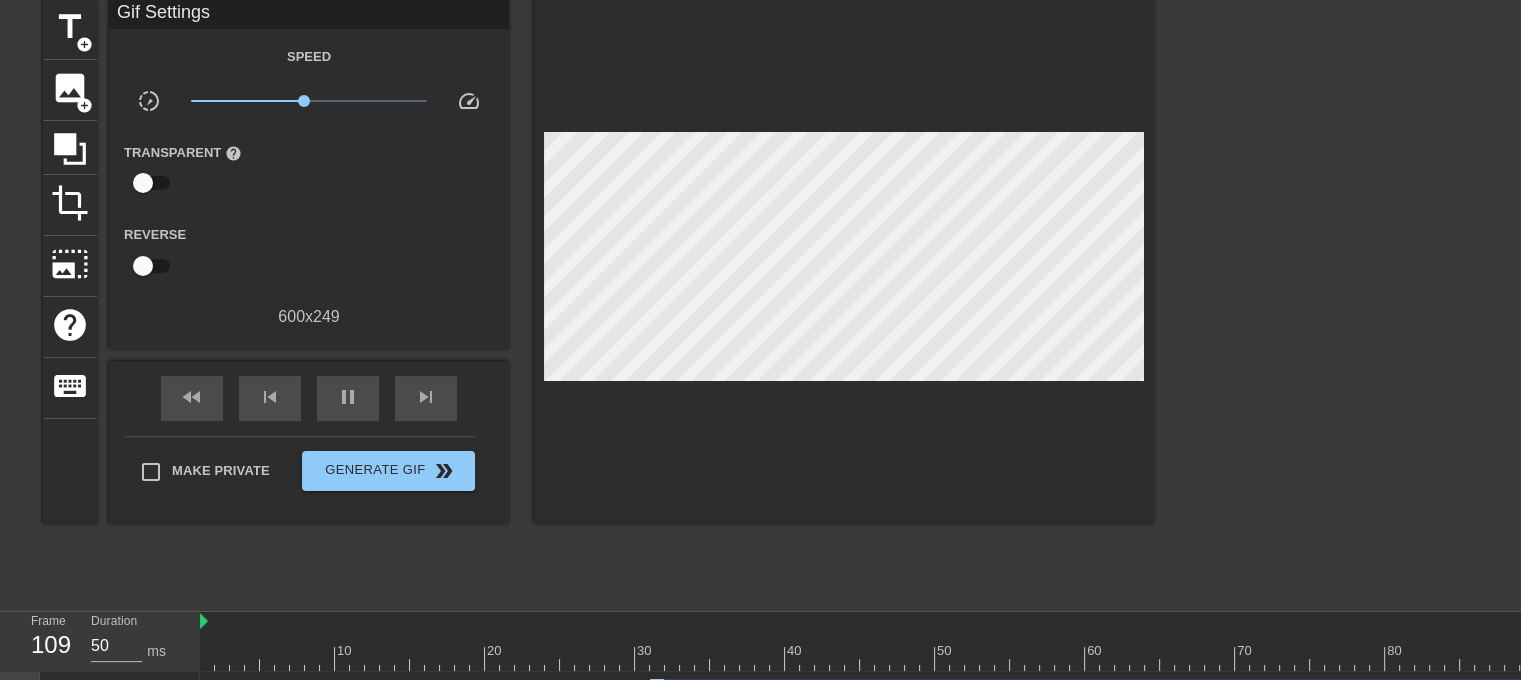 scroll, scrollTop: 48, scrollLeft: 0, axis: vertical 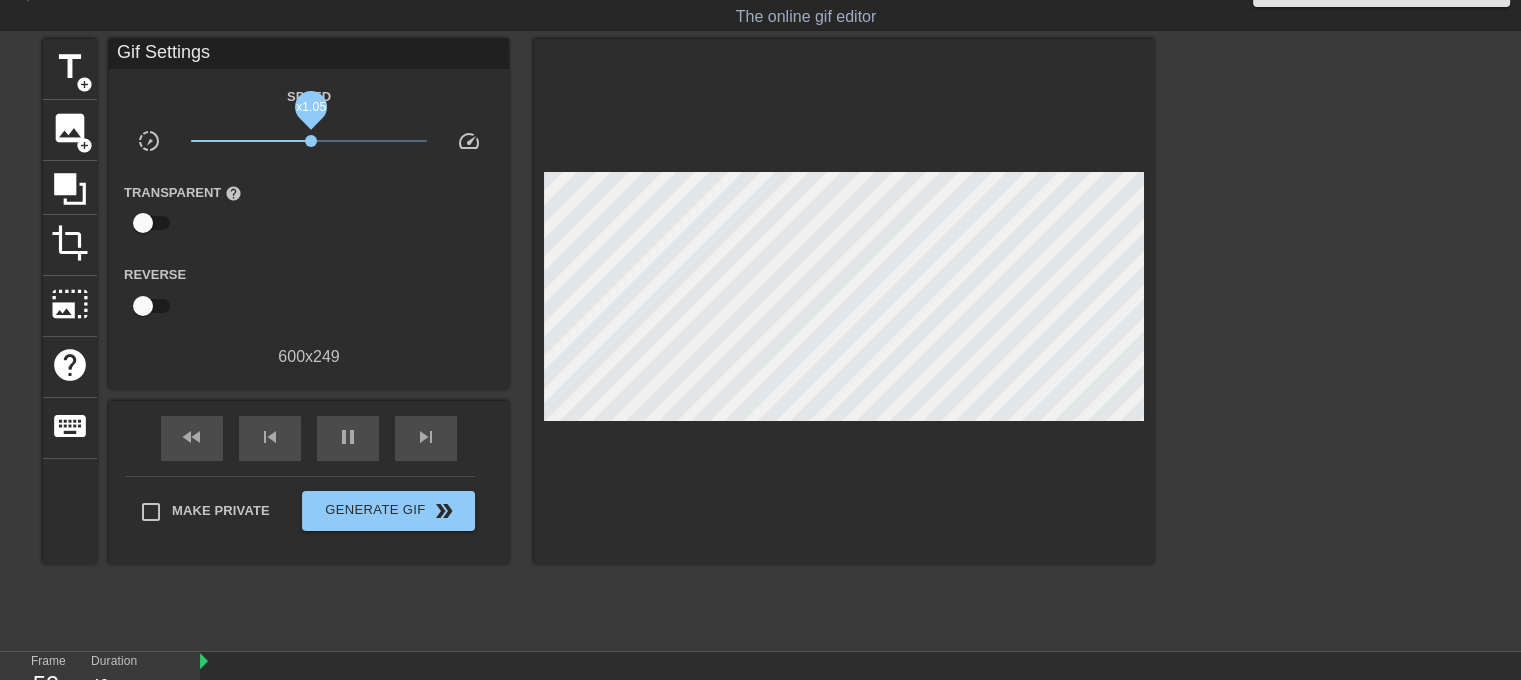 click on "x1.05" at bounding box center [311, 141] 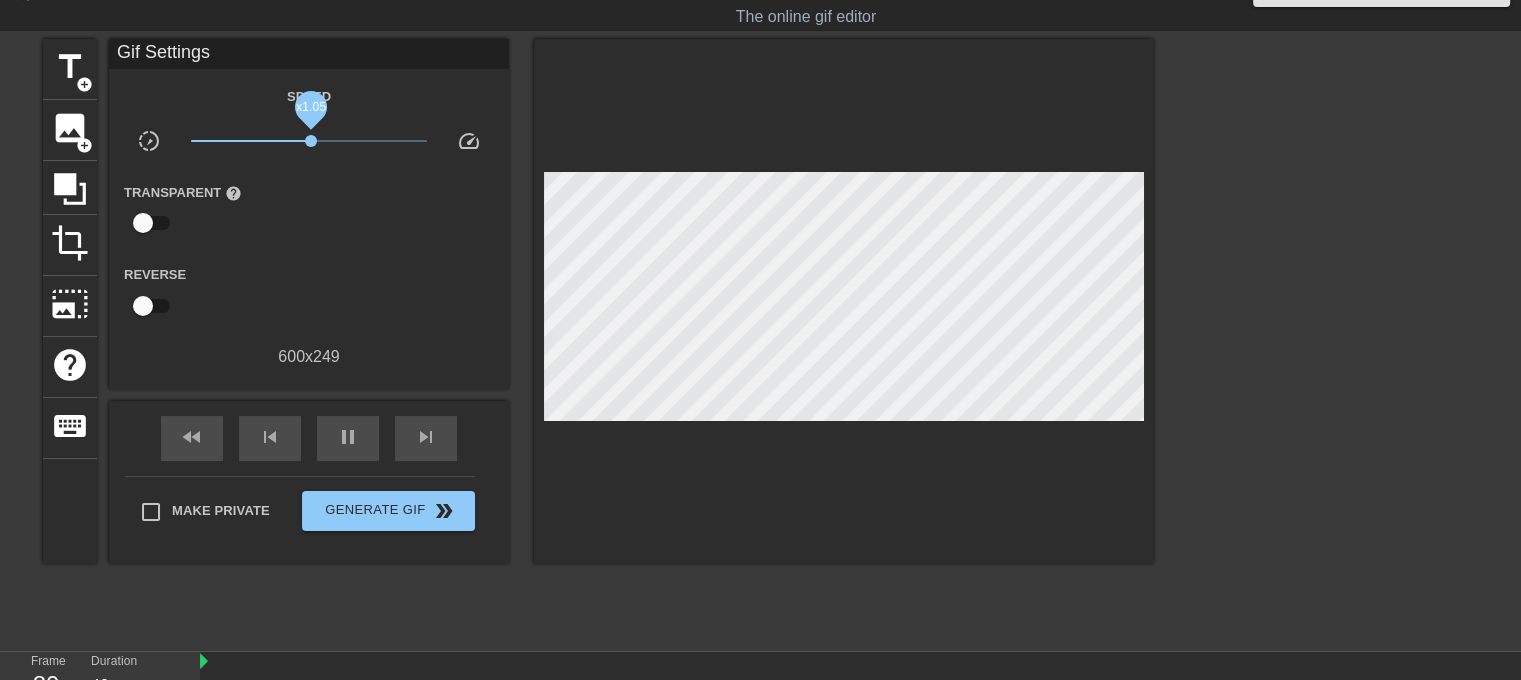 click on "x1.05" at bounding box center [311, 106] 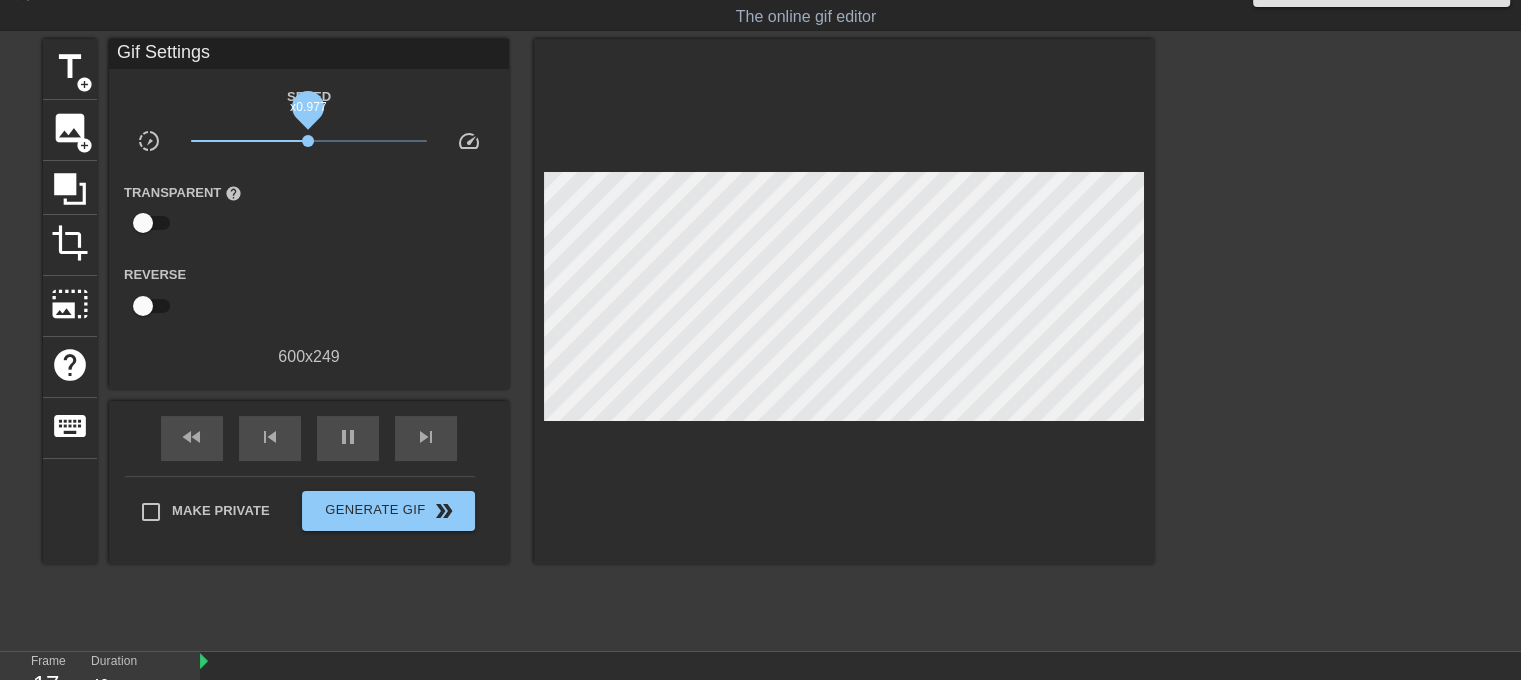 click on "x0.977" at bounding box center (307, 106) 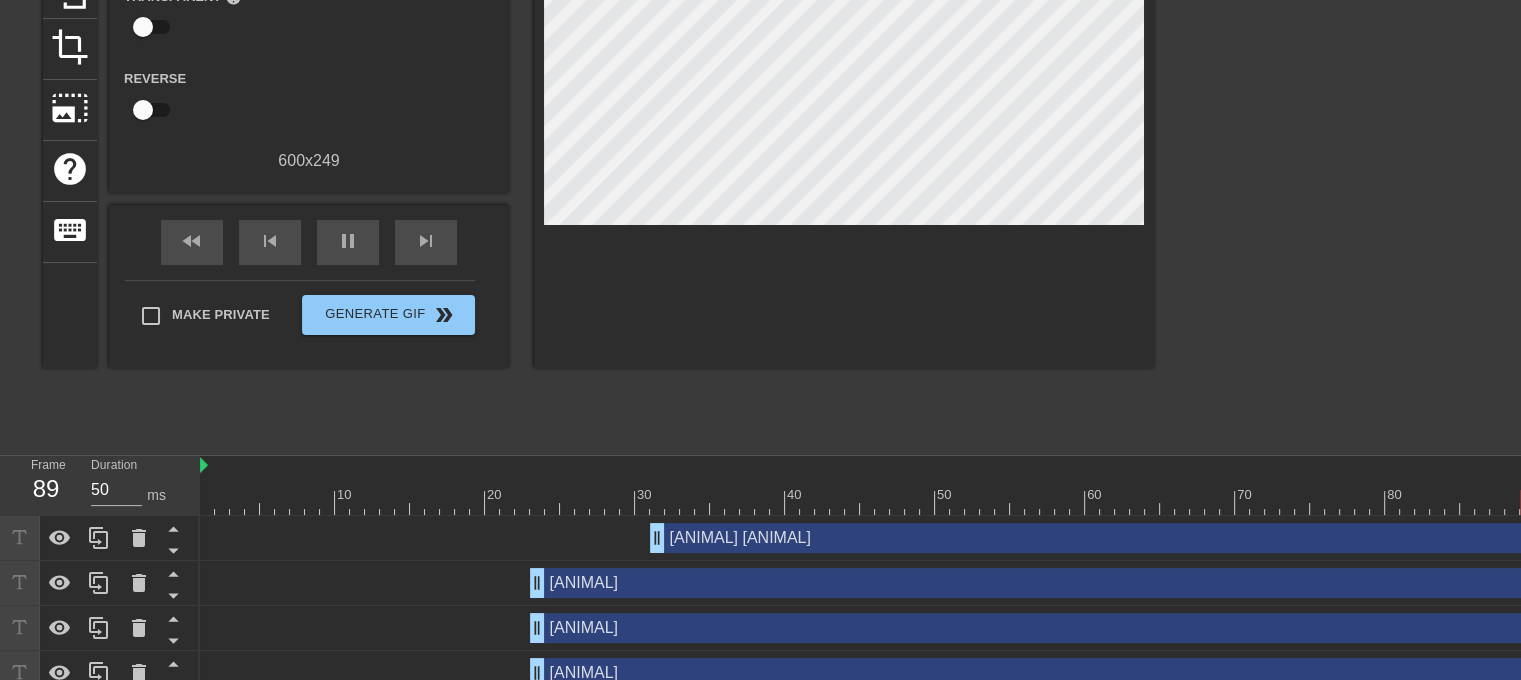 scroll, scrollTop: 300, scrollLeft: 0, axis: vertical 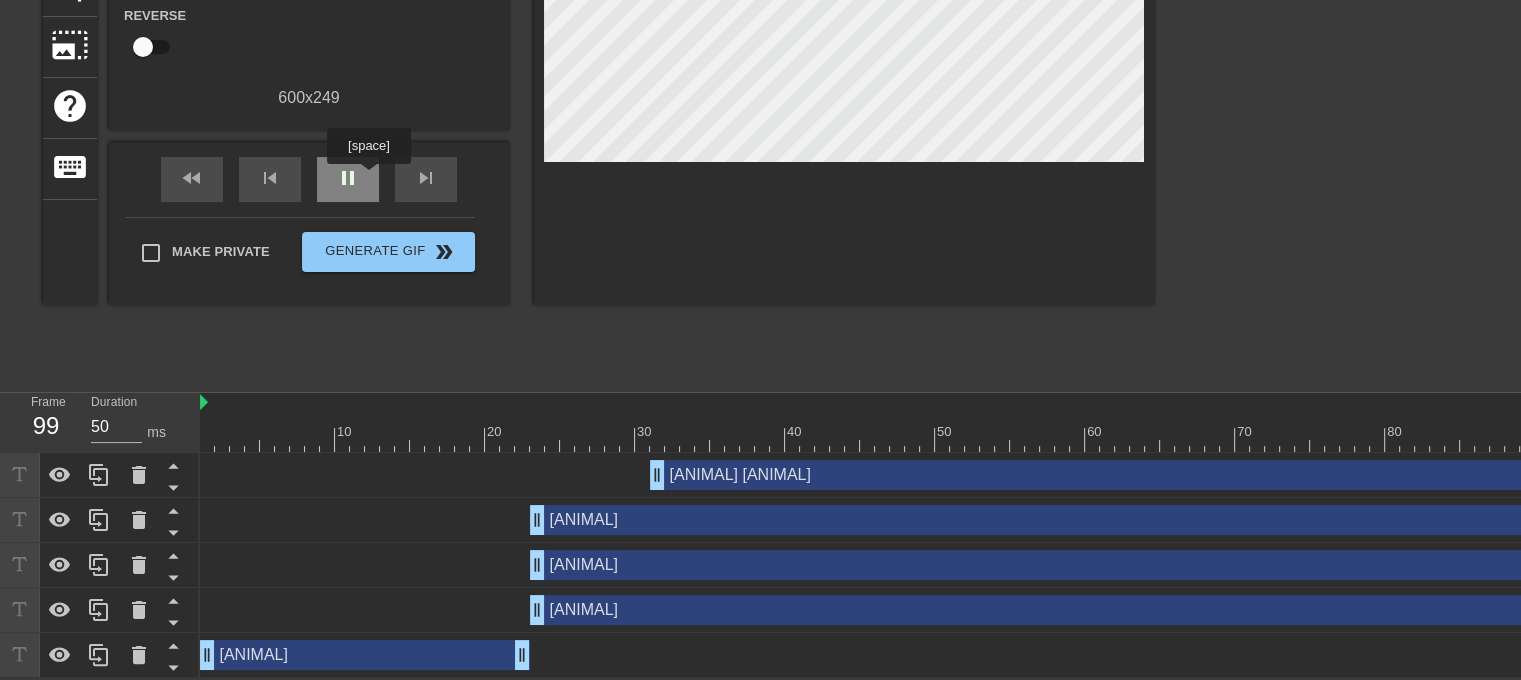 type on "40" 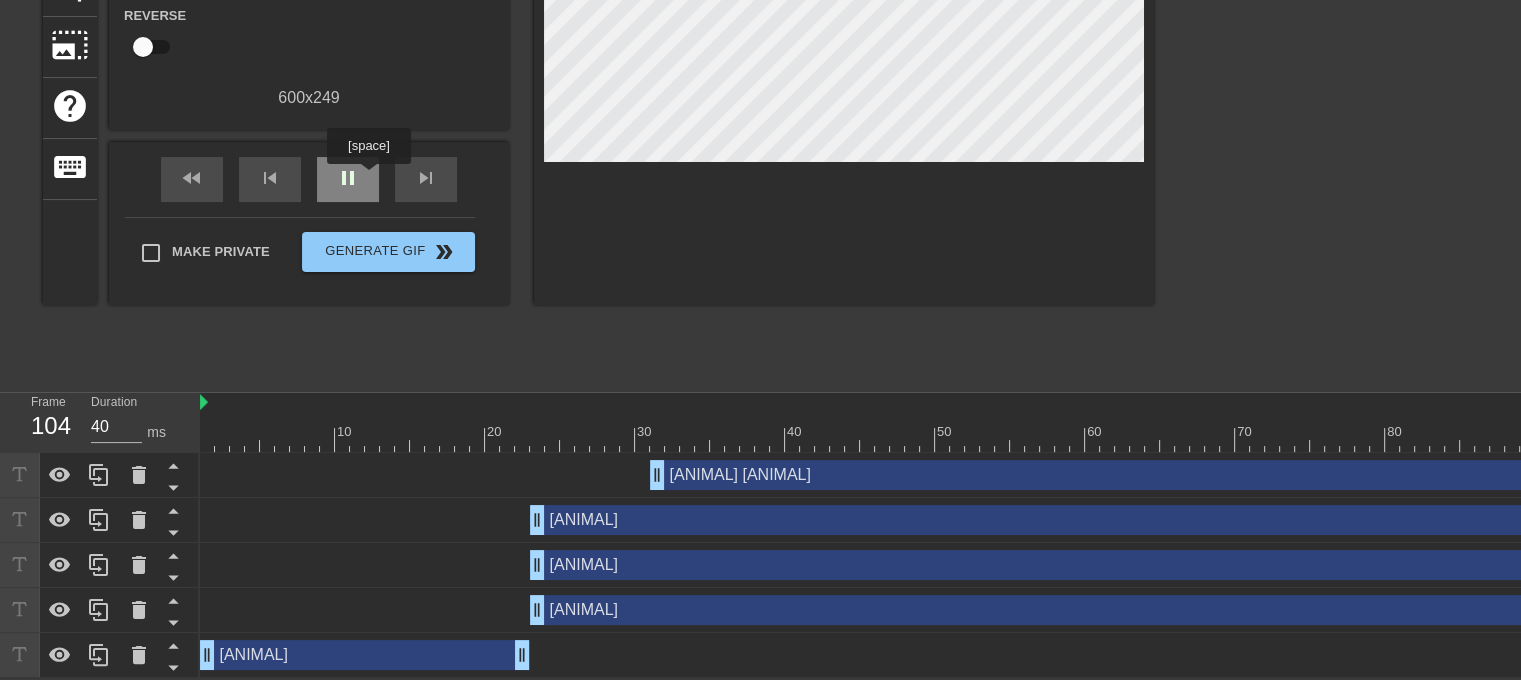 click on "pause" at bounding box center [348, 179] 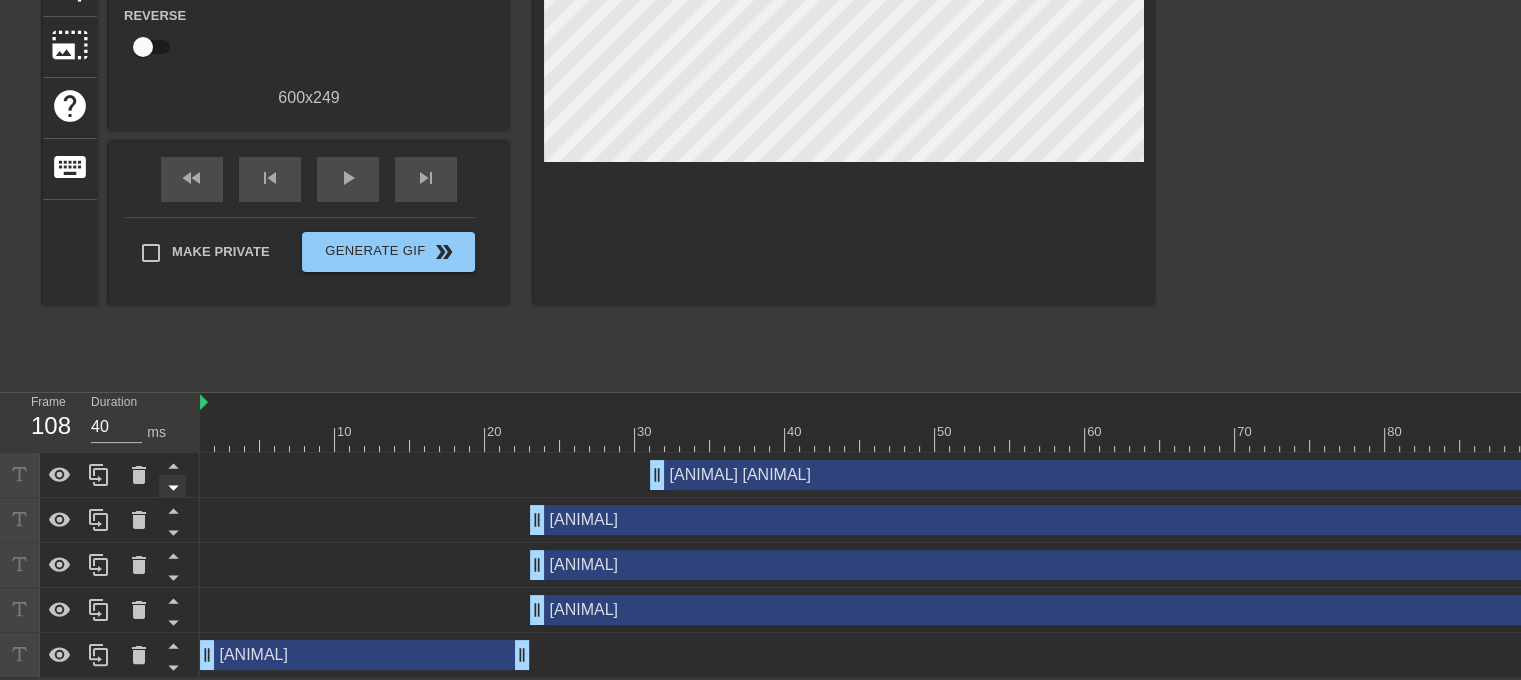 click 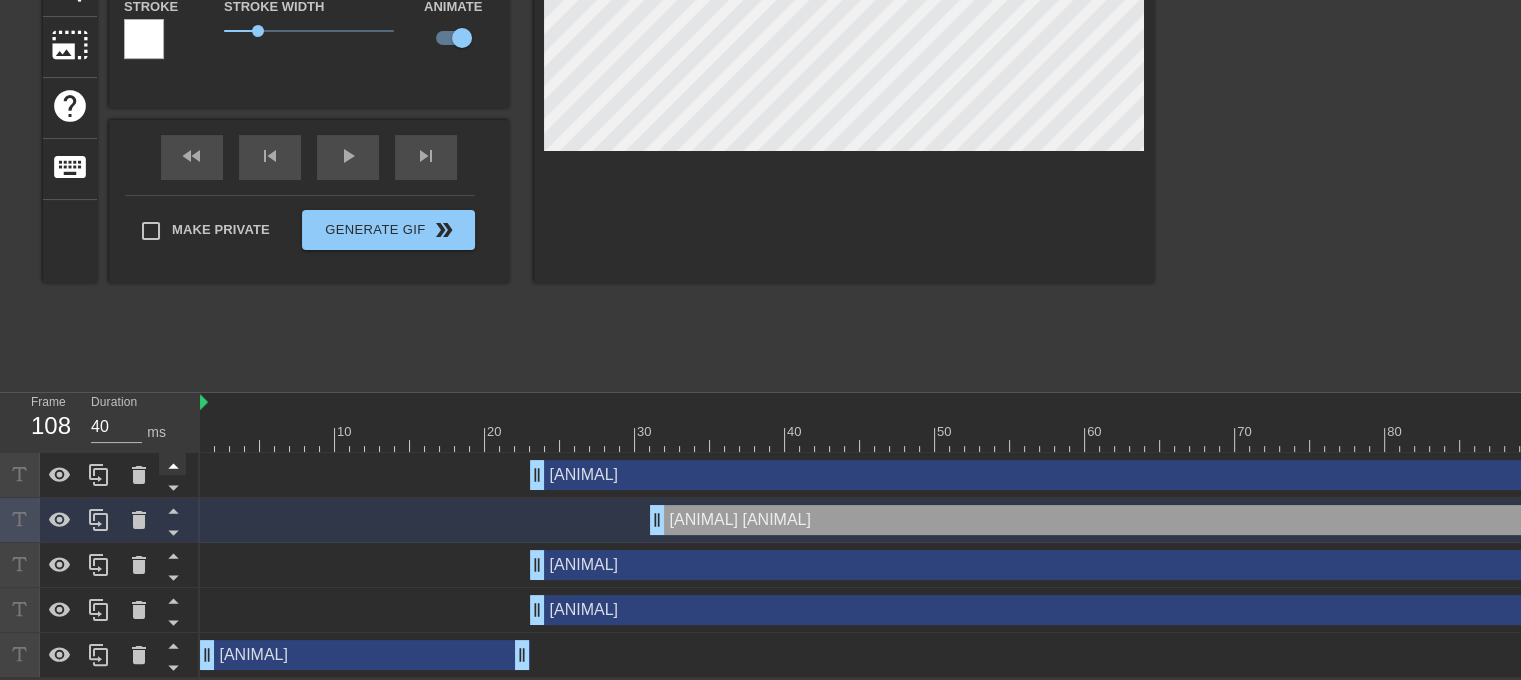 click 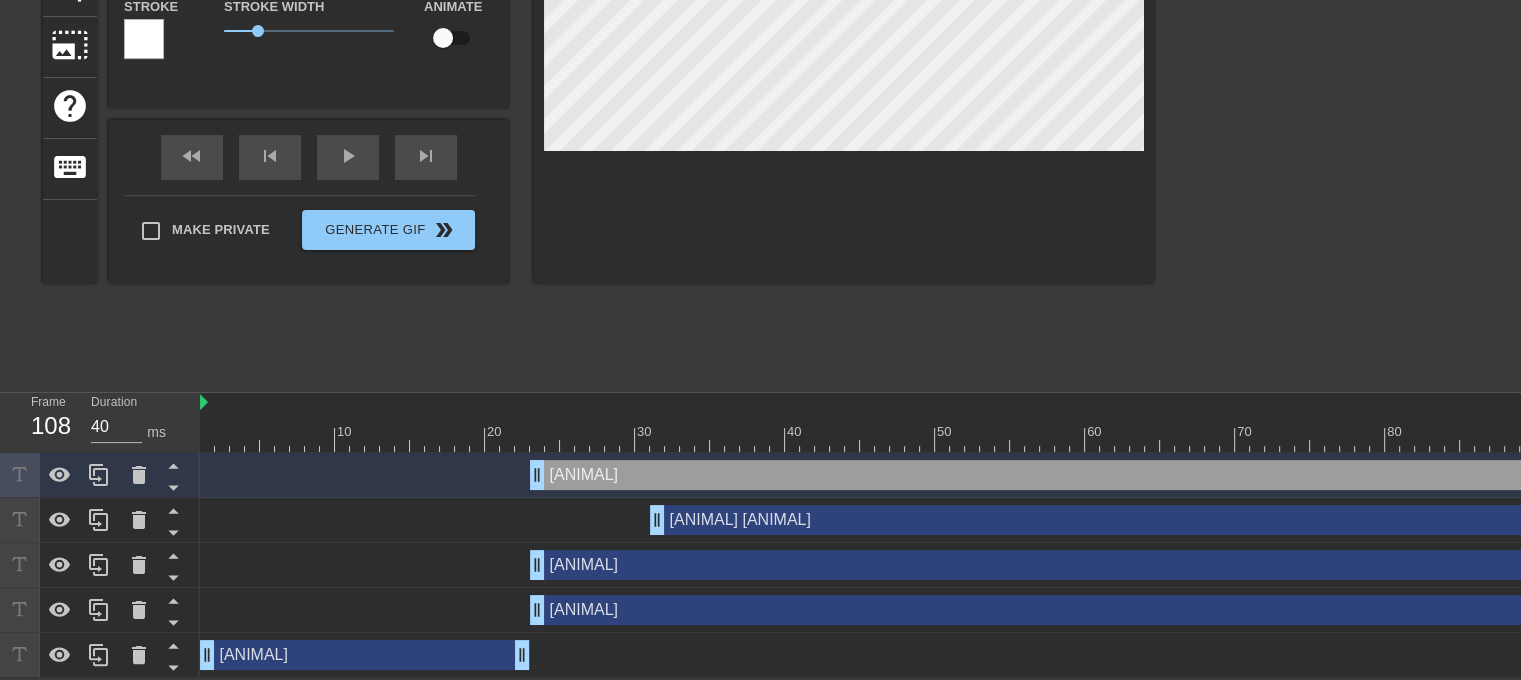 click on "Obstruction layer Obstructions layers allow you to bring parts of the source gif above any canvas objects, creating the effect of objects being "behind" parts of the gif. To start, draw the shape you would like to be on top of other canvas objects. Brush Size 100 Cancel fast_rewind skip_previous play_arrow skip_next Make Private Generate Gif double_arrow" at bounding box center (598, 80) 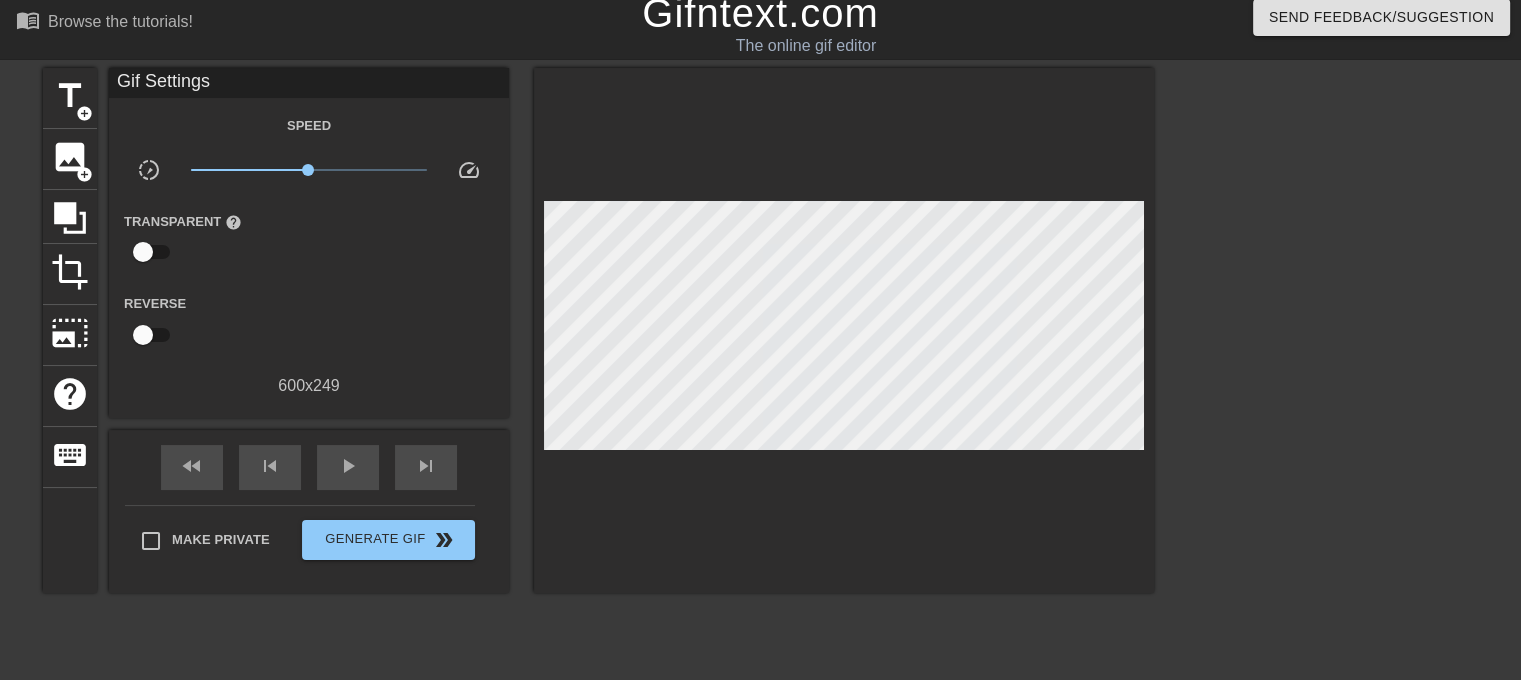 scroll, scrollTop: 0, scrollLeft: 0, axis: both 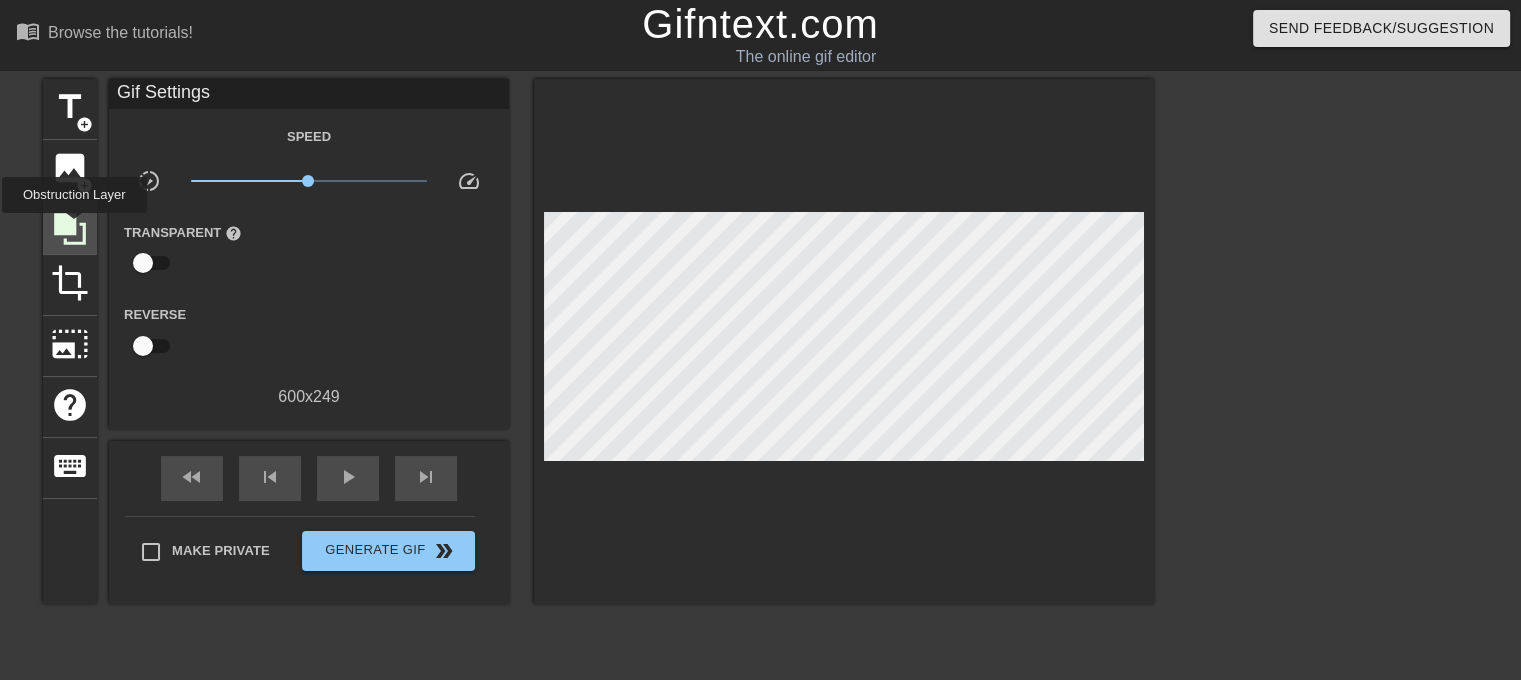 click 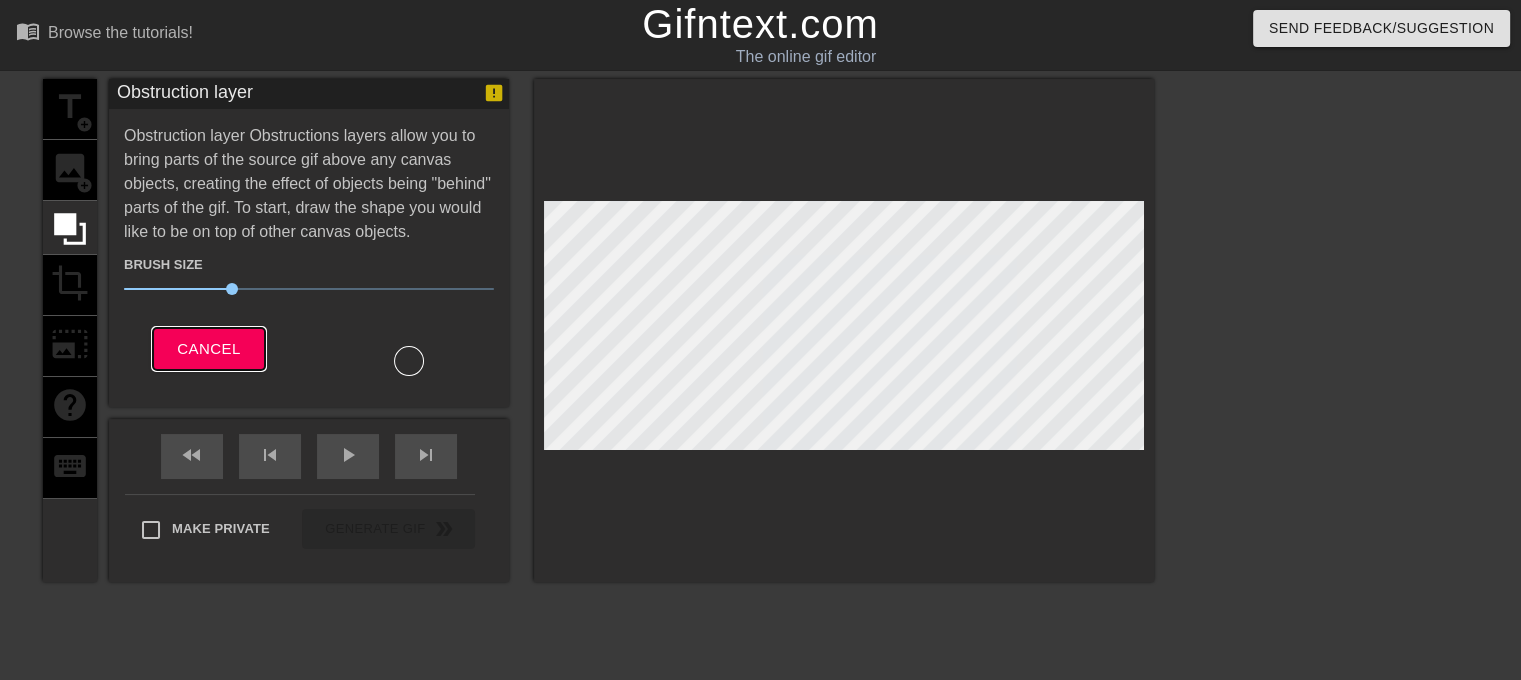 click on "Cancel" at bounding box center [208, 349] 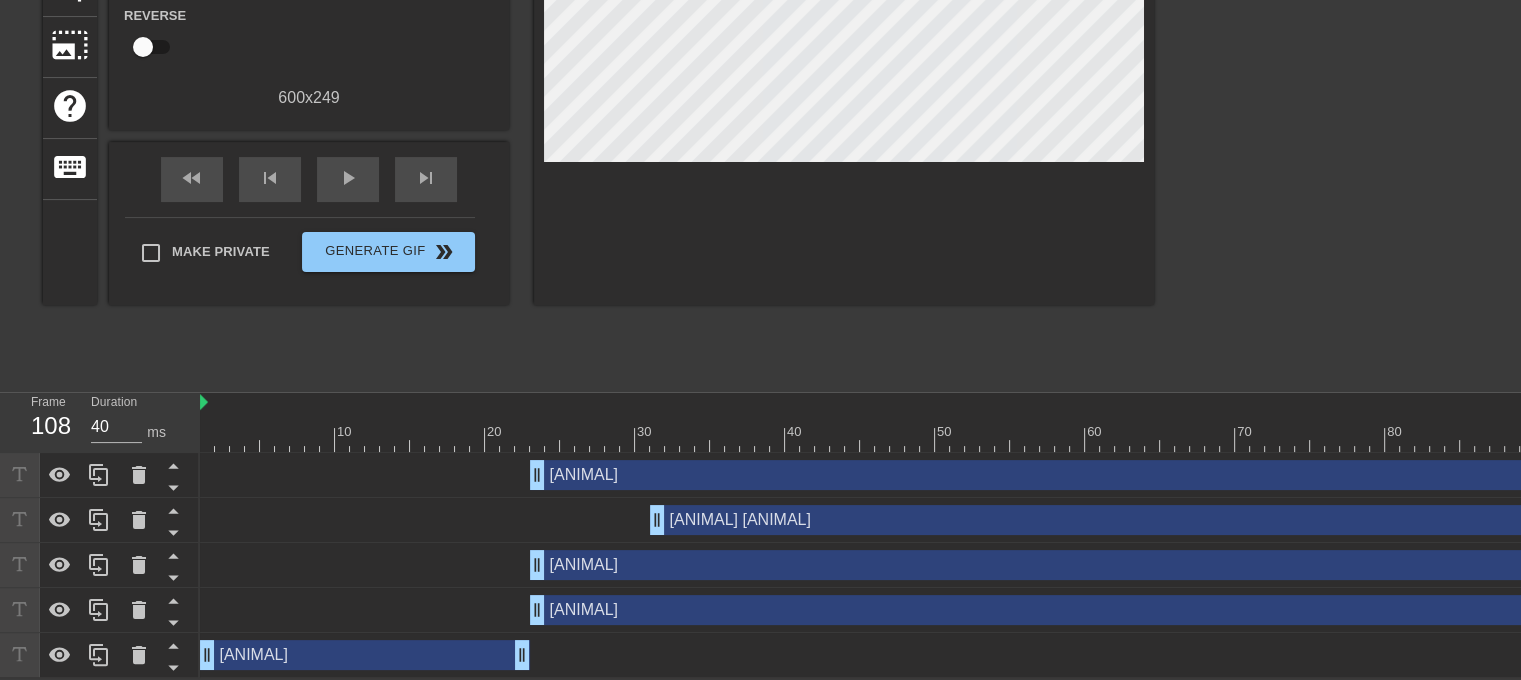 scroll, scrollTop: 0, scrollLeft: 0, axis: both 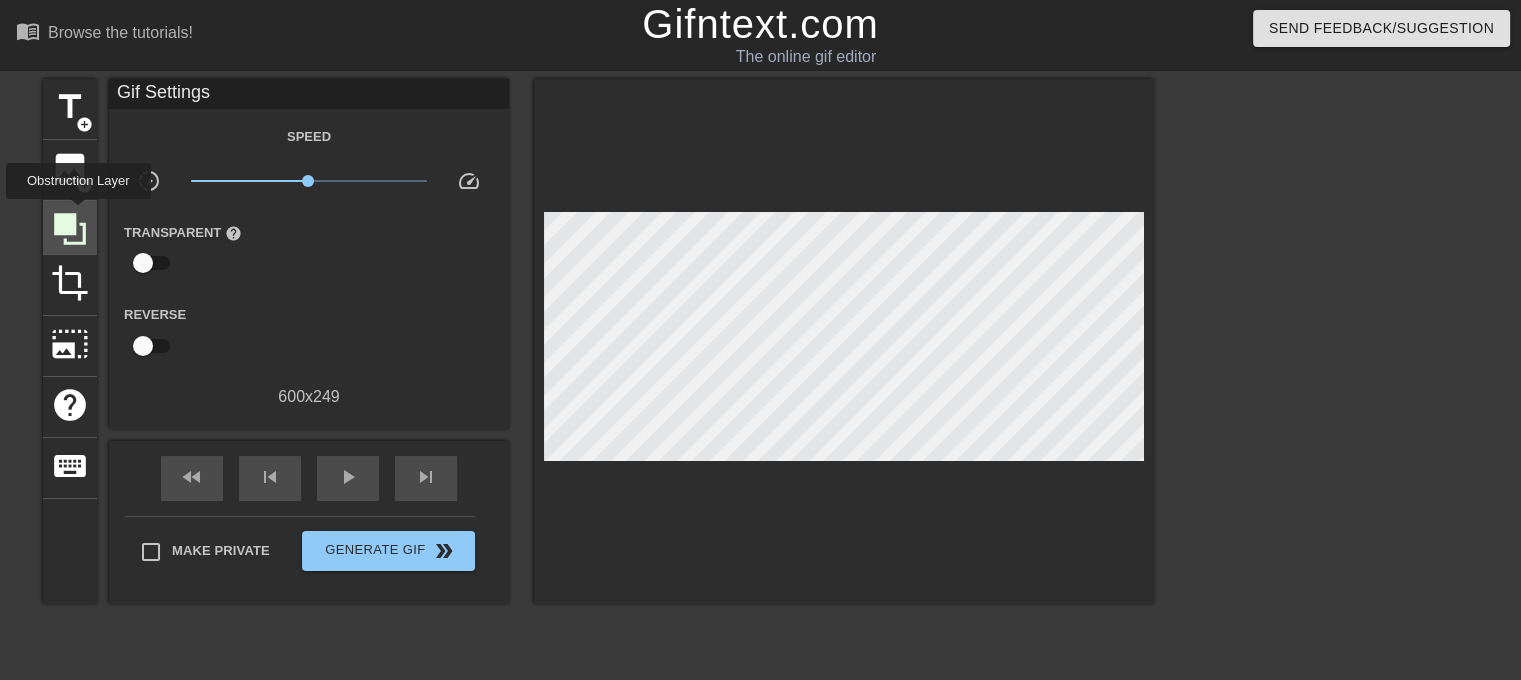 click 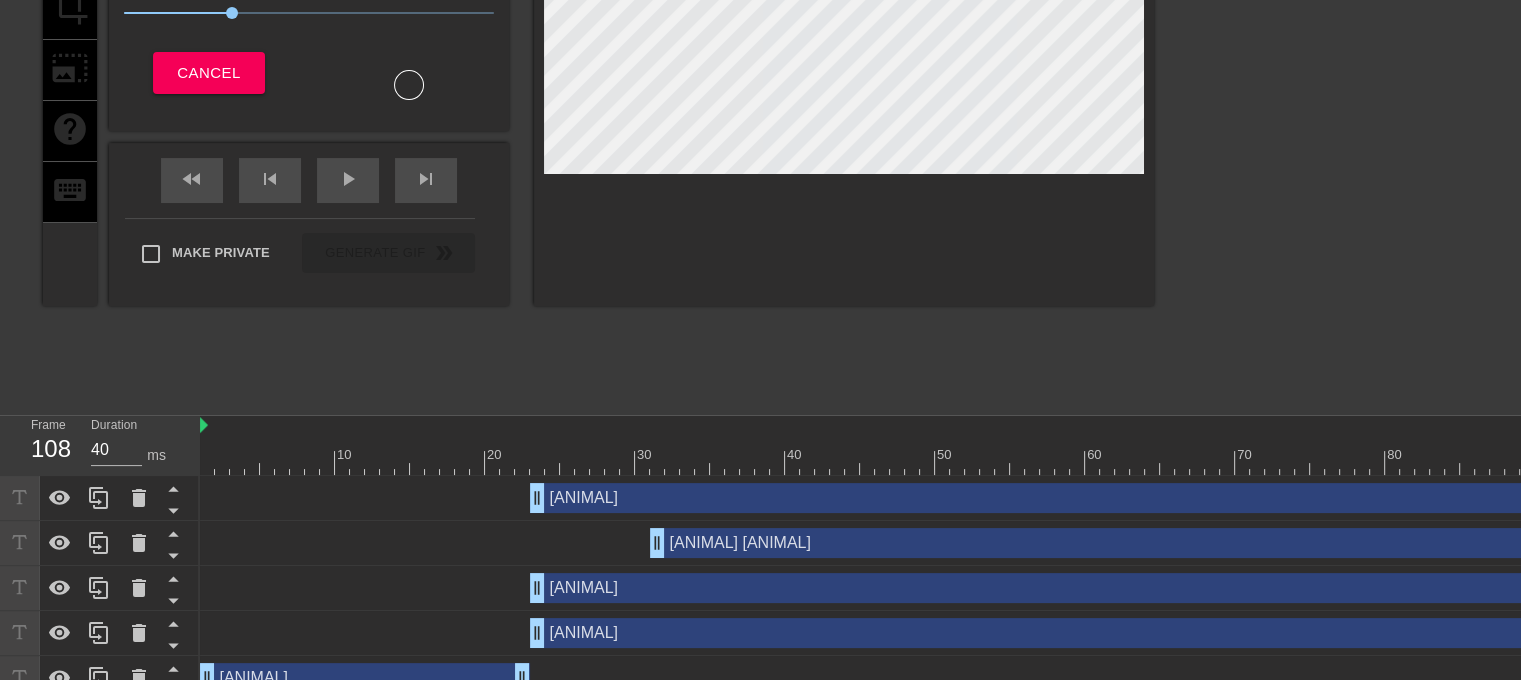 scroll, scrollTop: 300, scrollLeft: 0, axis: vertical 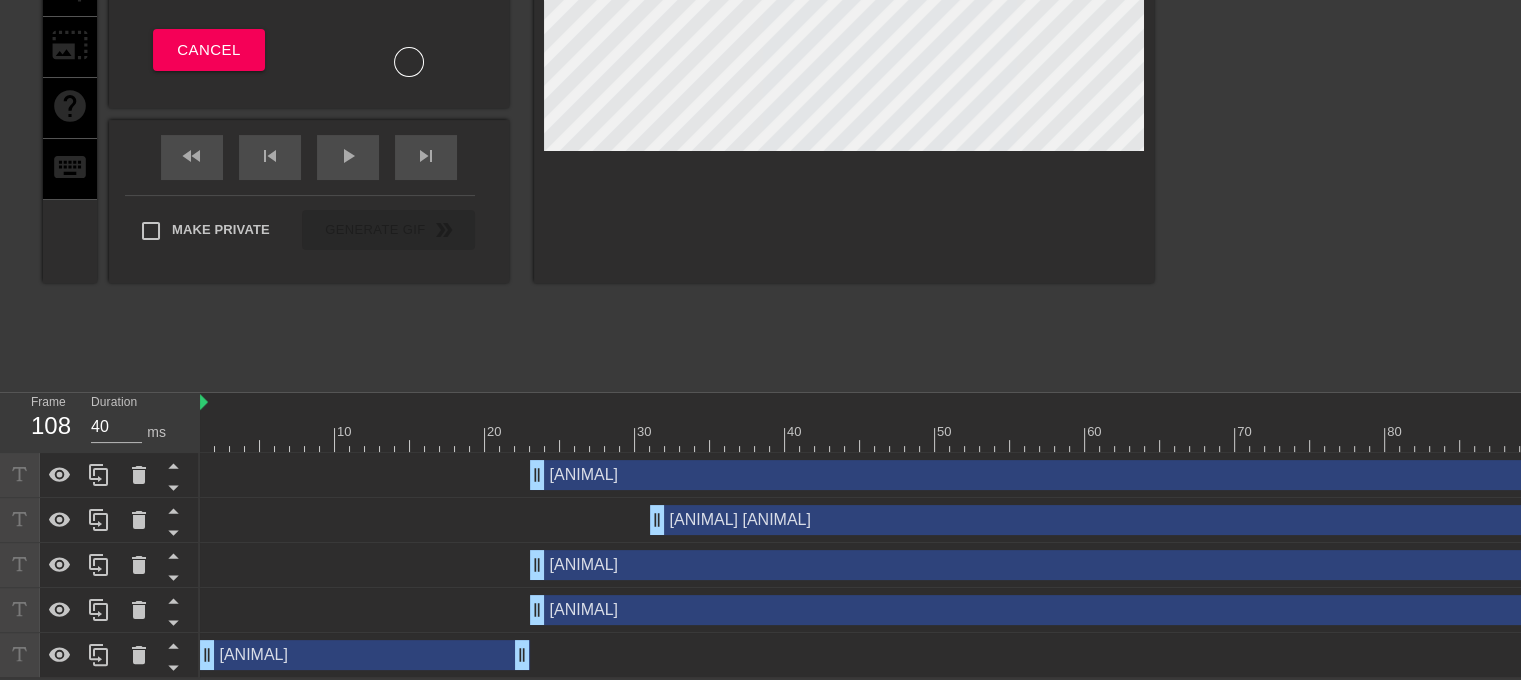 click at bounding box center [357, 425] 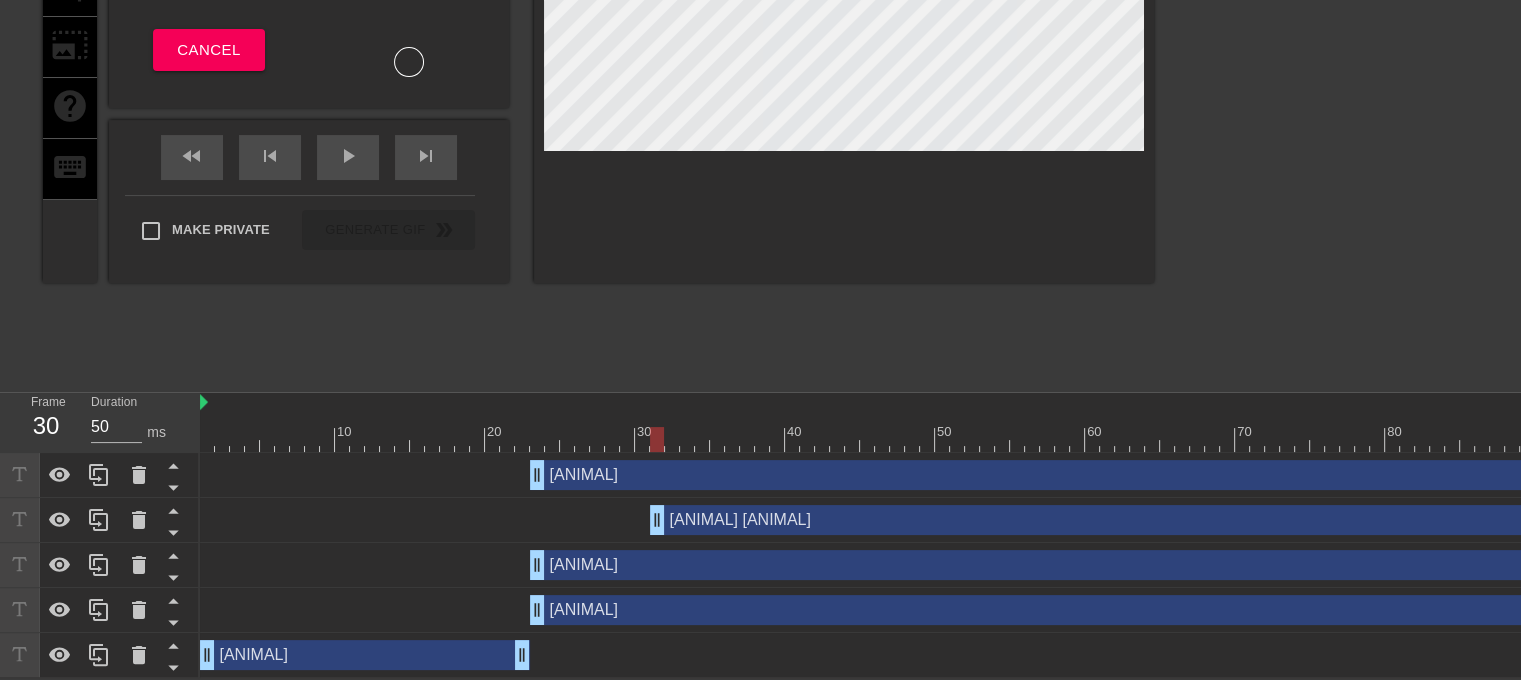 drag, startPoint x: 349, startPoint y: 431, endPoint x: 652, endPoint y: 442, distance: 303.19962 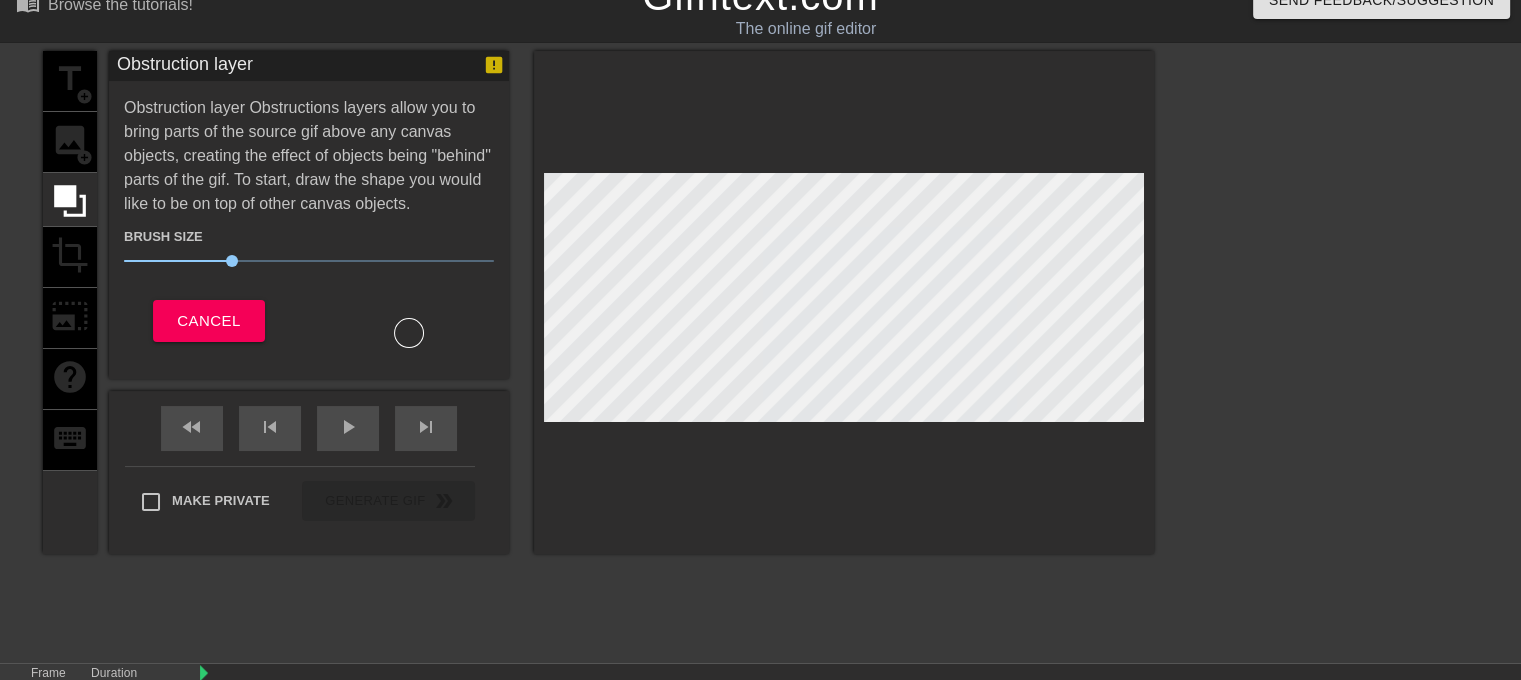 scroll, scrollTop: 0, scrollLeft: 0, axis: both 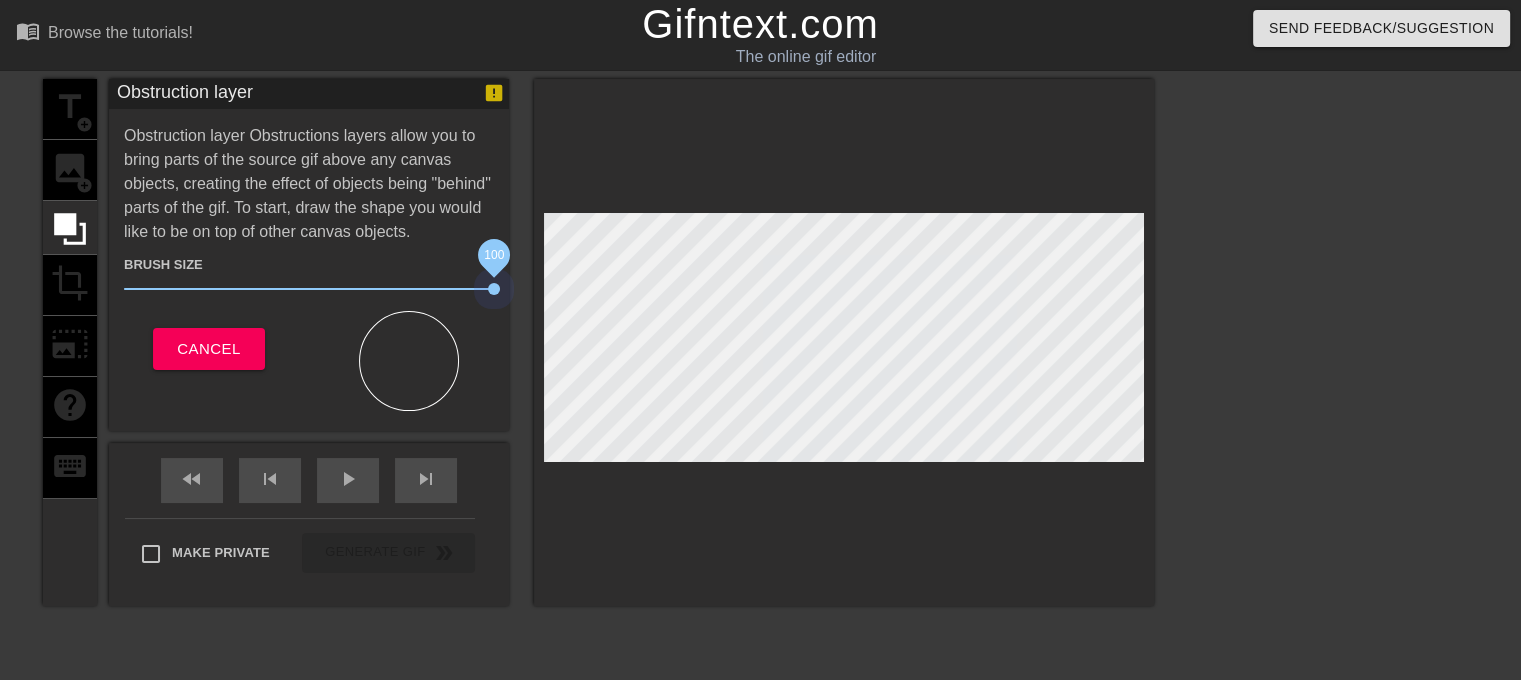 click on "Obstruction layer Obstructions layers allow you to bring parts of the source gif above any canvas objects, creating the effect of objects being "behind" parts of the gif. To start, draw the shape you would like to be on top of other canvas objects. Brush Size 100 Cancel fast_rewind skip_previous play_arrow skip_next Make Private Generate Gif double_arrow" at bounding box center [598, 342] 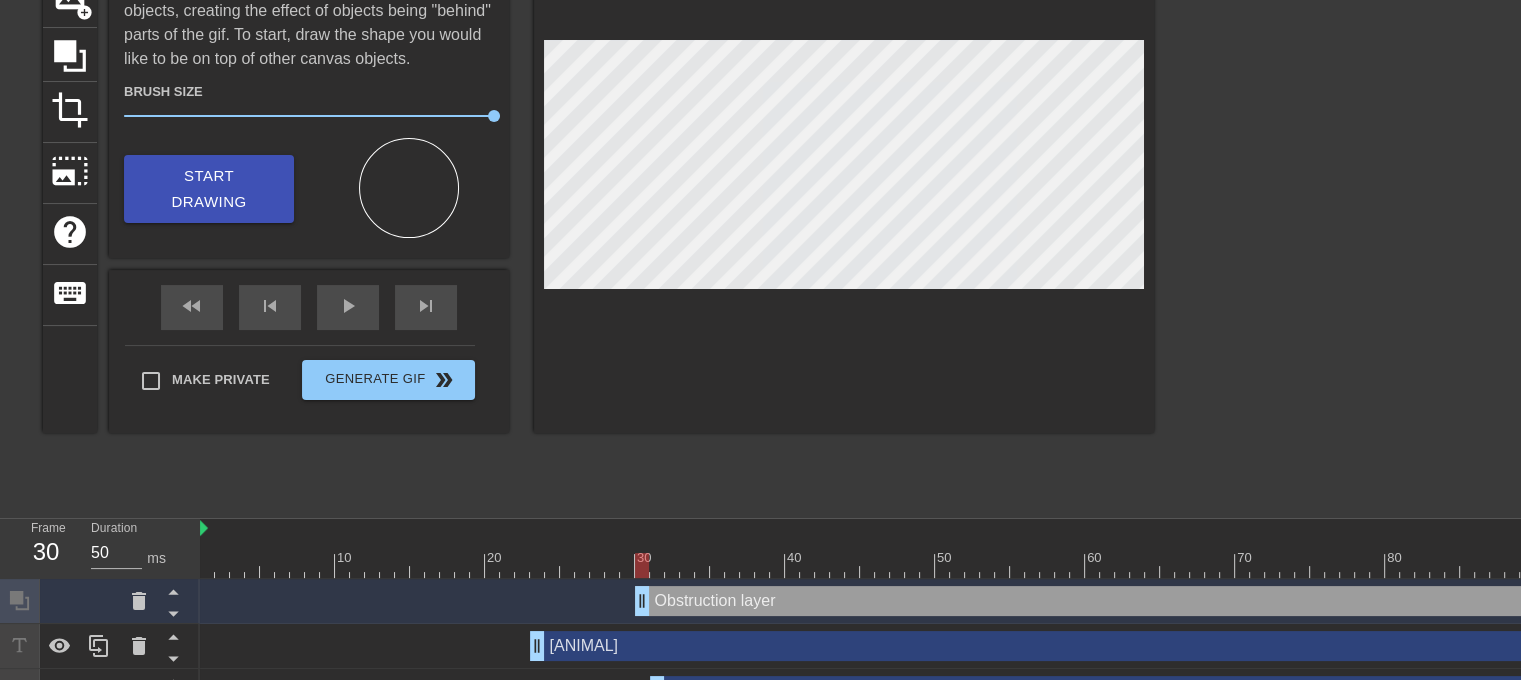 scroll, scrollTop: 148, scrollLeft: 0, axis: vertical 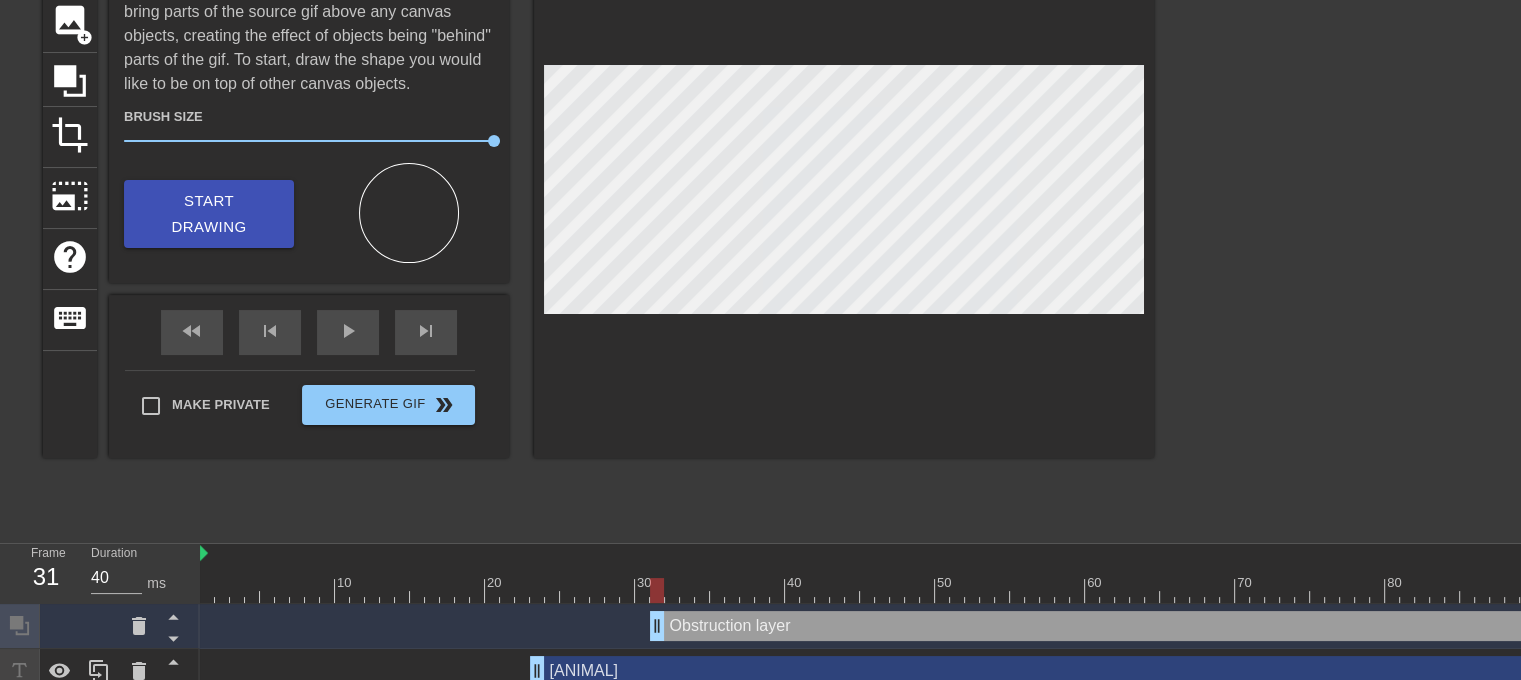 drag, startPoint x: 640, startPoint y: 637, endPoint x: 660, endPoint y: 636, distance: 20.024984 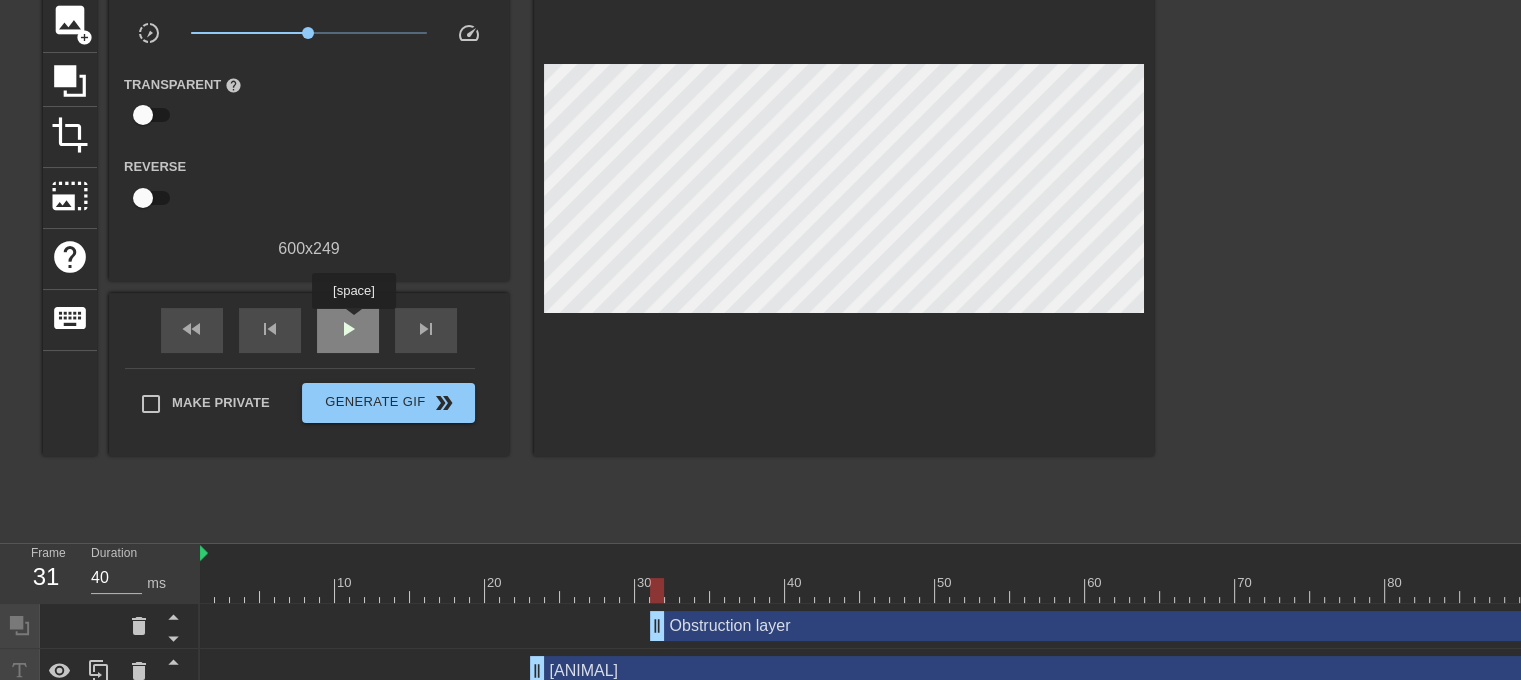 click on "play_arrow" at bounding box center (348, 329) 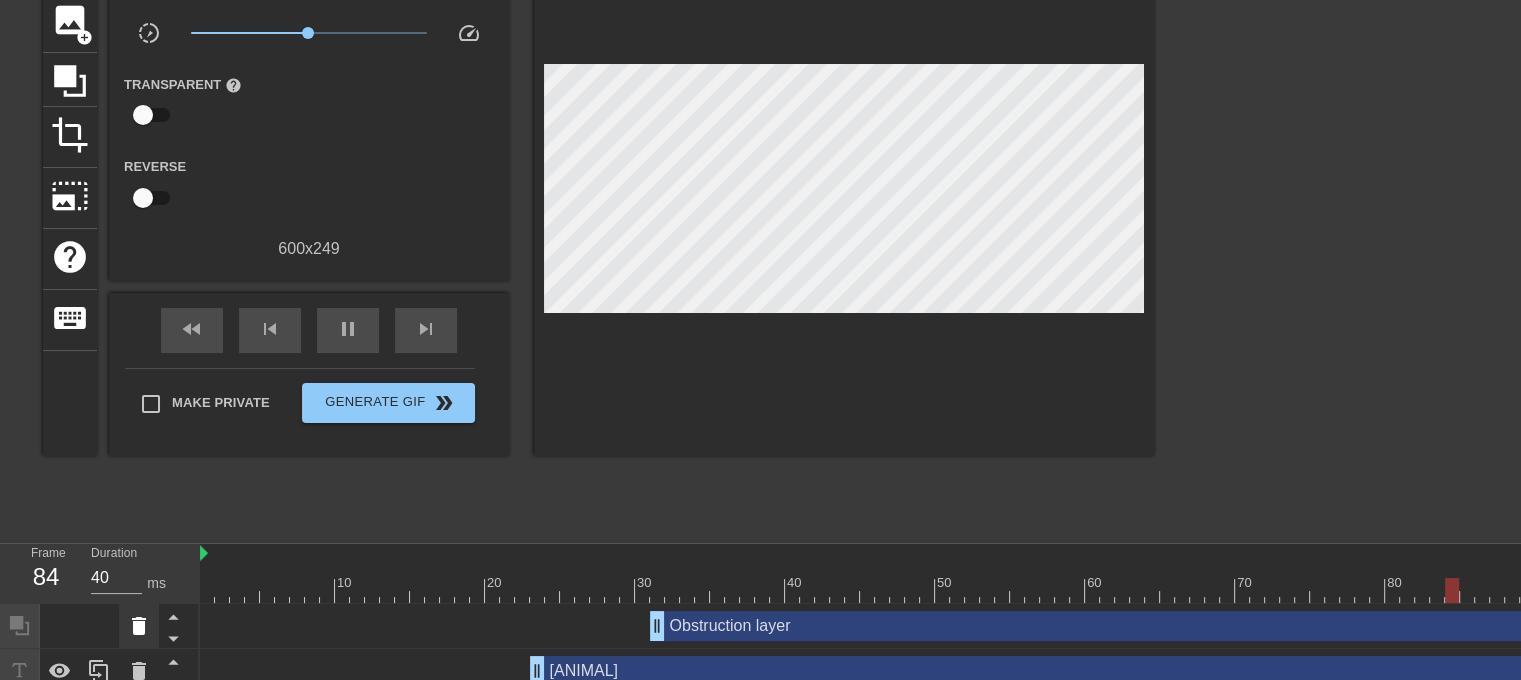 click 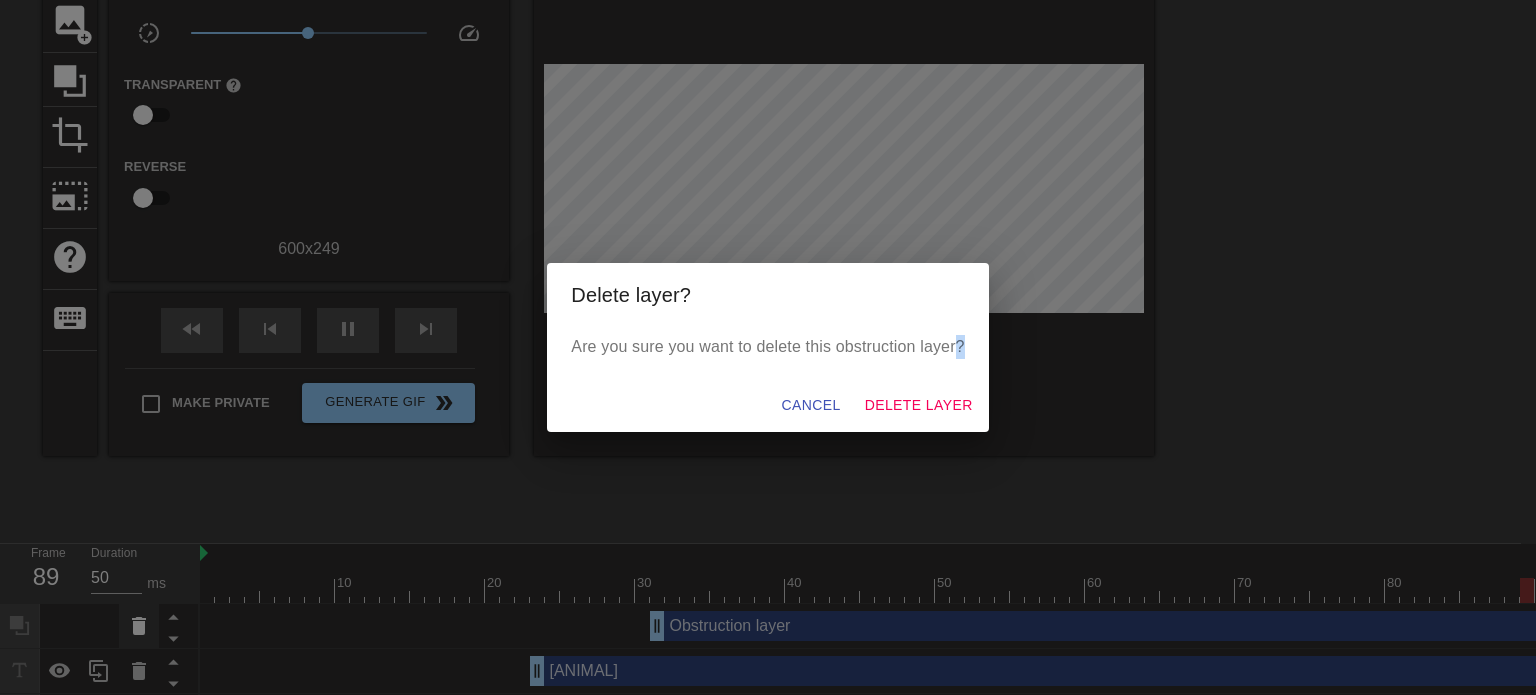 click on "Delete layer? Are you sure you want to delete this obstruction layer? Cancel Delete Layer" at bounding box center (768, 347) 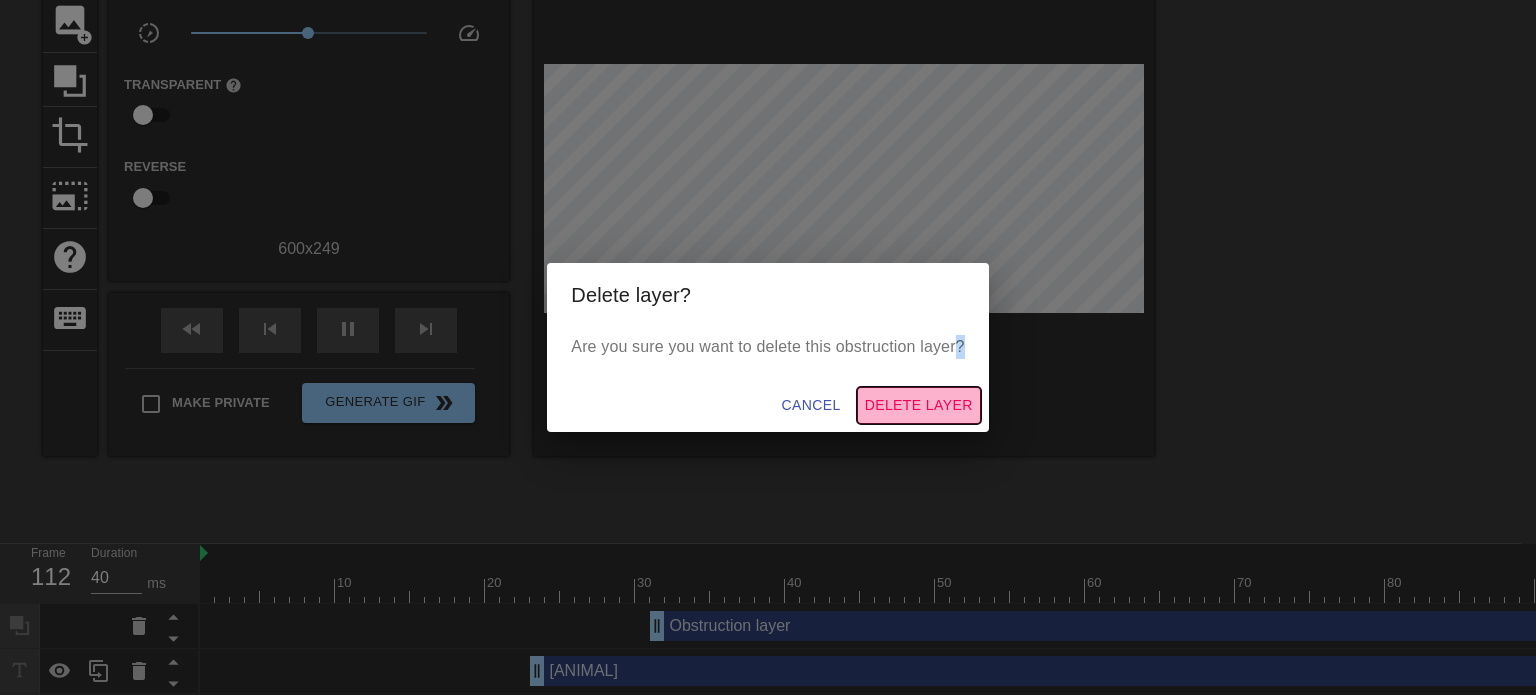click on "Delete Layer" at bounding box center [919, 405] 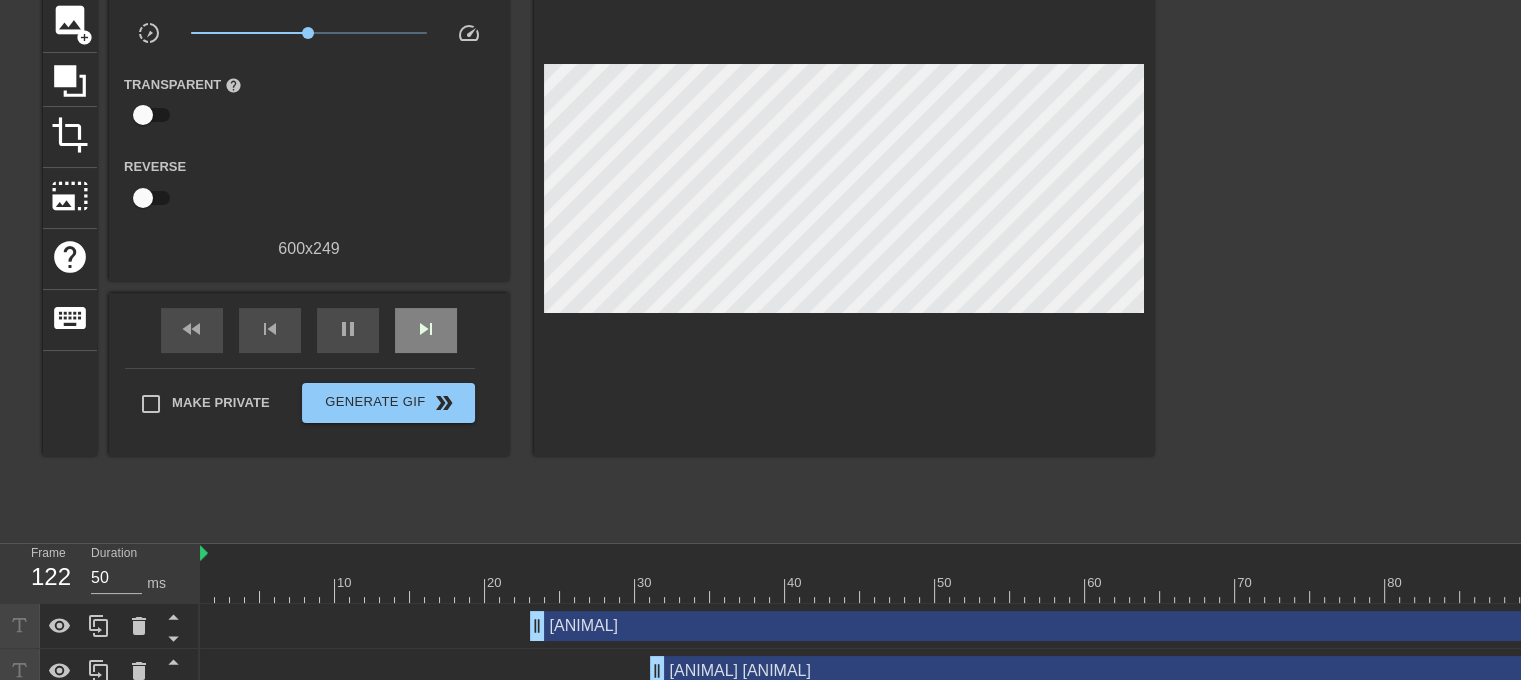 type on "40" 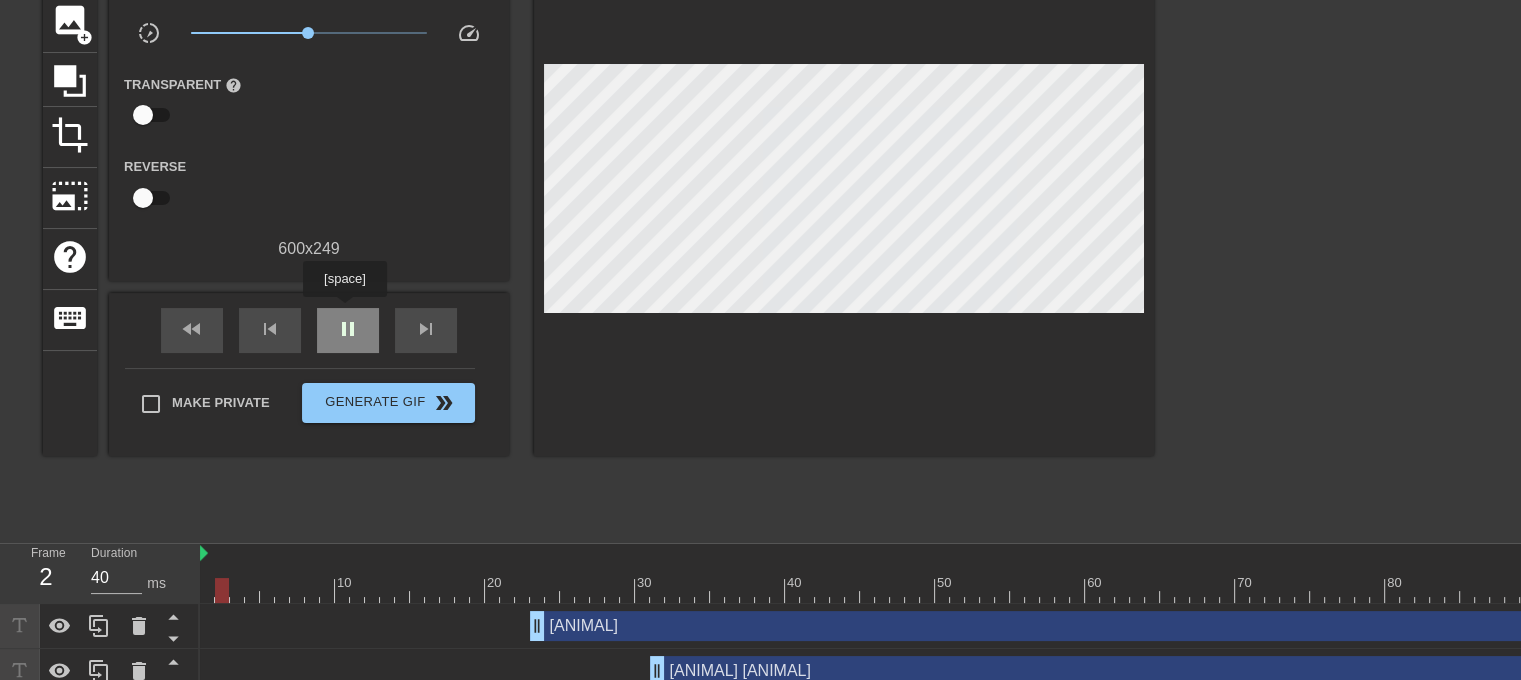 click on "pause" at bounding box center [348, 330] 